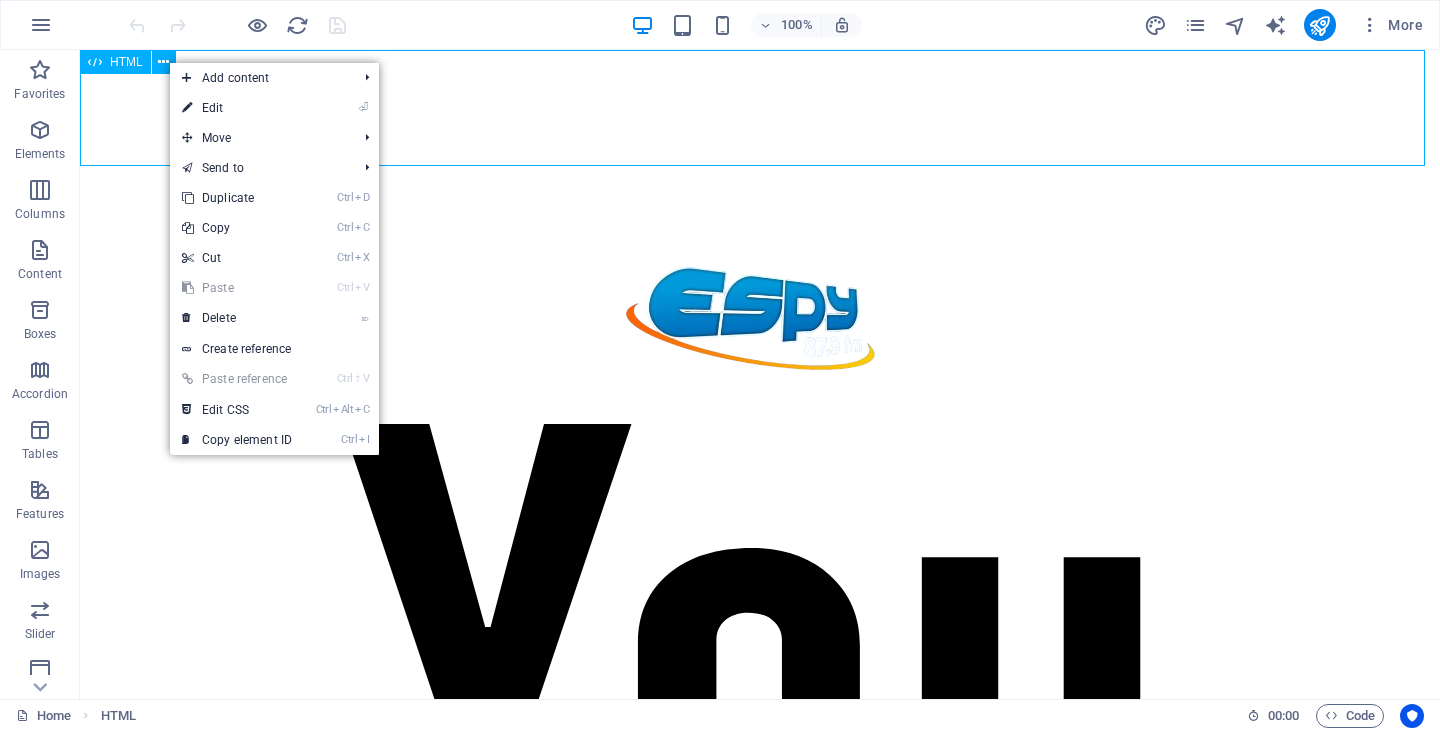 scroll, scrollTop: 0, scrollLeft: 0, axis: both 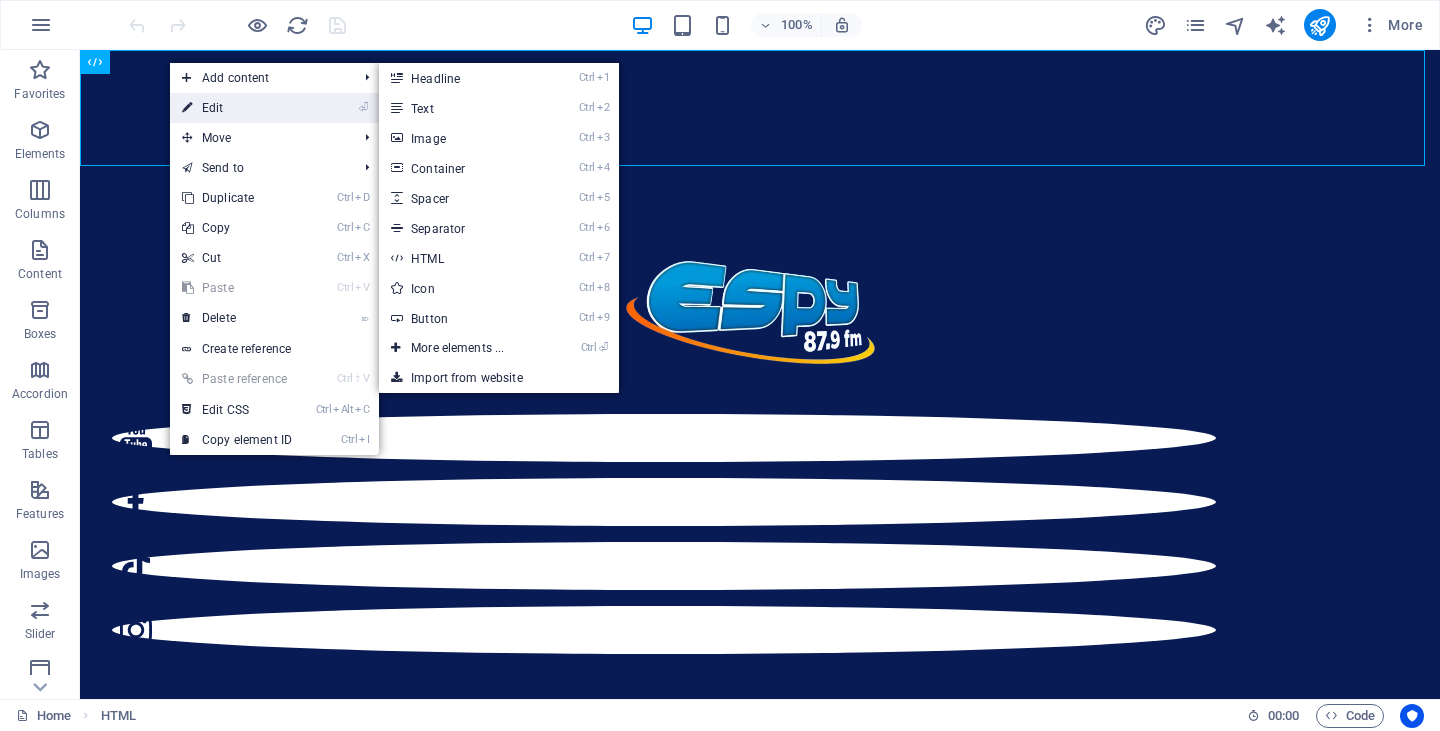 click on "⏎  Edit" at bounding box center [237, 108] 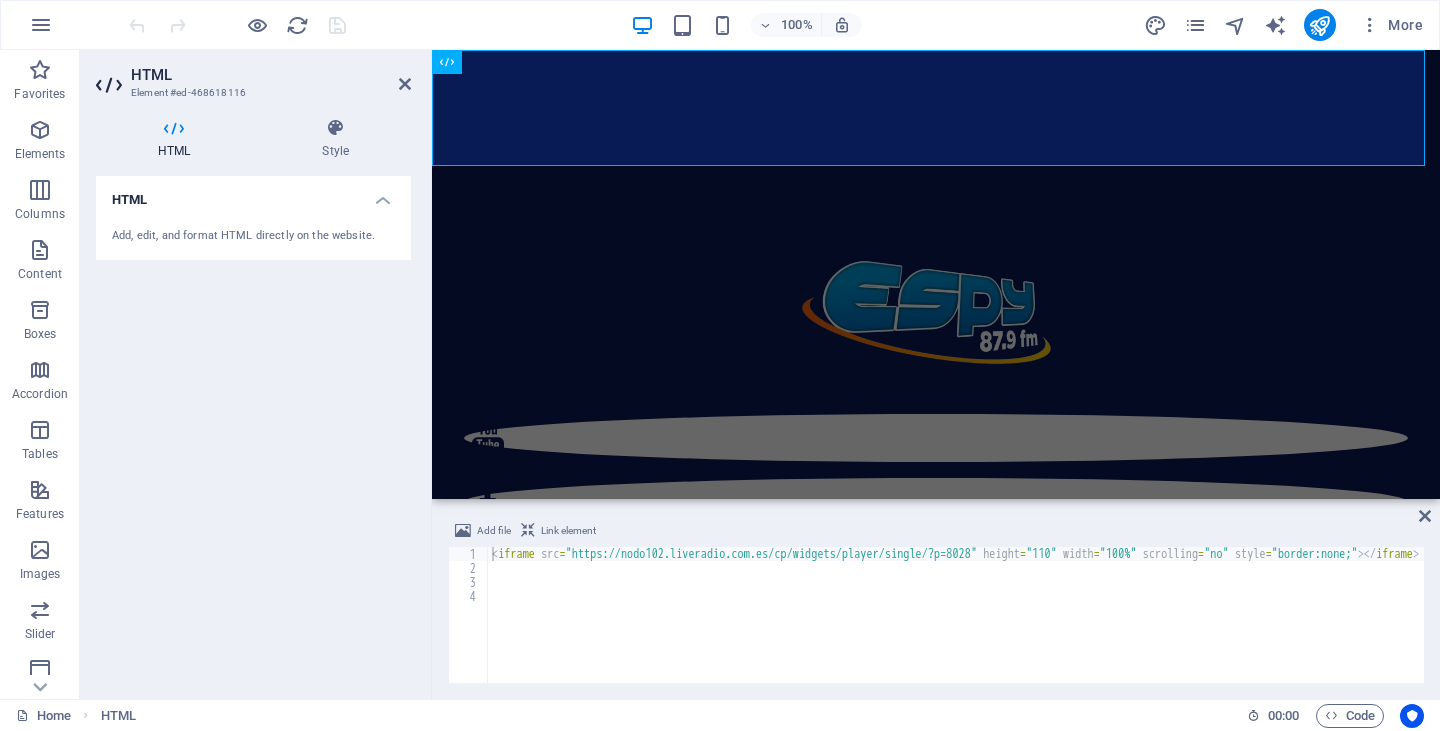 drag, startPoint x: 950, startPoint y: 683, endPoint x: 1075, endPoint y: 682, distance: 125.004 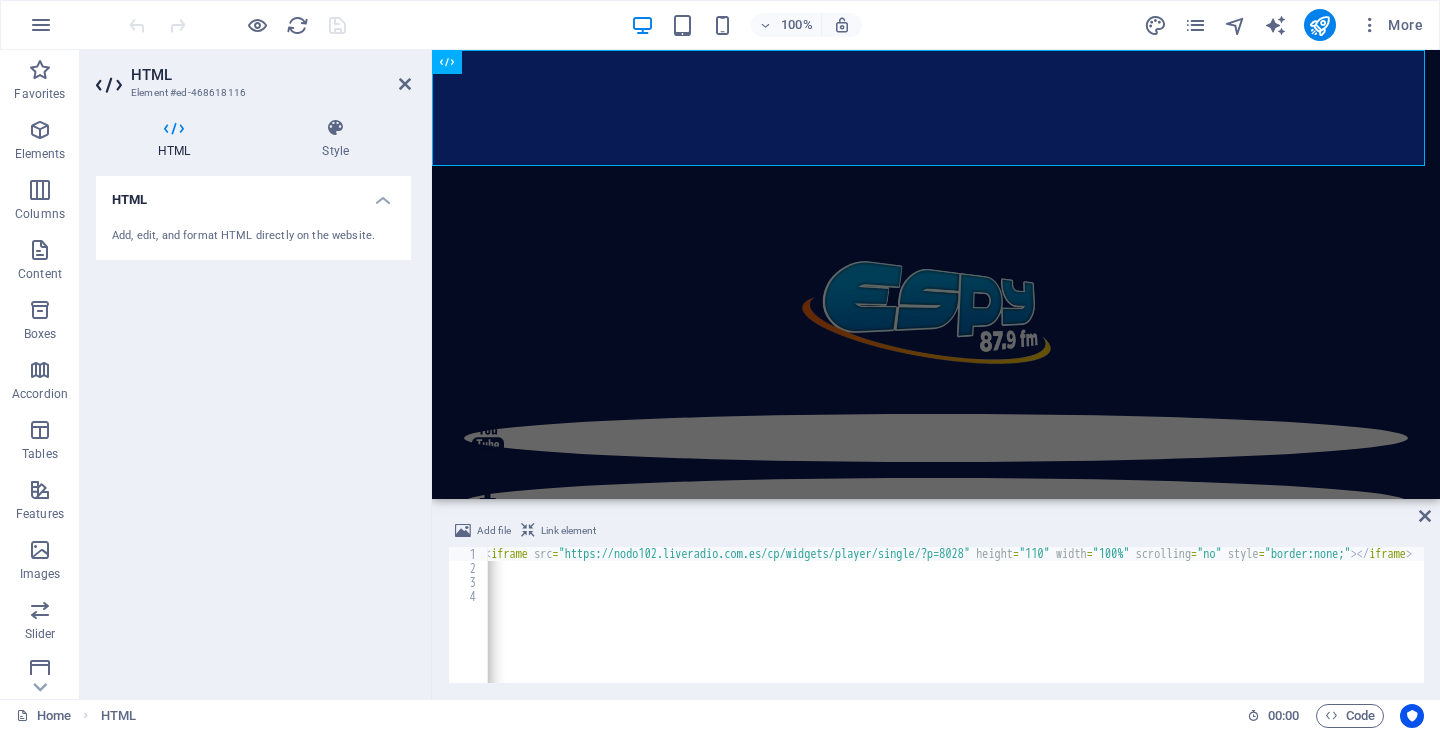 scroll, scrollTop: 0, scrollLeft: 0, axis: both 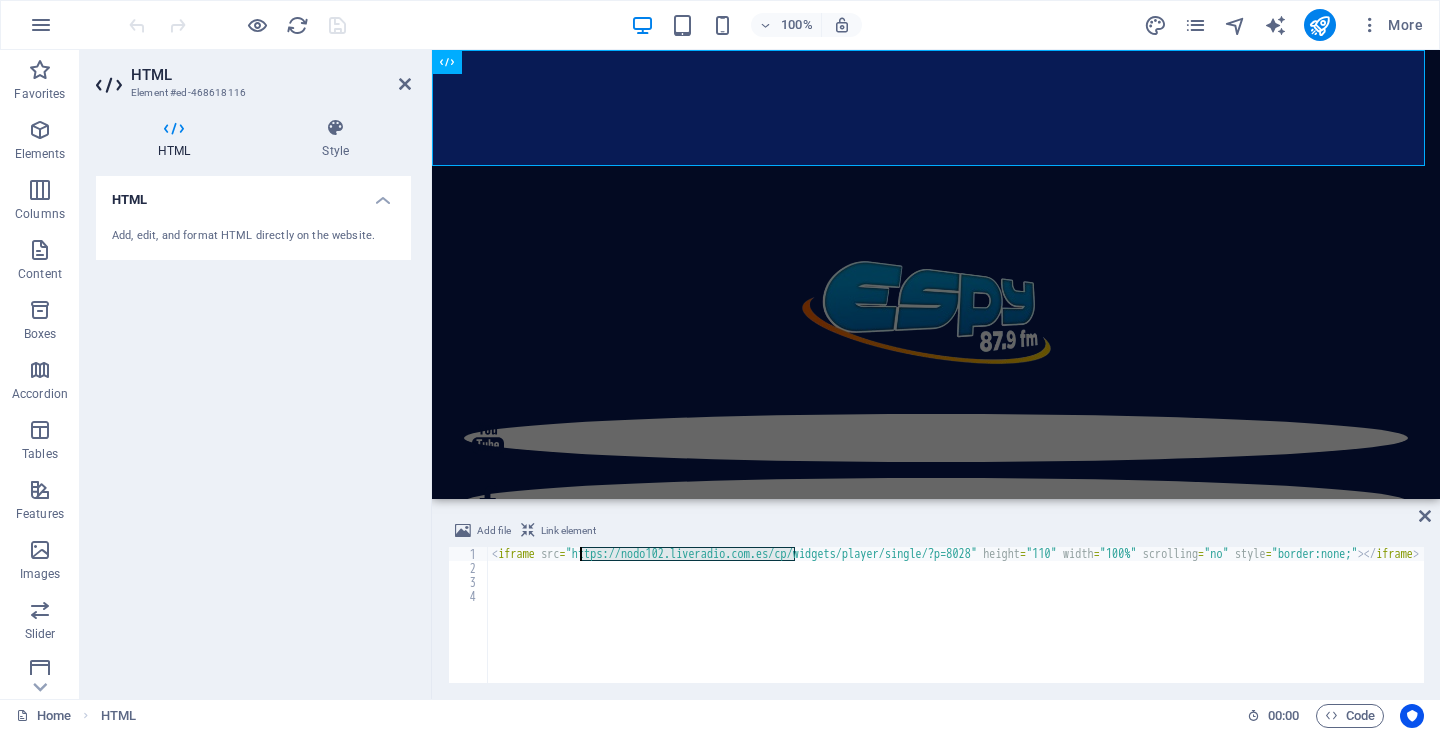 drag, startPoint x: 792, startPoint y: 556, endPoint x: 576, endPoint y: 554, distance: 216.00926 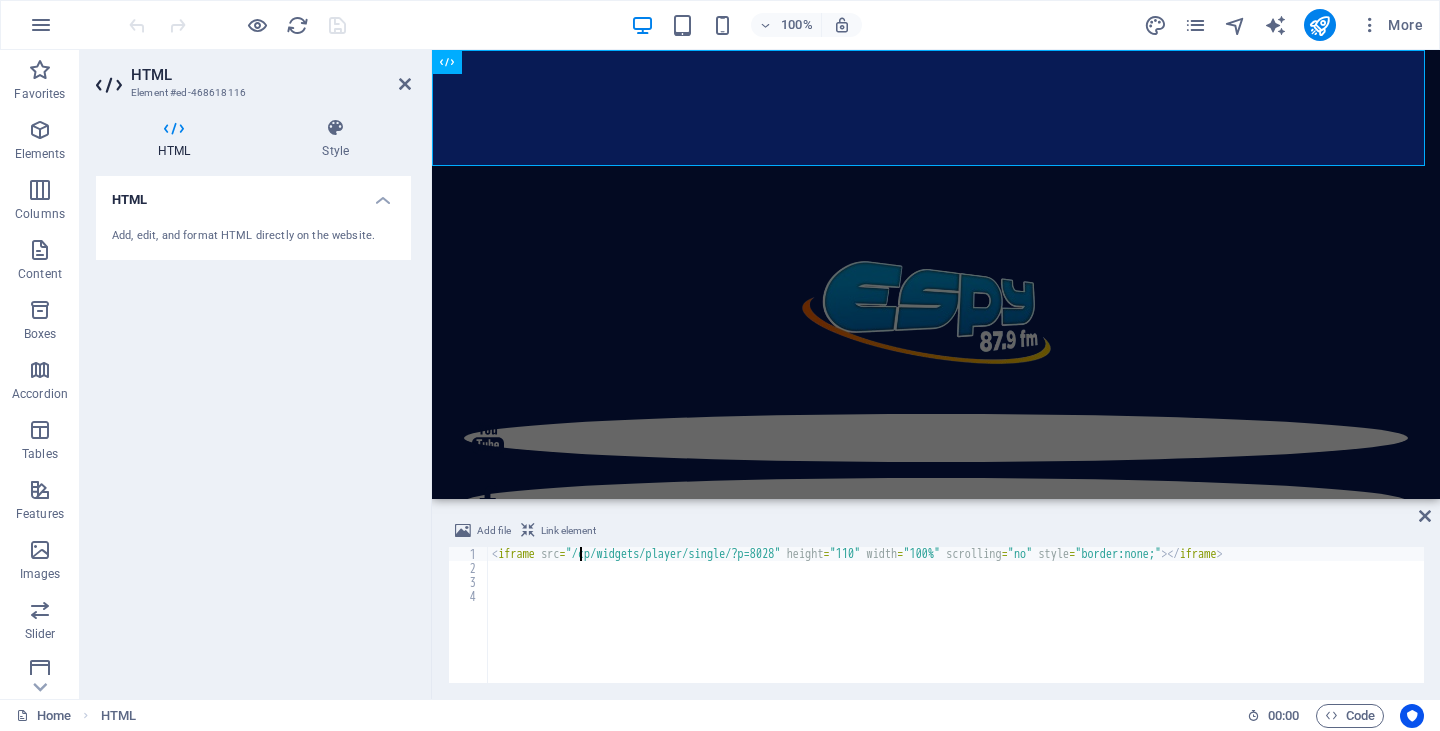 paste on "https://nodo102.liveradio.com.es/8028/stream" 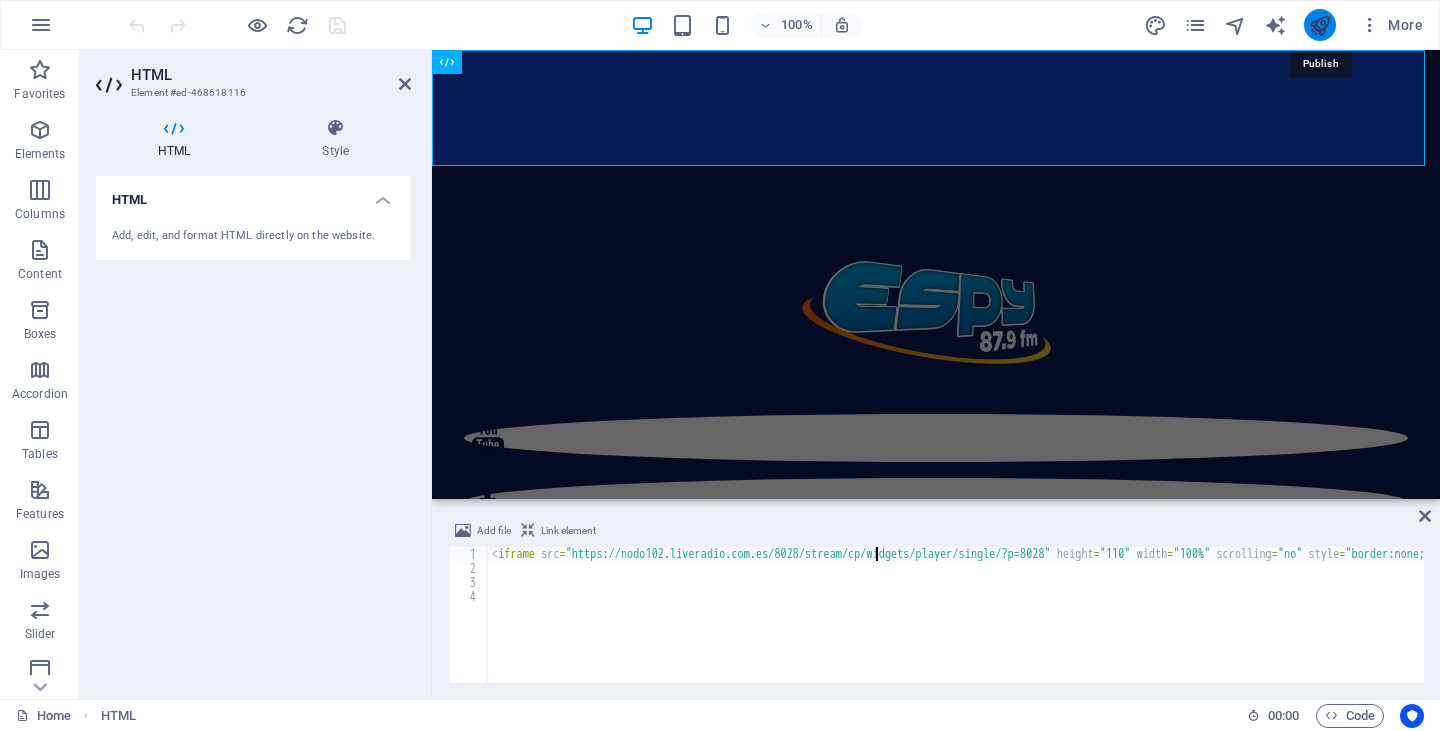 click at bounding box center [1319, 25] 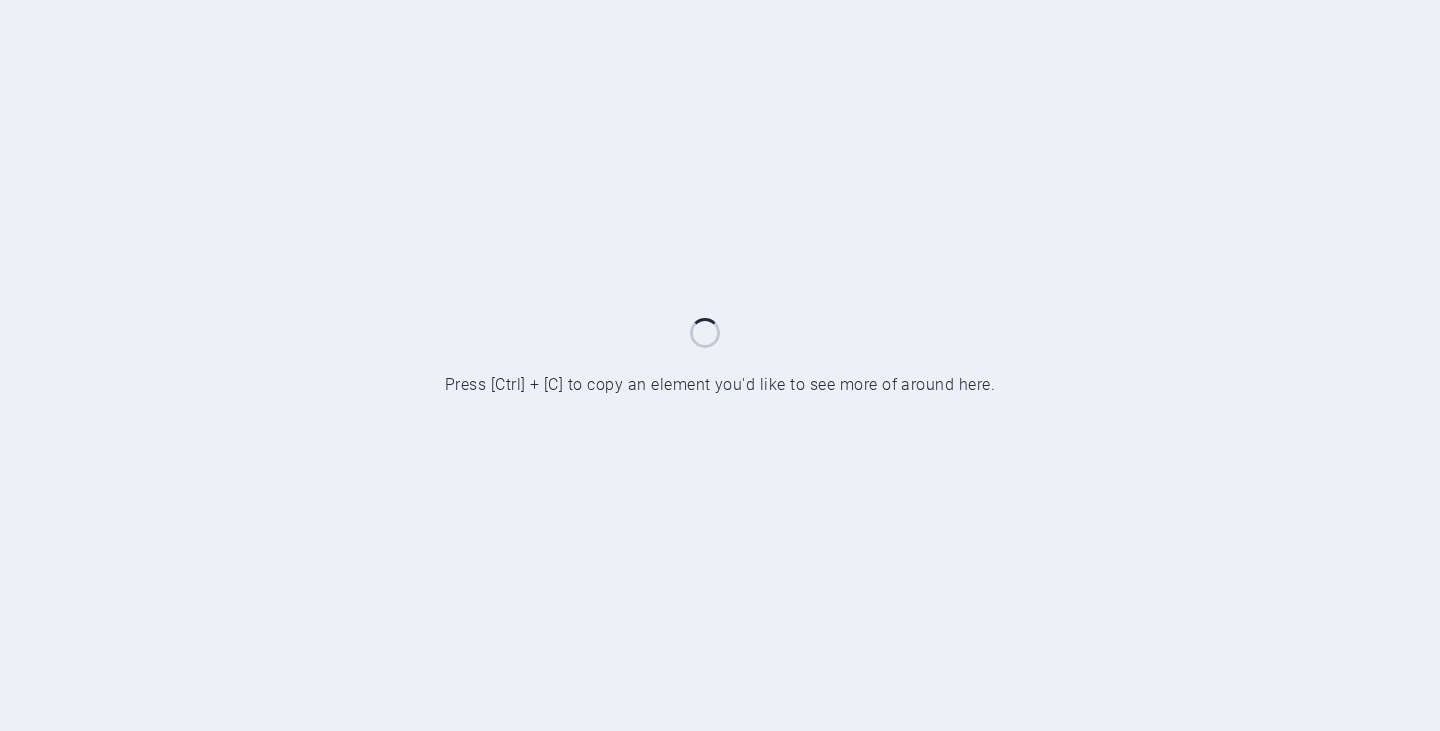 scroll, scrollTop: 0, scrollLeft: 0, axis: both 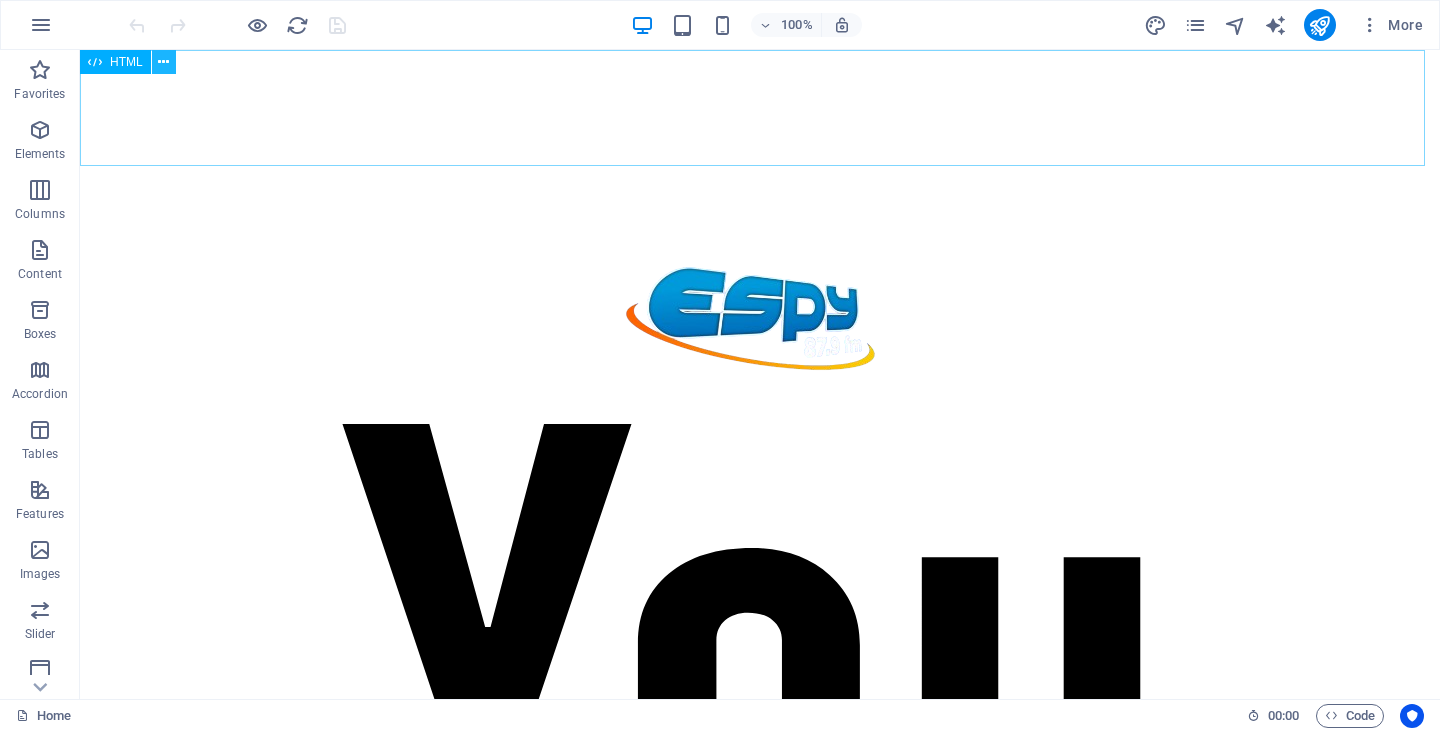 click at bounding box center (163, 62) 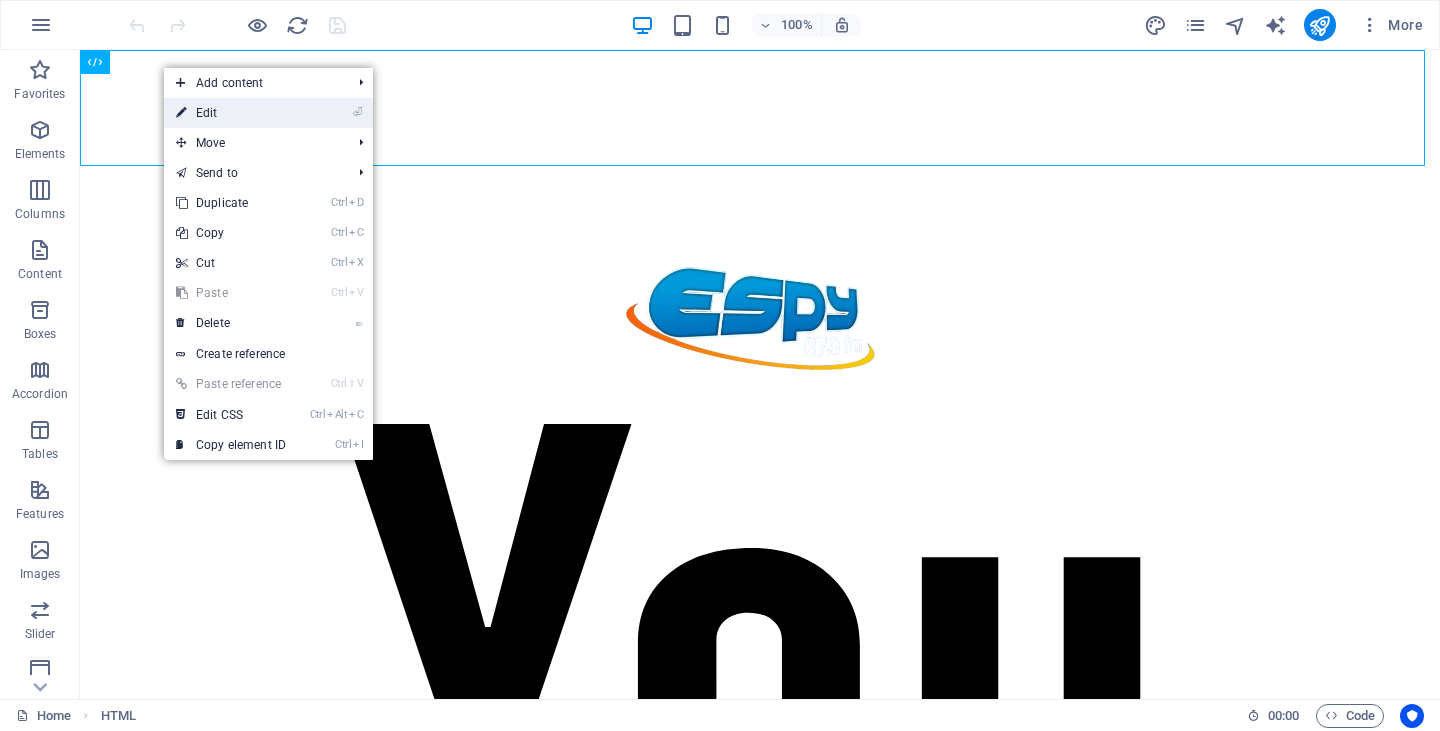 click on "⏎  Edit" at bounding box center (231, 113) 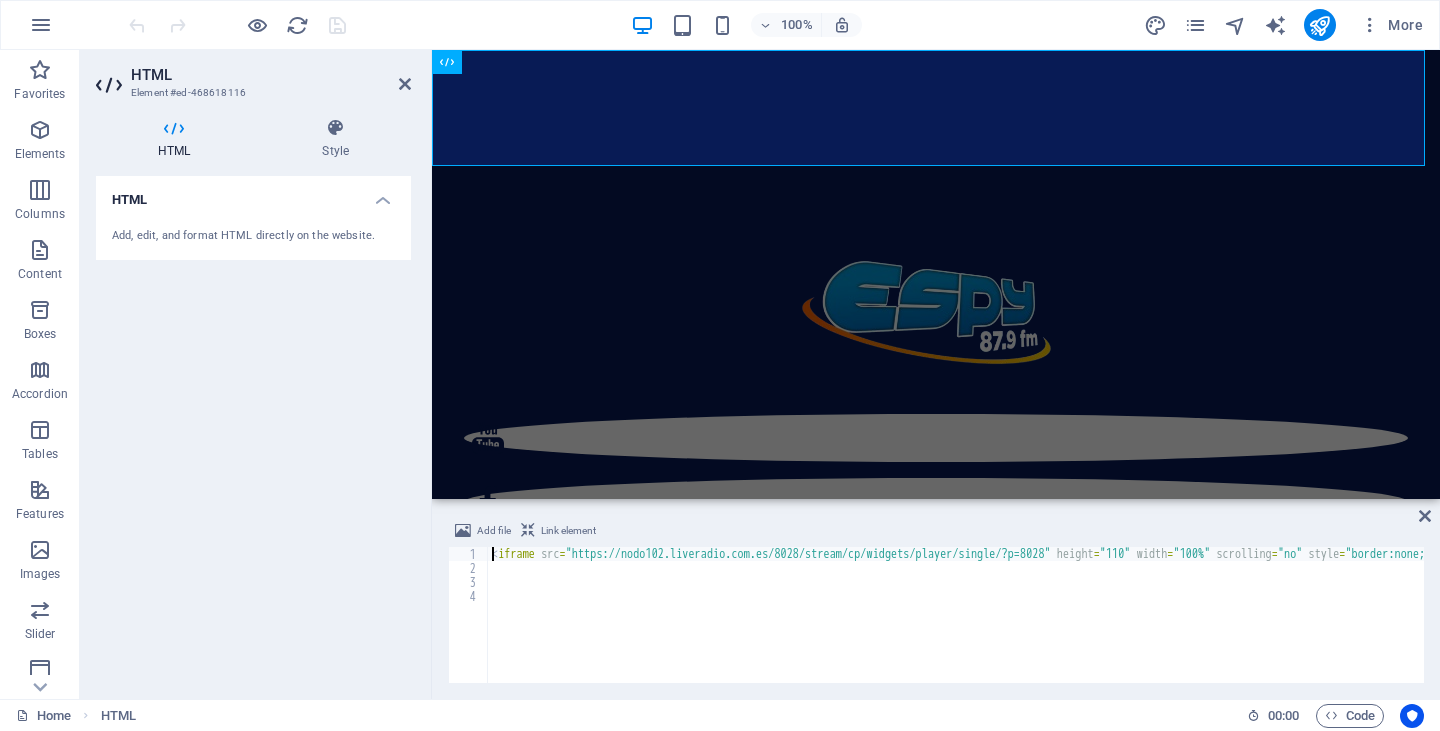 click on "< iframe   src = "https://nodo102.liveradio.com.es/8028/stream/cp/widgets/player/single/?p=8028"   height = "110"   width = "100%"   scrolling = "no"   style = "border:none;" > </ iframe >" at bounding box center [1041, 627] 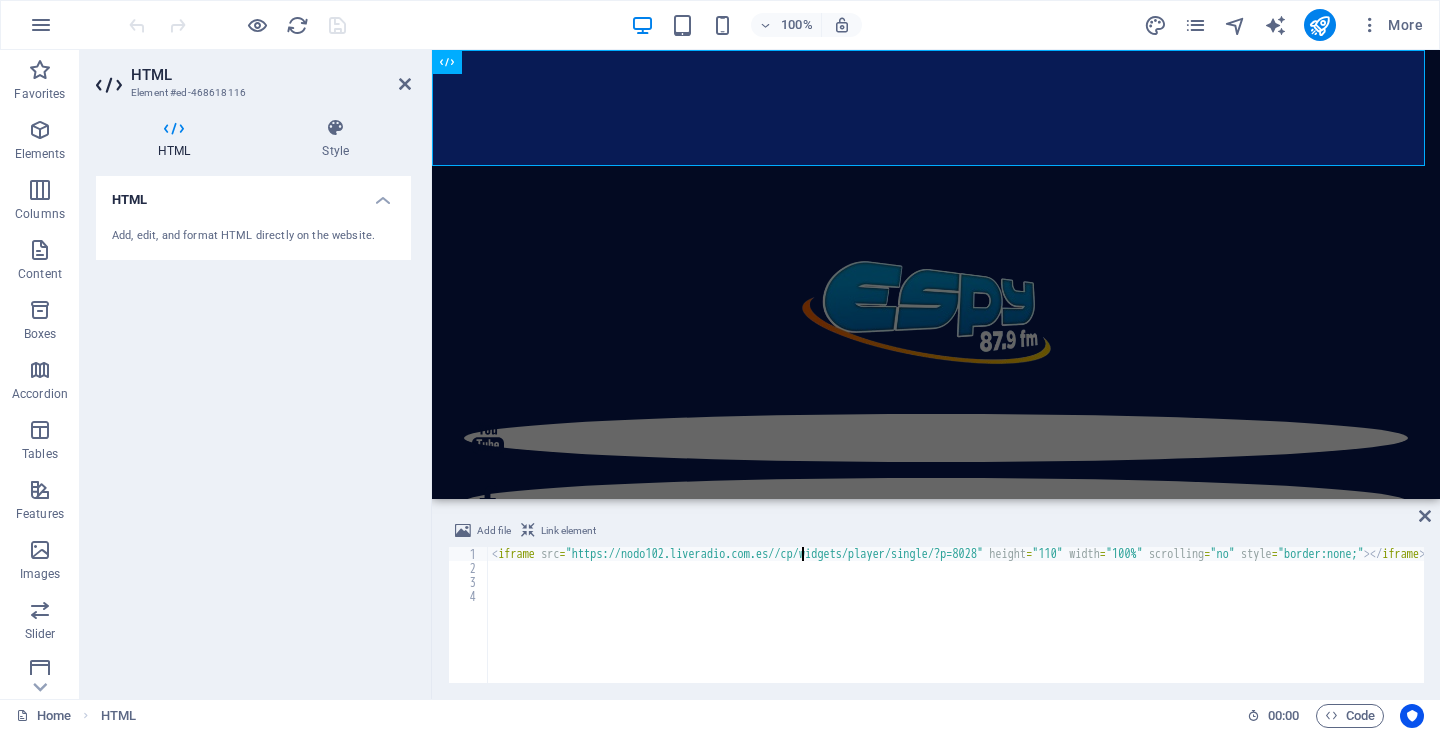 type on "<iframe src="https://nodo102.liveradio.com.es/cp/widgets/player/single/?p=8028" height="110" width="100%" scrolling="no" style="border:none;"></iframe>" 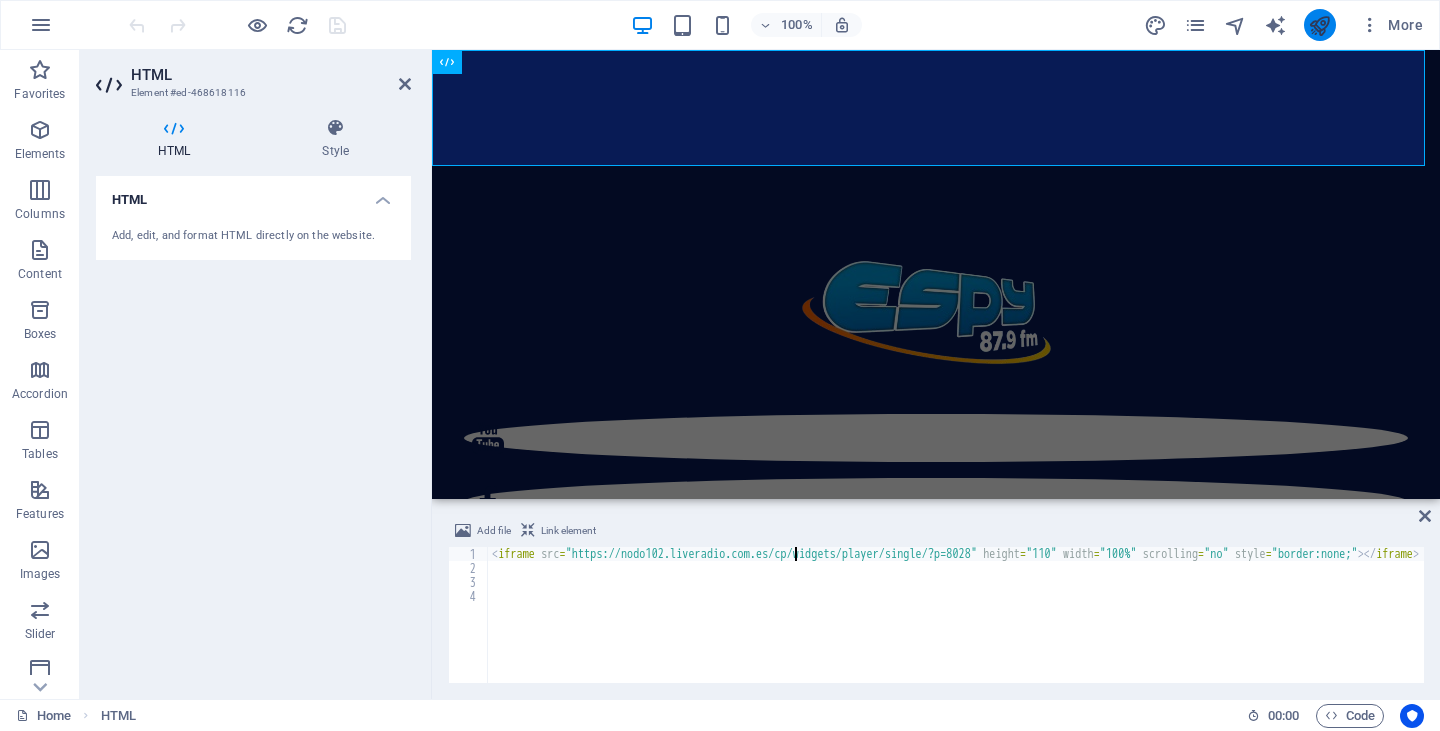 click at bounding box center [1319, 25] 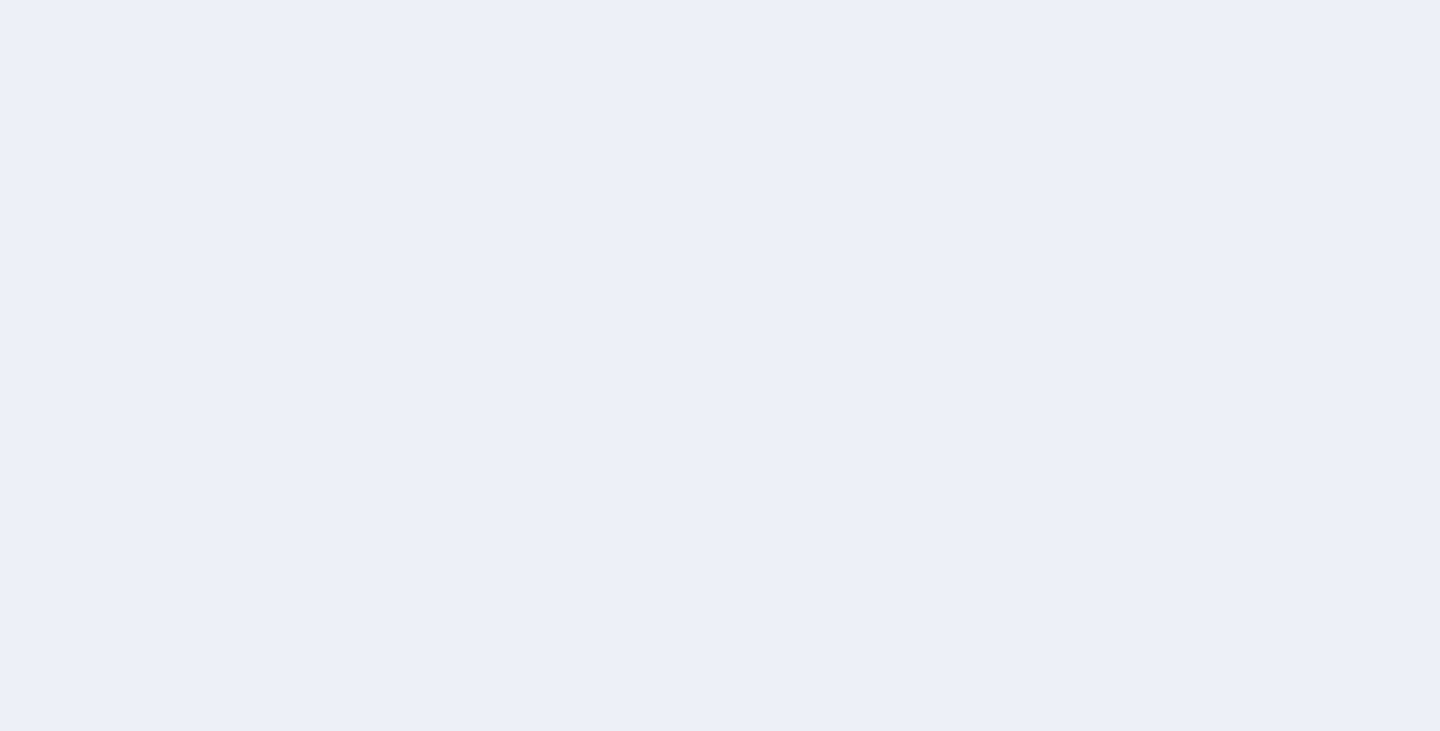 scroll, scrollTop: 0, scrollLeft: 0, axis: both 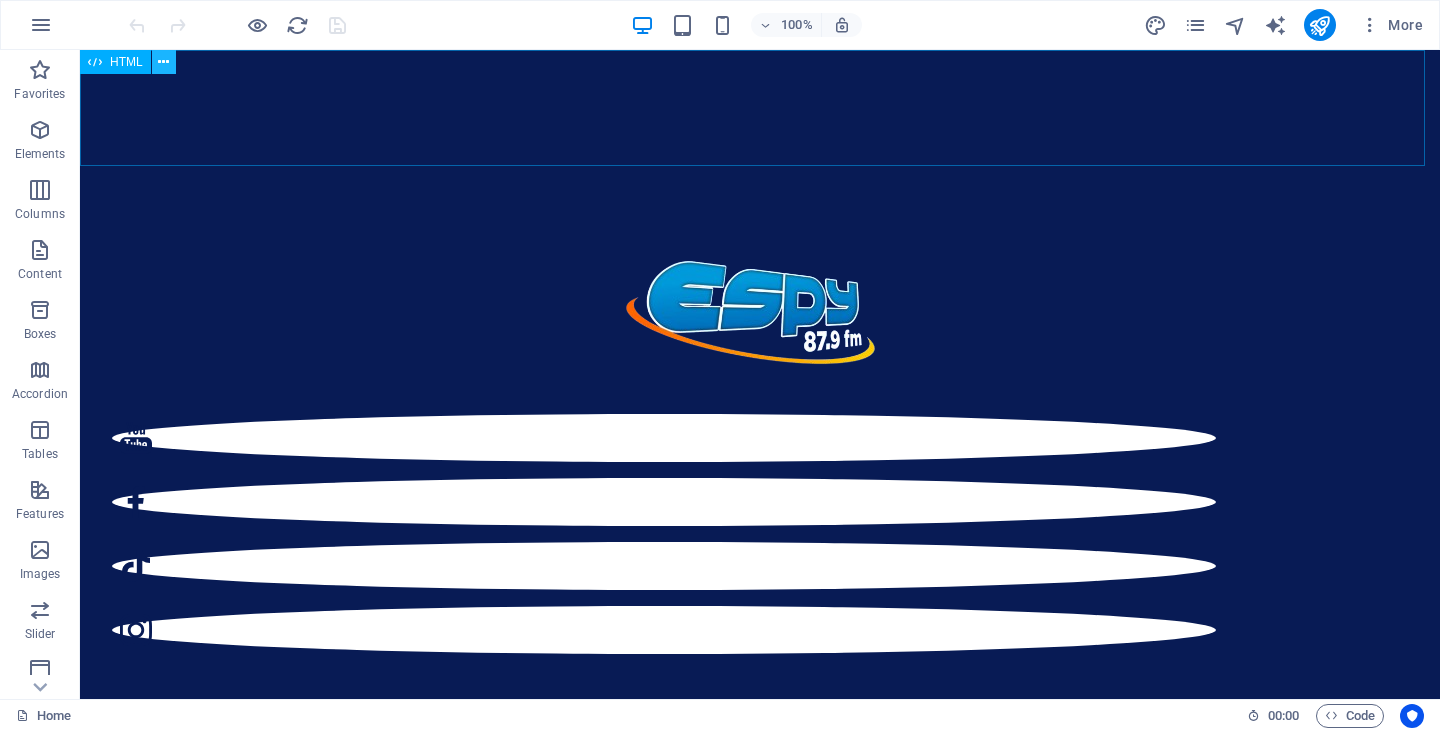 click at bounding box center [163, 62] 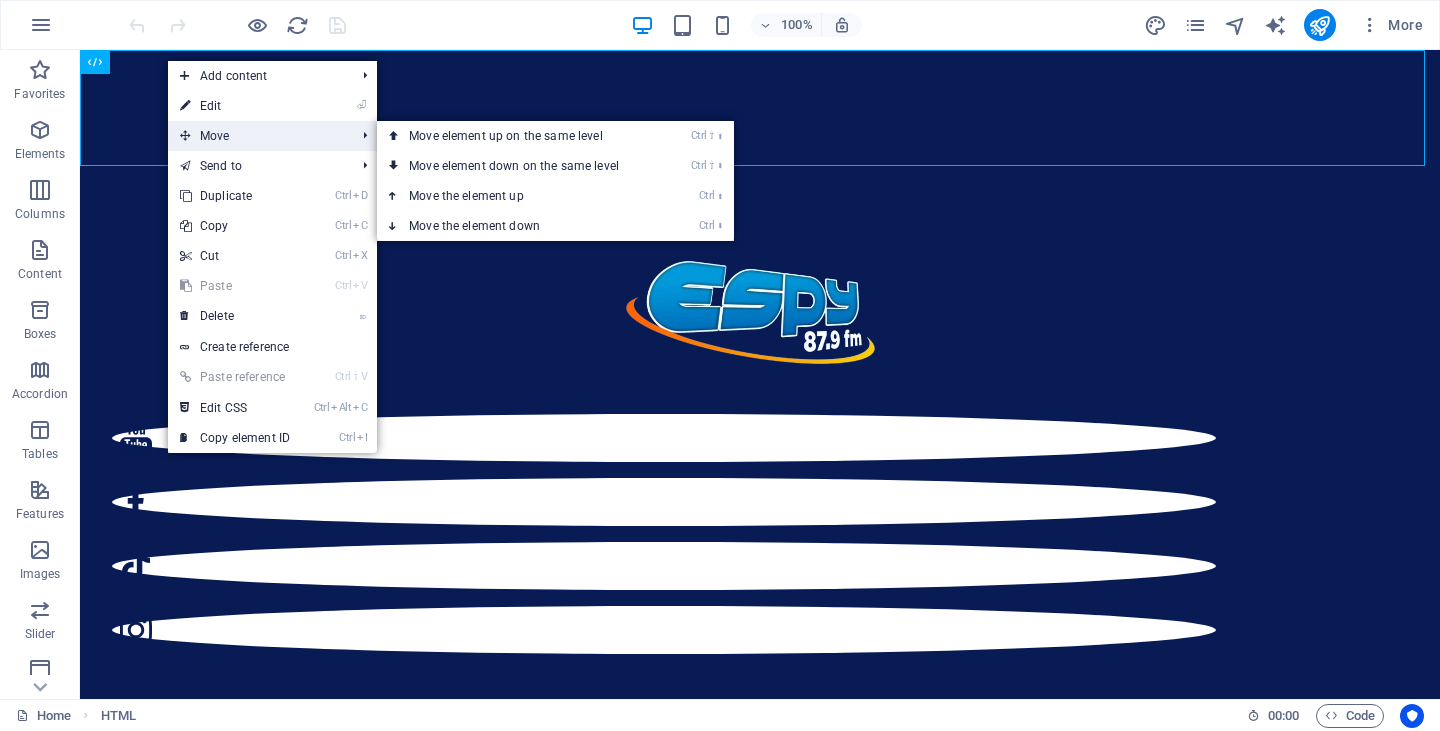 click on "Move" at bounding box center [257, 136] 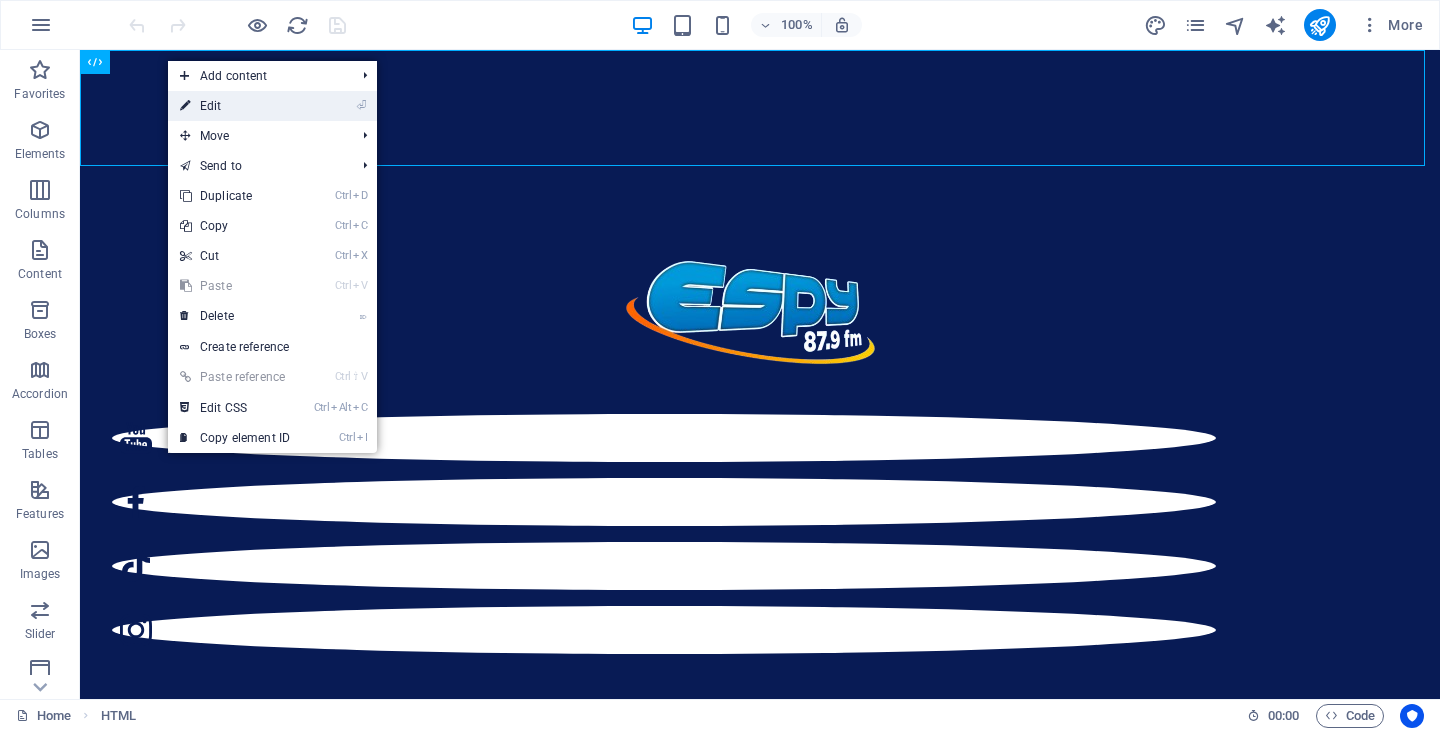 click on "⏎  Edit" at bounding box center [235, 106] 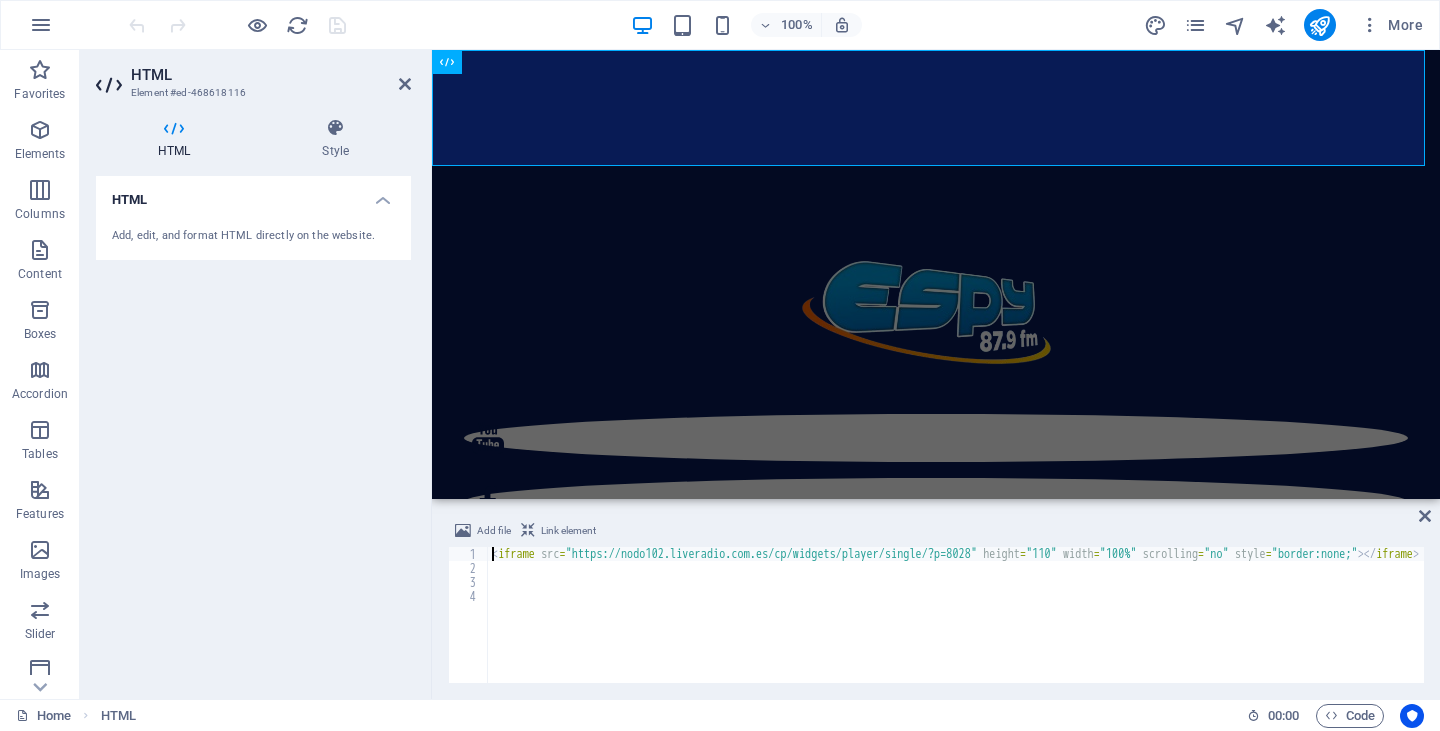 click on "< iframe   src = "https://nodo102.liveradio.com.es/cp/widgets/player/single/?p=8028"   height = "110"   width = "100%"   scrolling = "no"   style = "border:none;" > </ iframe >" at bounding box center [1000, 627] 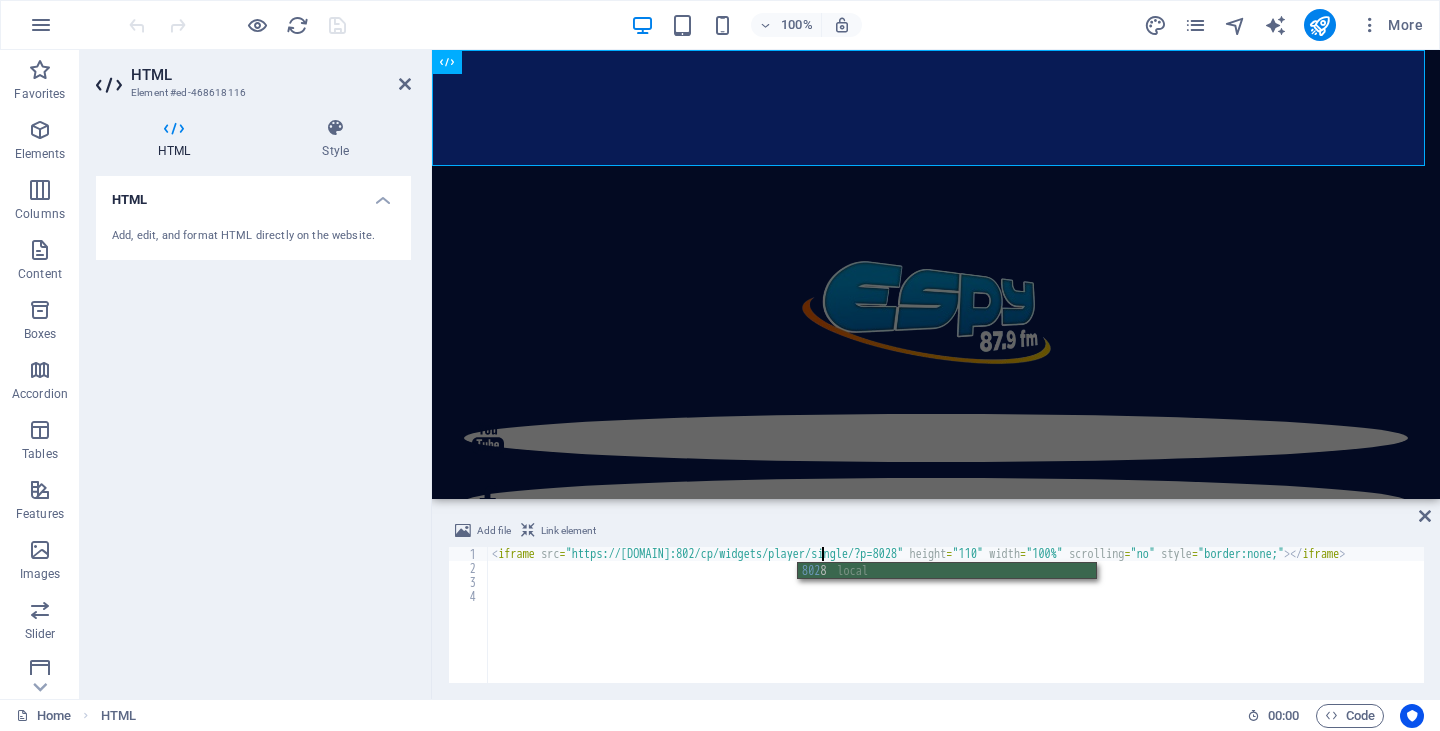 scroll, scrollTop: 0, scrollLeft: 27, axis: horizontal 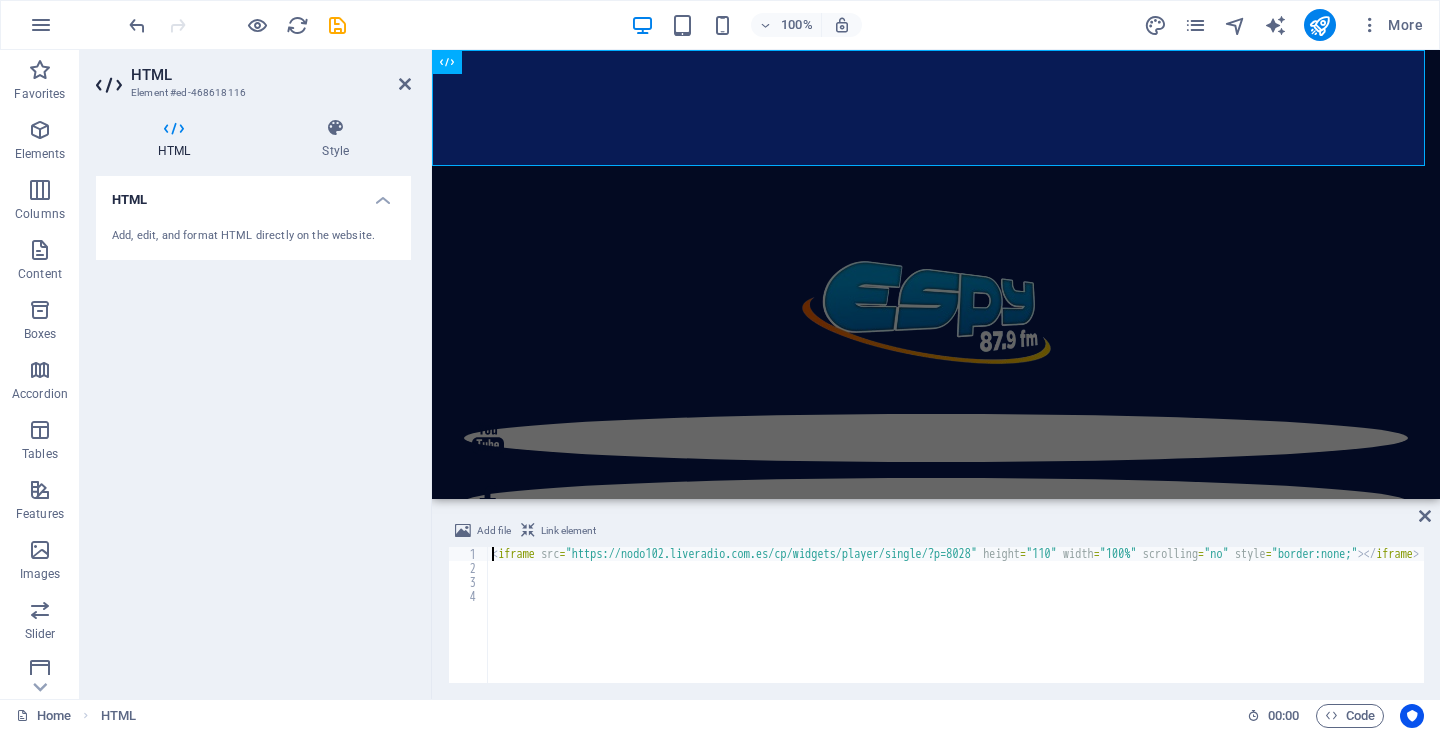 click on "< iframe   src = "https://nodo102.liveradio.com.es/cp/widgets/player/single/?p=8028"   height = "110"   width = "100%"   scrolling = "no"   style = "border:none;" > </ iframe >" at bounding box center (1000, 627) 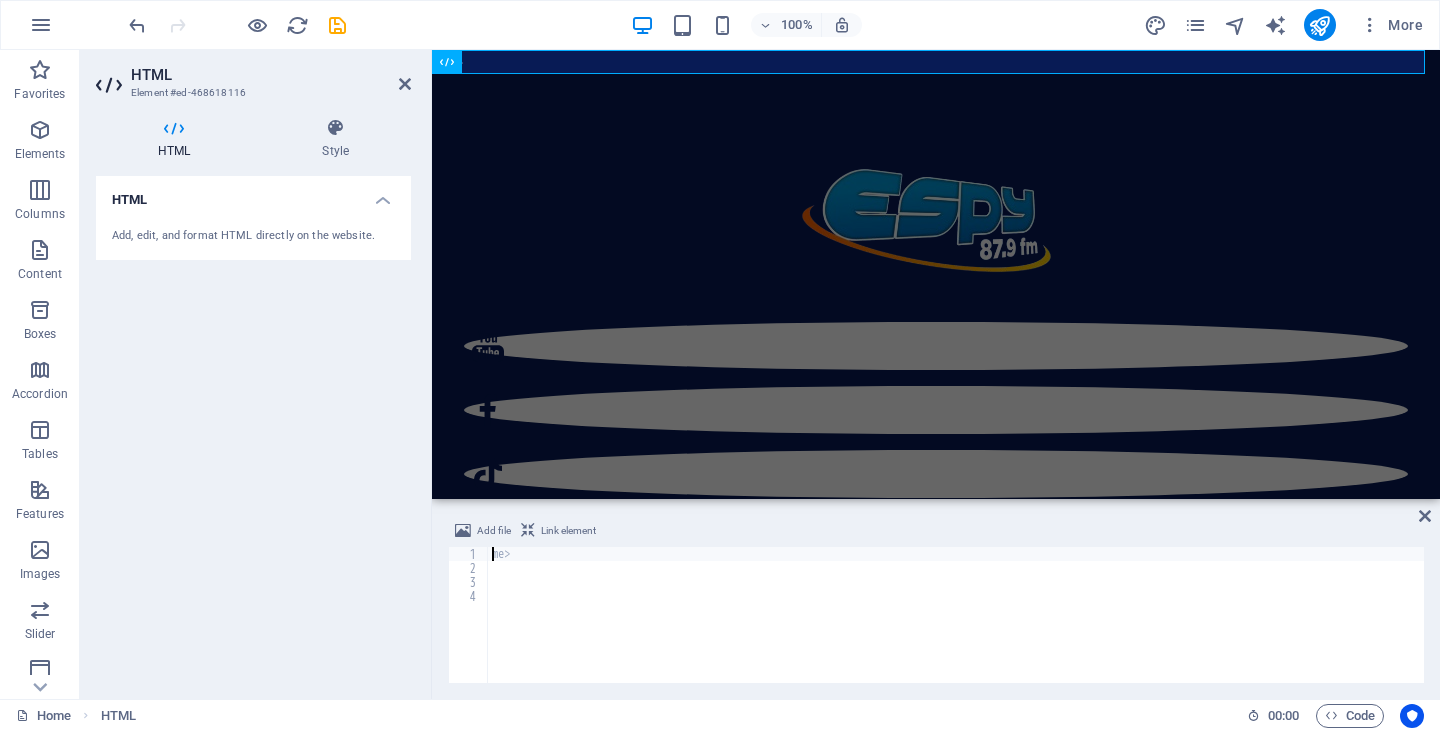 scroll, scrollTop: 0, scrollLeft: 0, axis: both 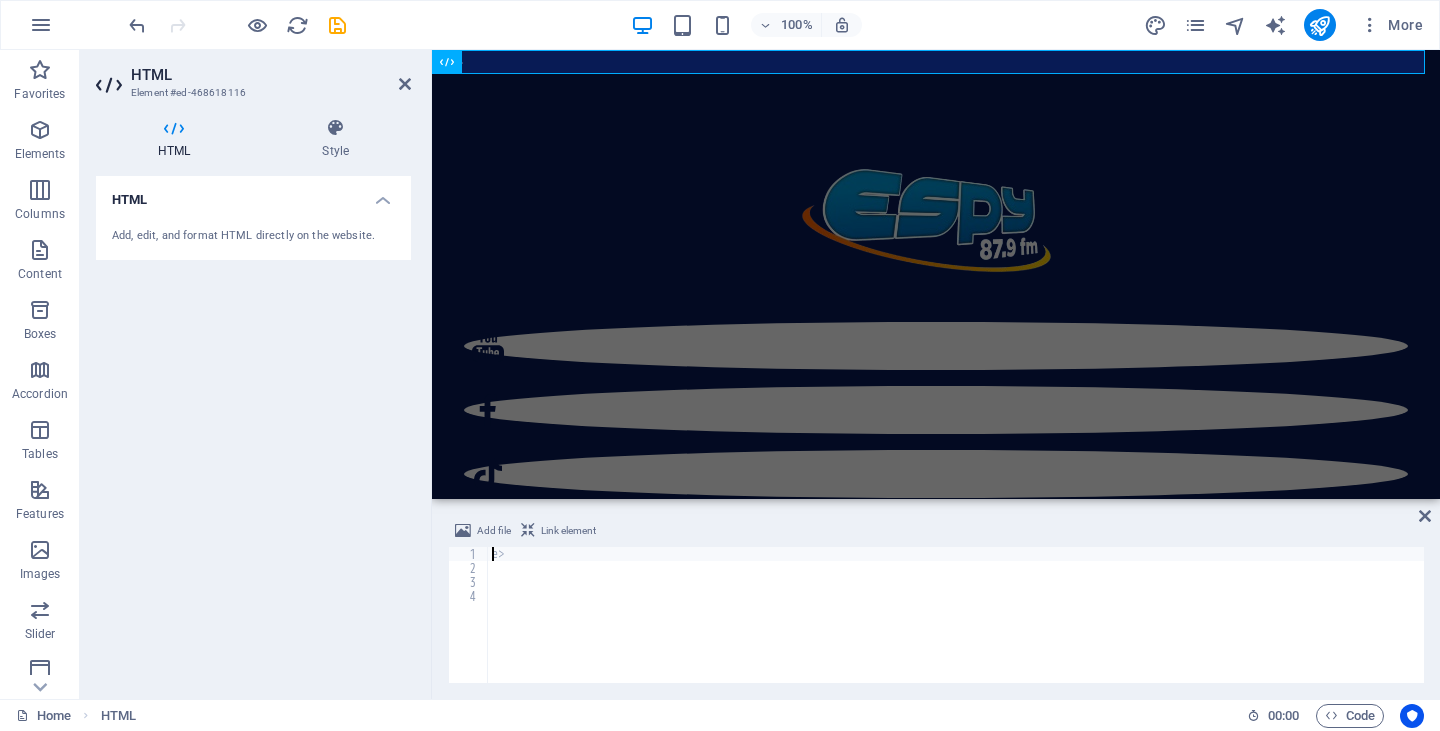 type on ">" 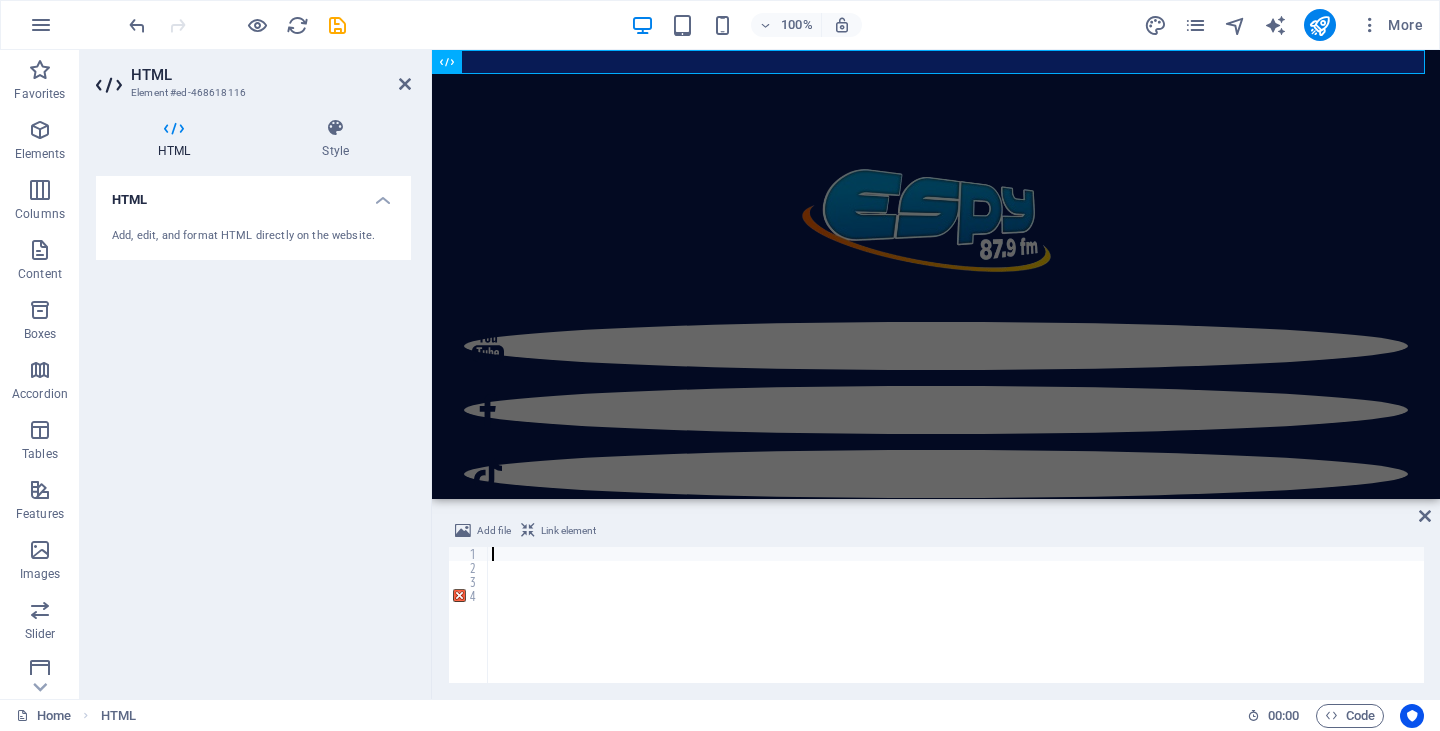 paste on "<script id='sonic_js' data-port='8028' src='https://nodo102.liveradio.com.es/cp/widgets.js?r=68'></script>" 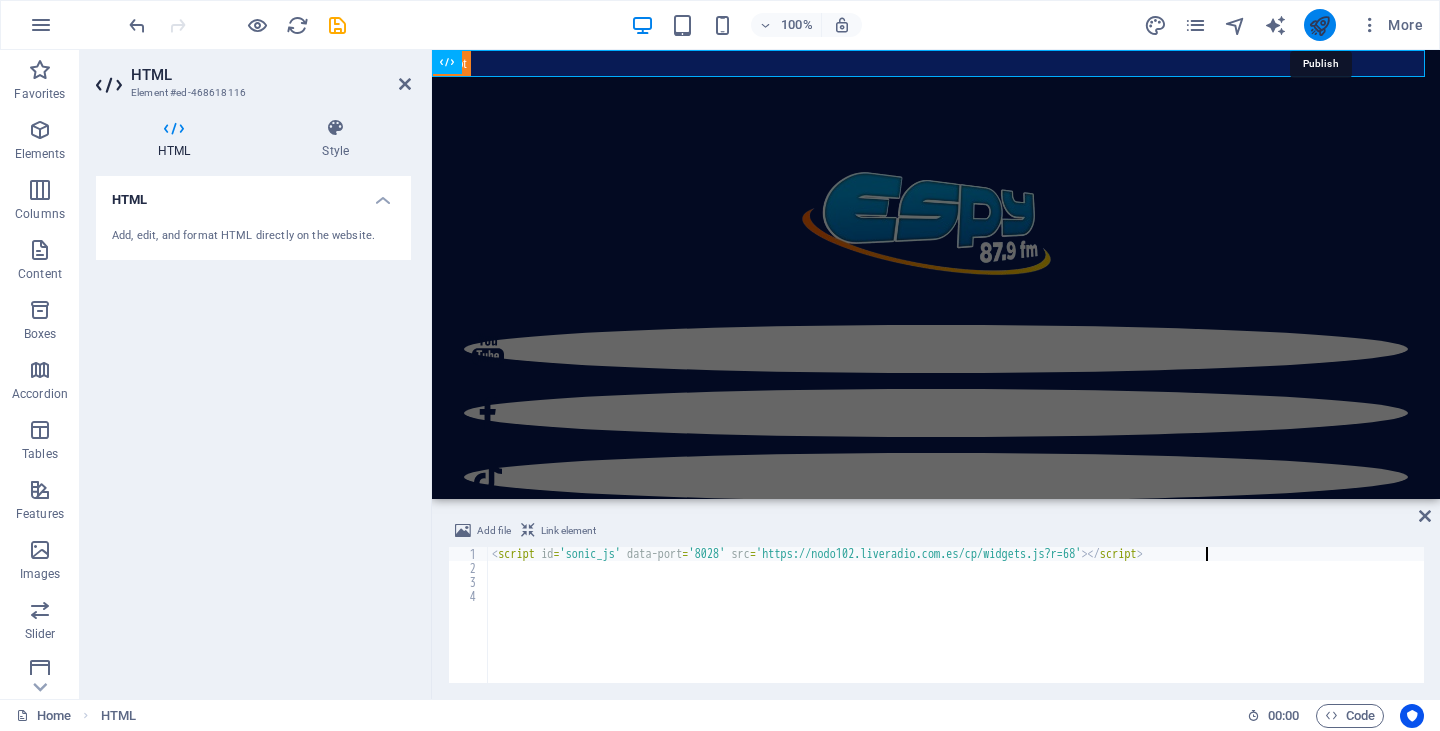 click at bounding box center (1319, 25) 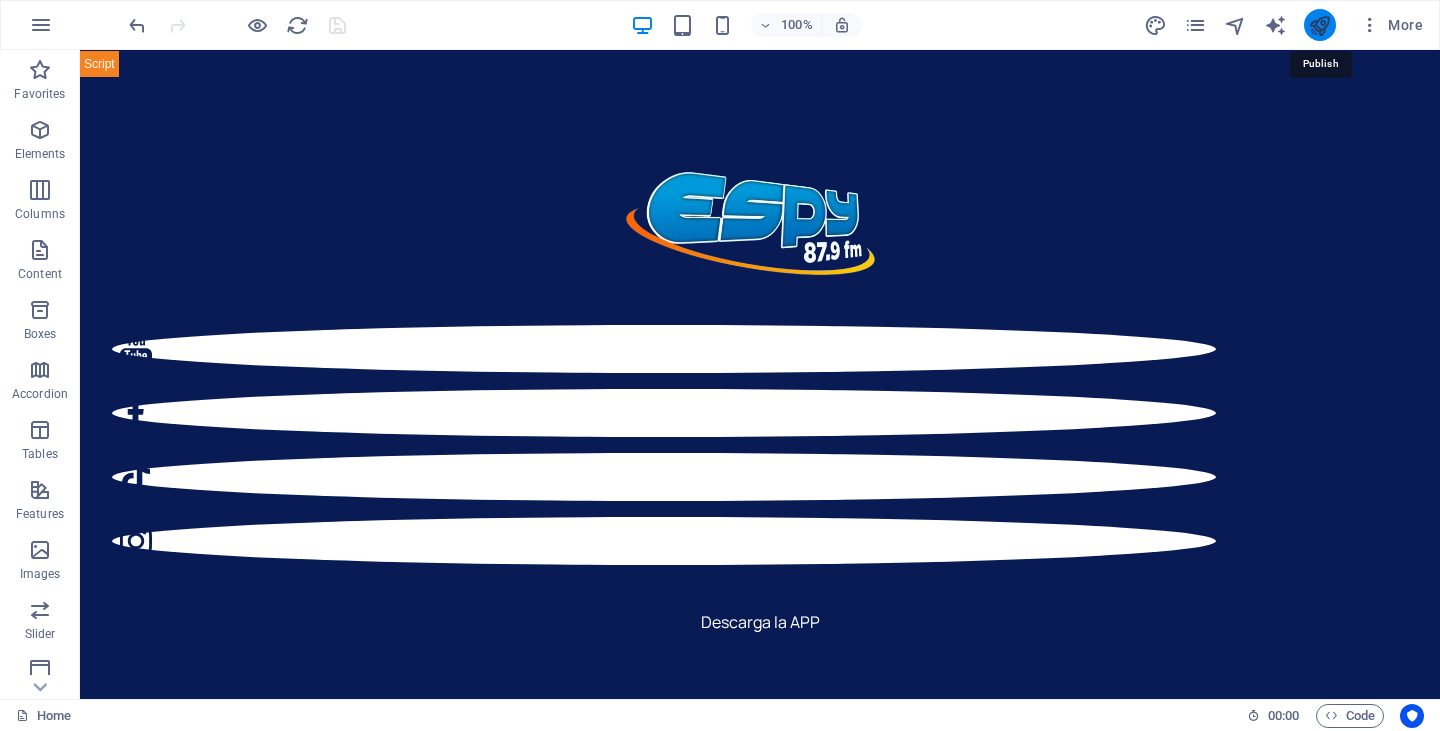 click at bounding box center (1319, 25) 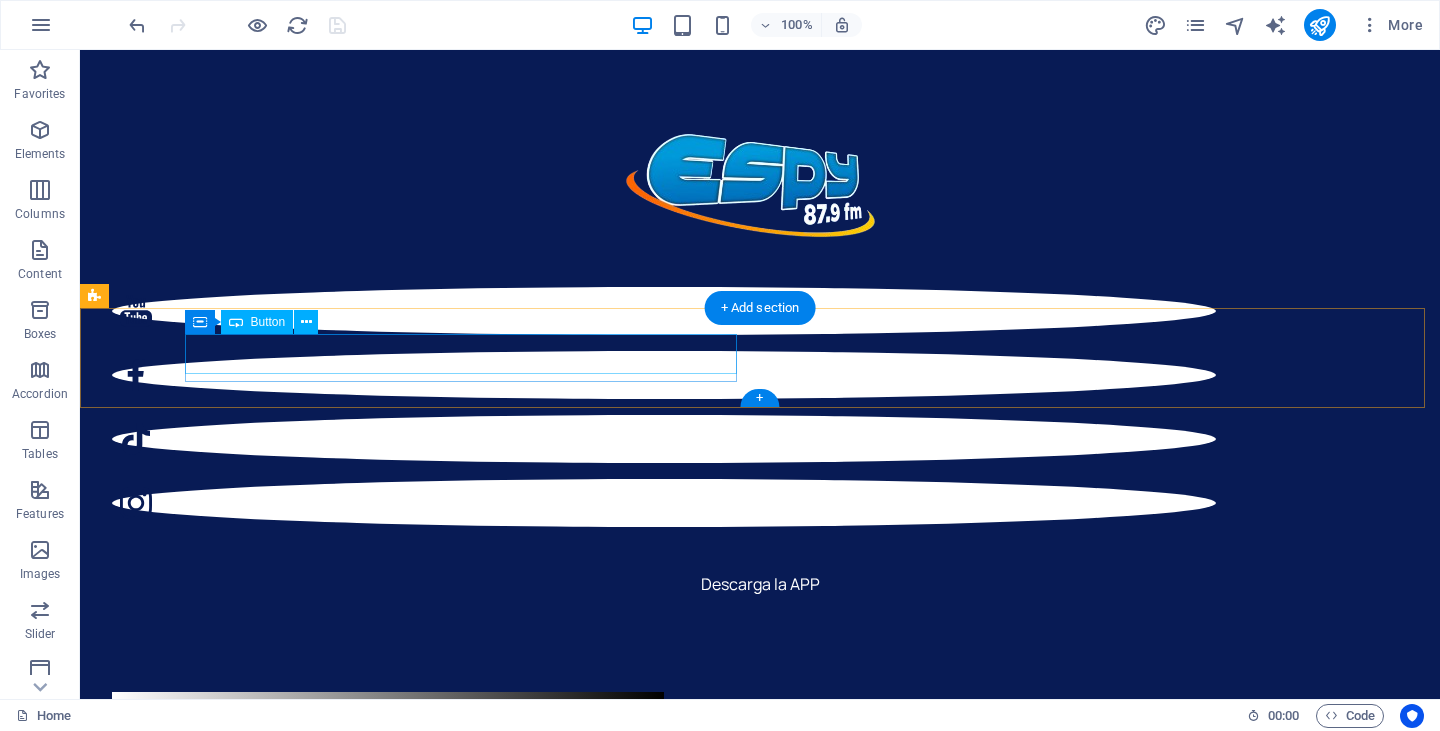 scroll, scrollTop: 0, scrollLeft: 0, axis: both 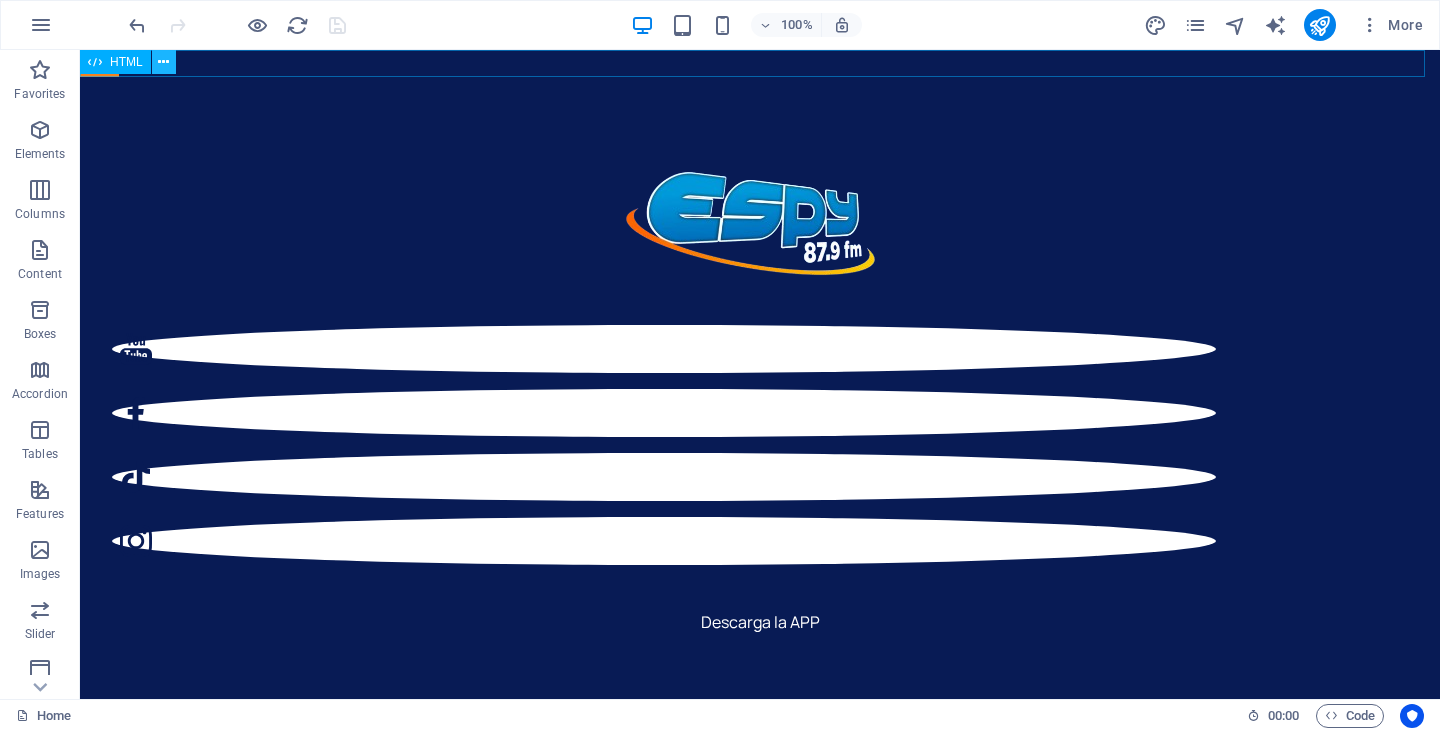 click at bounding box center [164, 62] 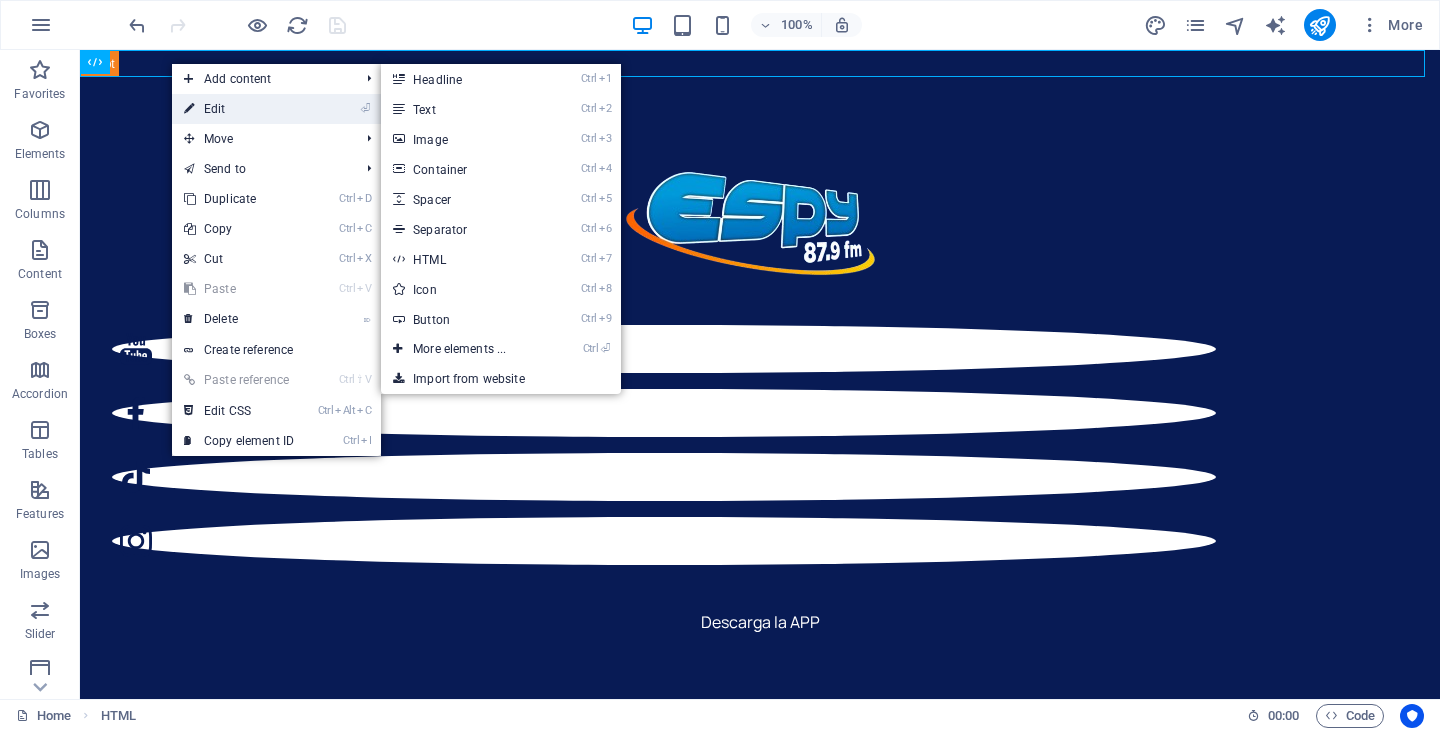 click on "⏎  Edit" at bounding box center [239, 109] 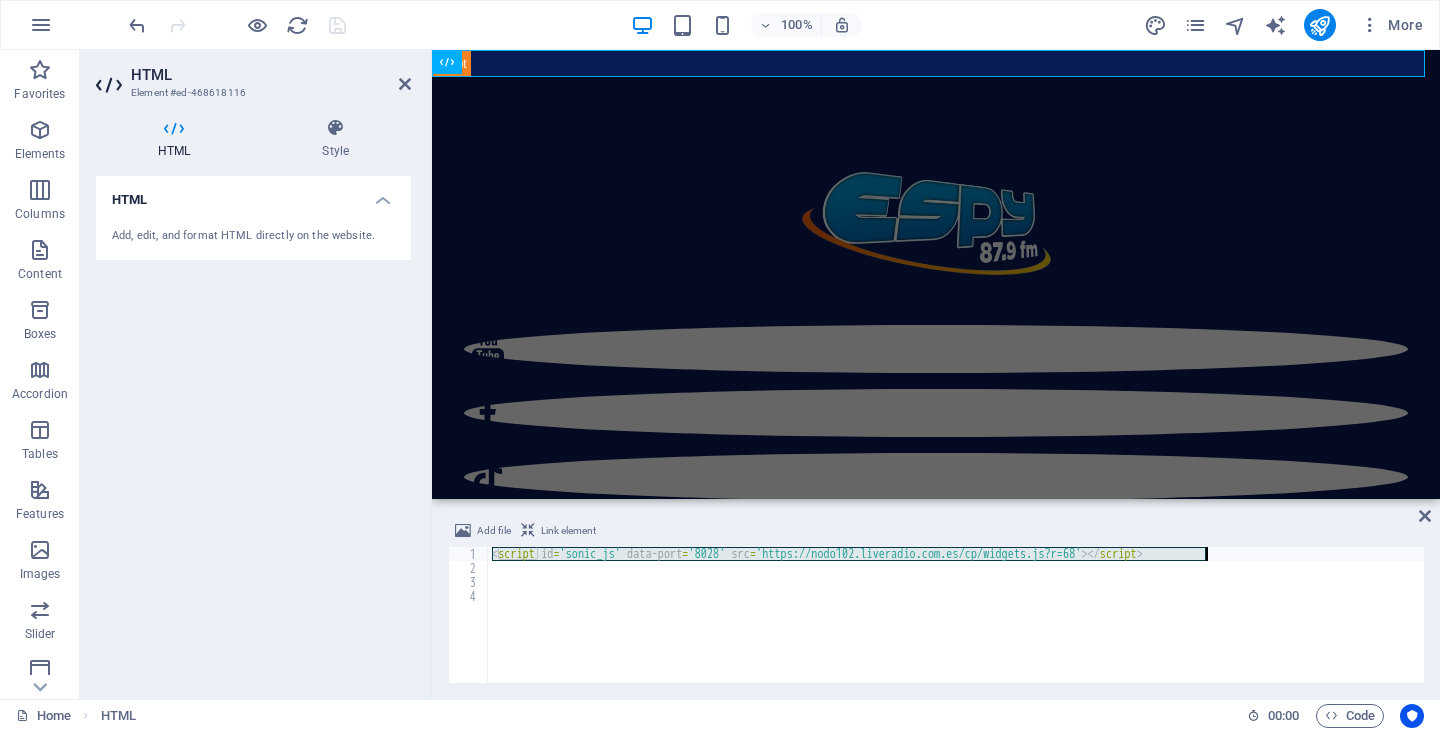 drag, startPoint x: 491, startPoint y: 554, endPoint x: 1221, endPoint y: 554, distance: 730 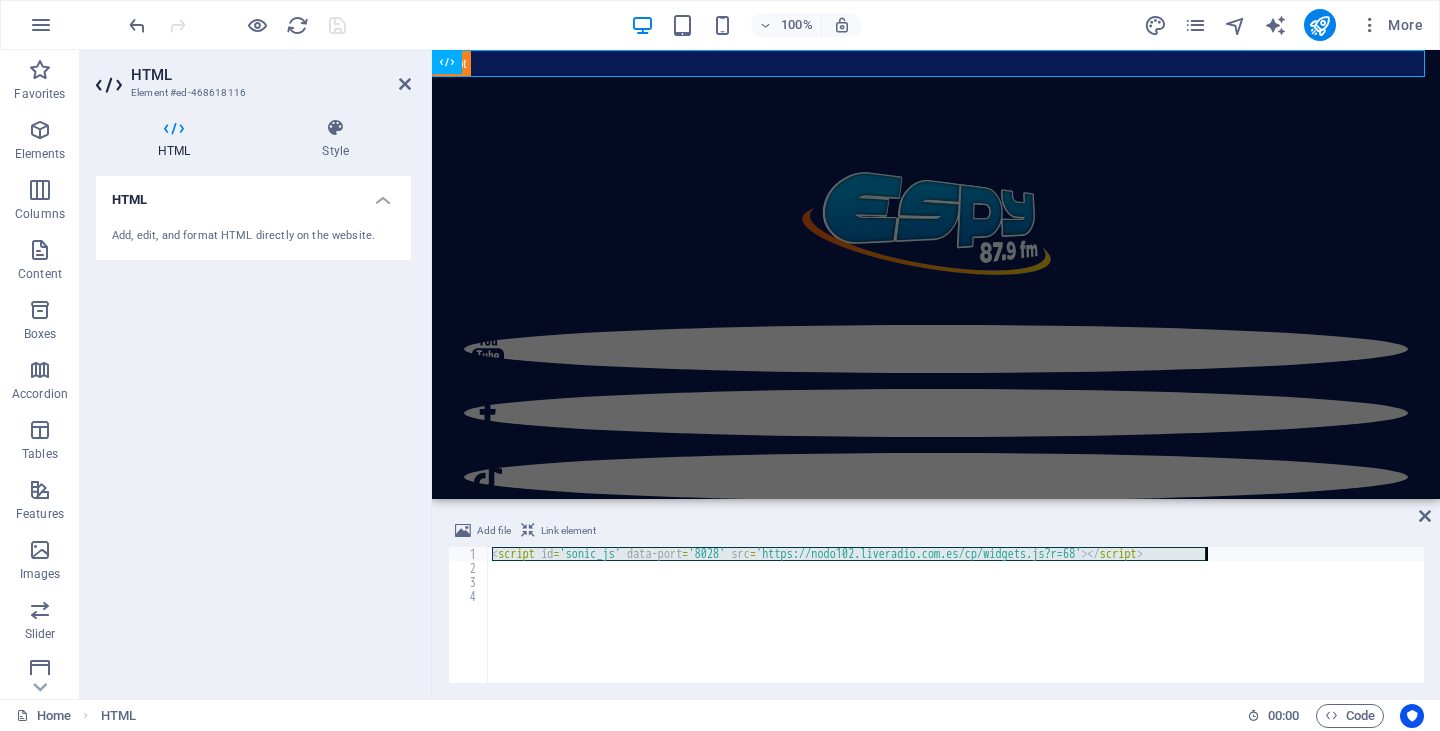 type 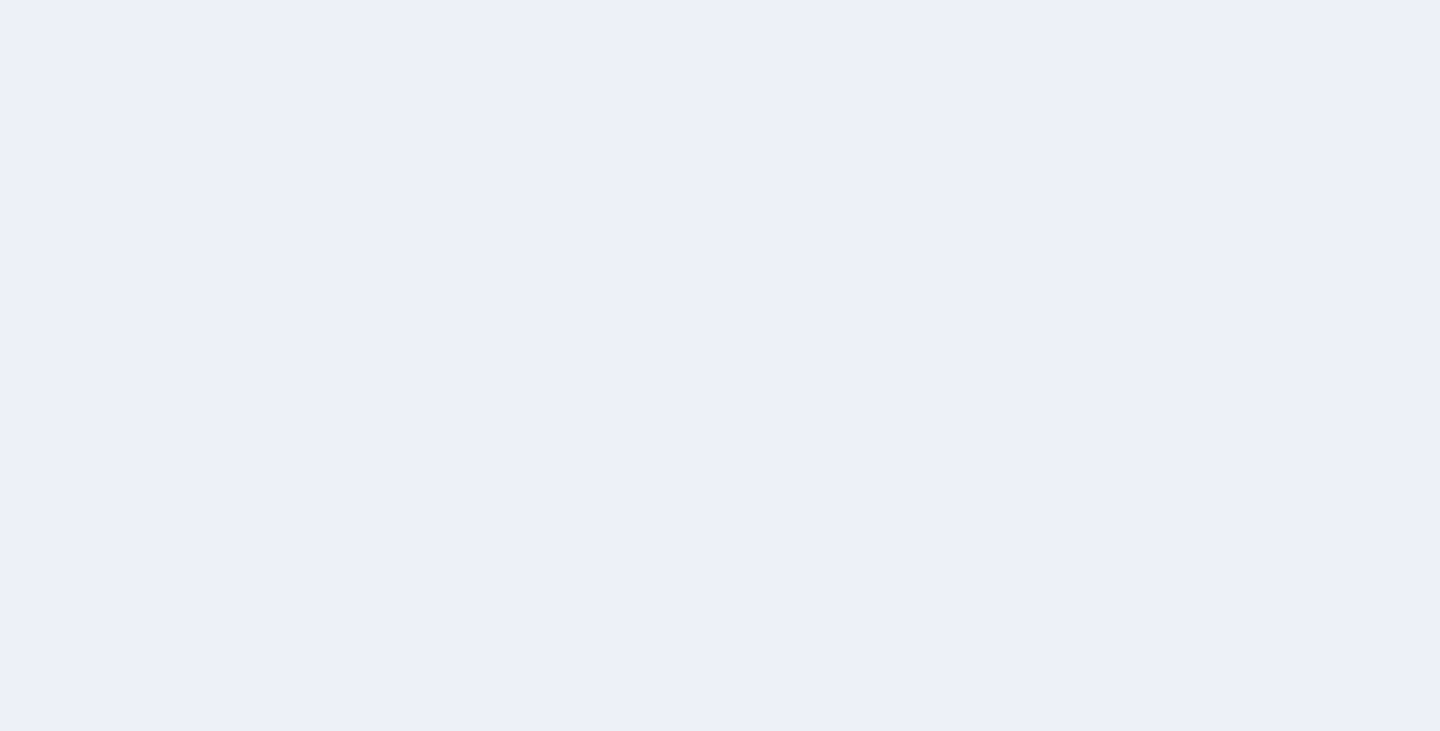 scroll, scrollTop: 0, scrollLeft: 0, axis: both 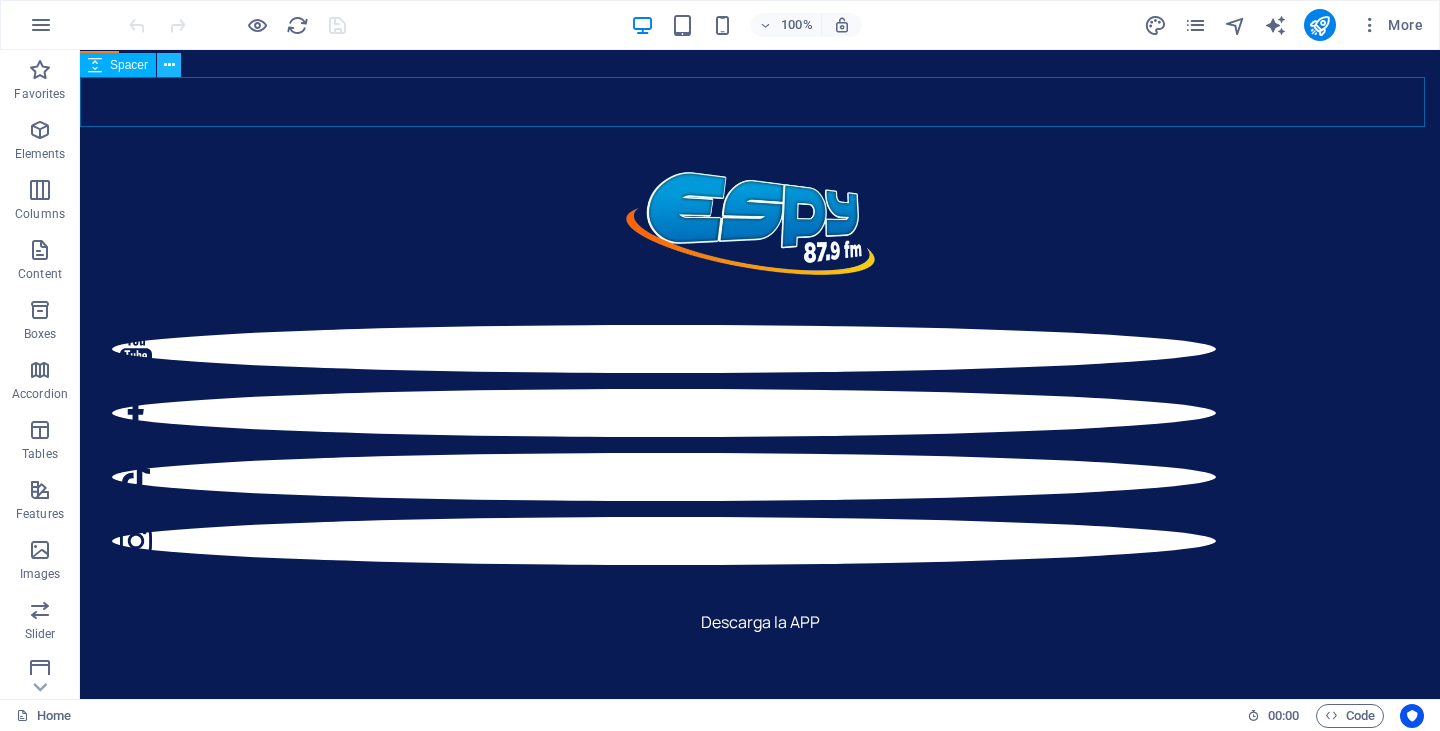 click at bounding box center (169, 65) 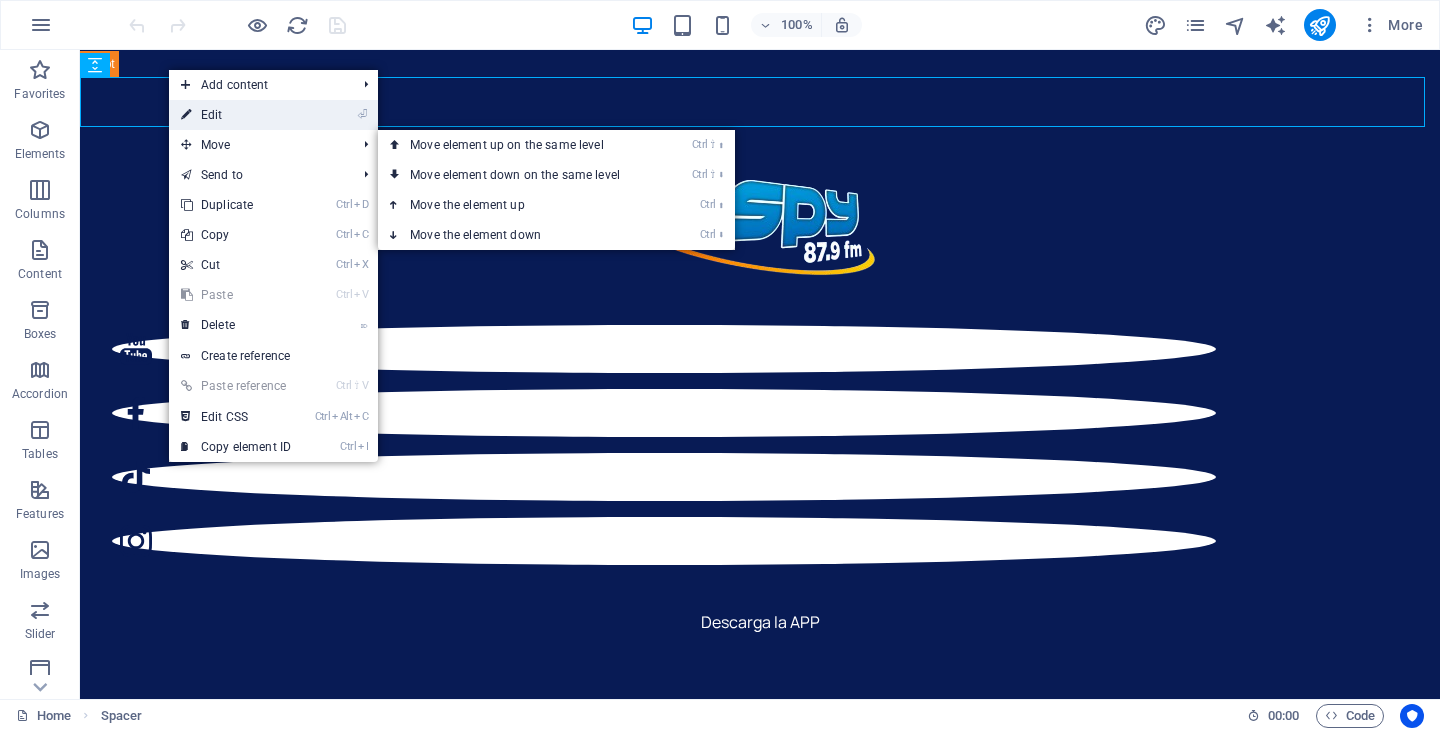 click on "⏎  Edit" at bounding box center (236, 115) 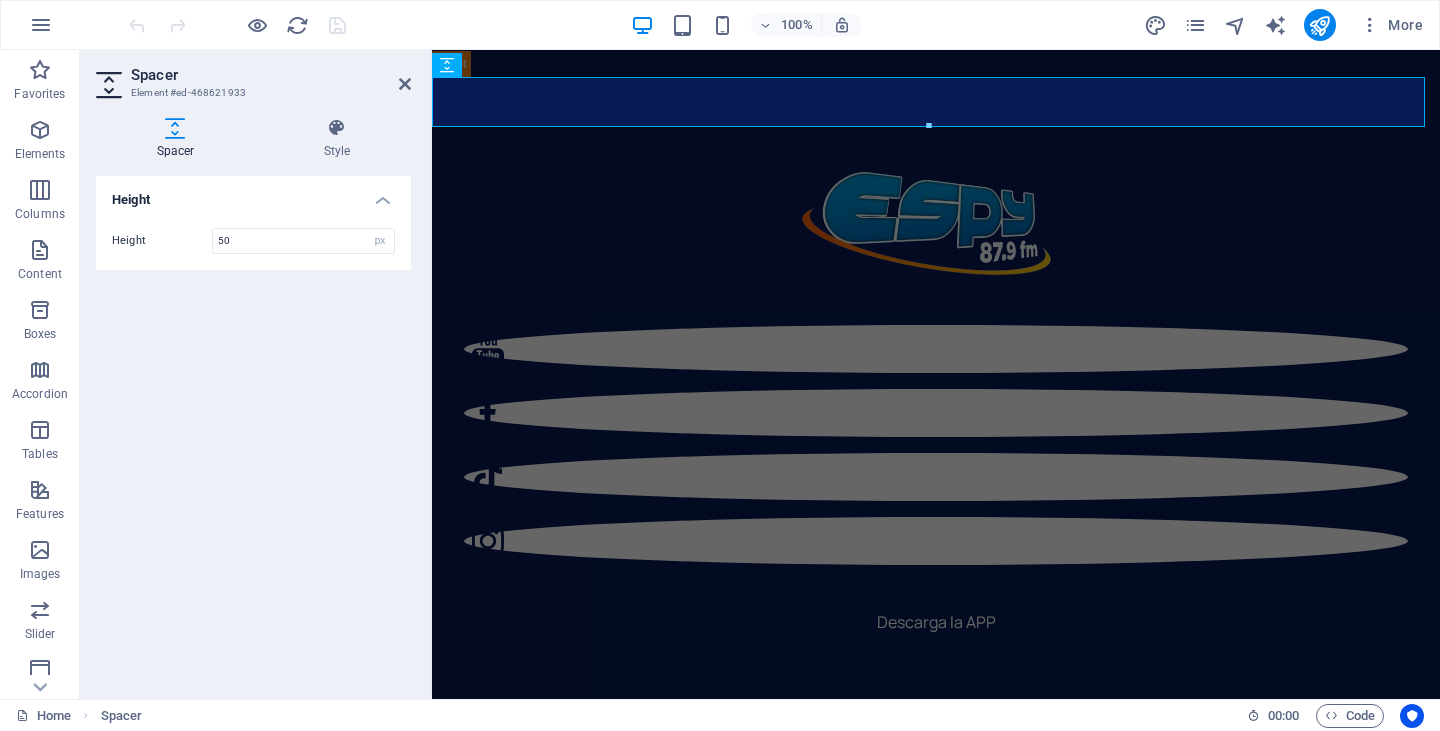 click on "Spacer" at bounding box center (271, 75) 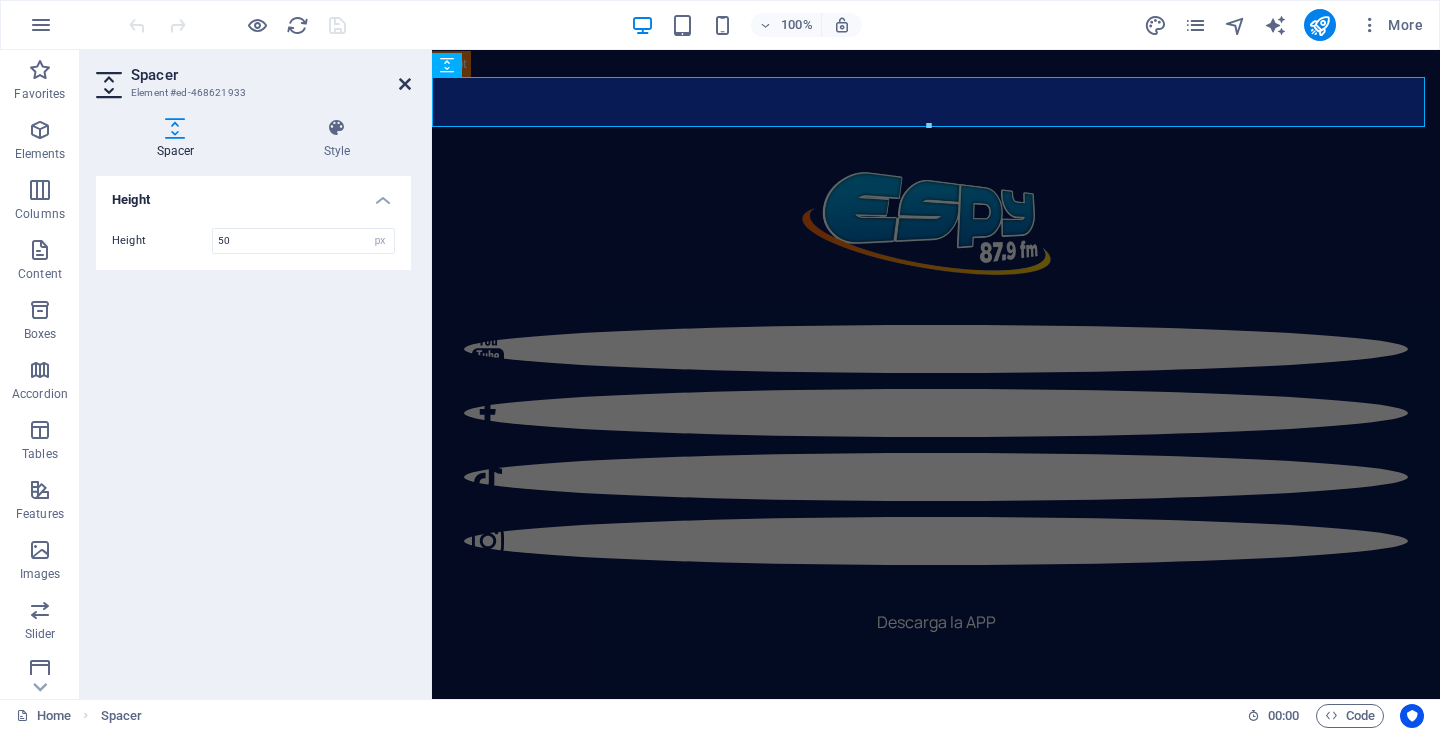 click at bounding box center (405, 84) 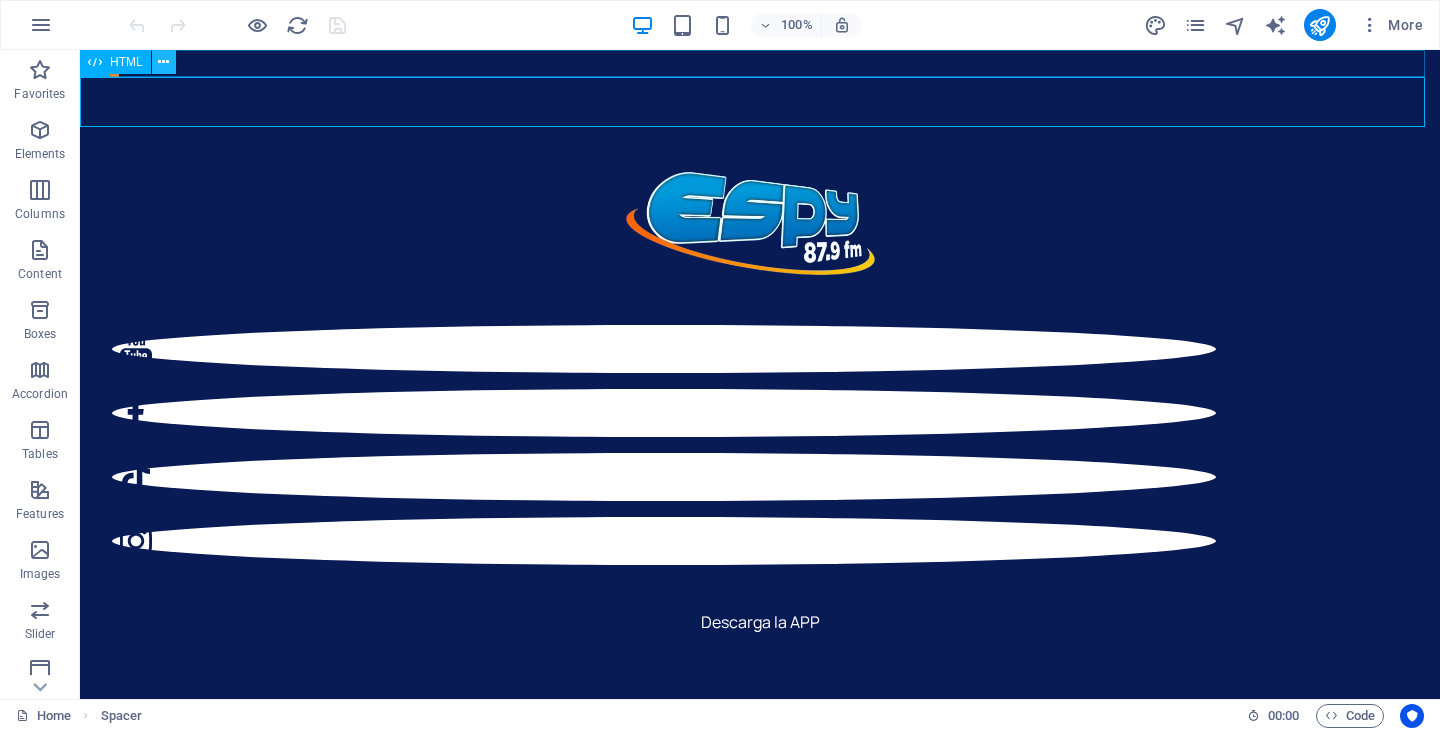 click at bounding box center (163, 62) 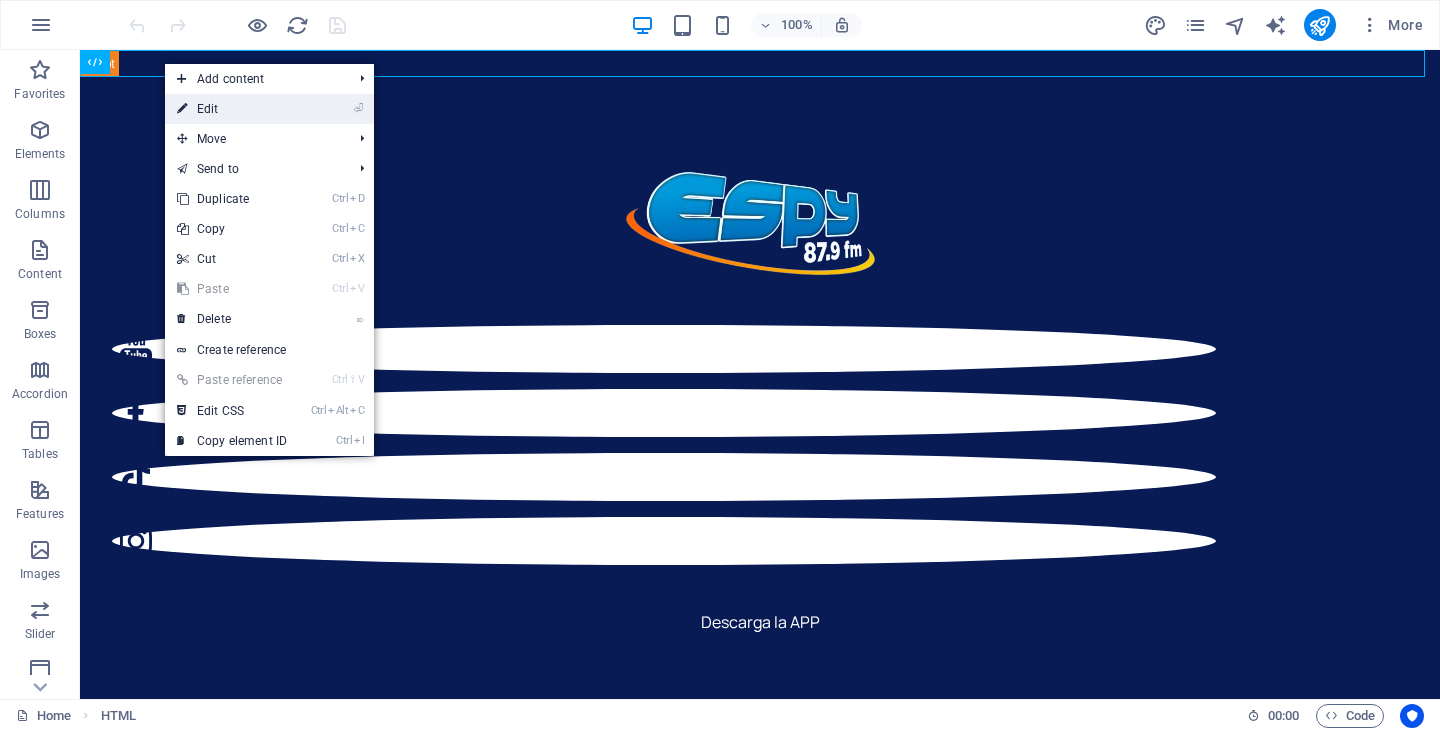 click on "⏎  Edit" at bounding box center (232, 109) 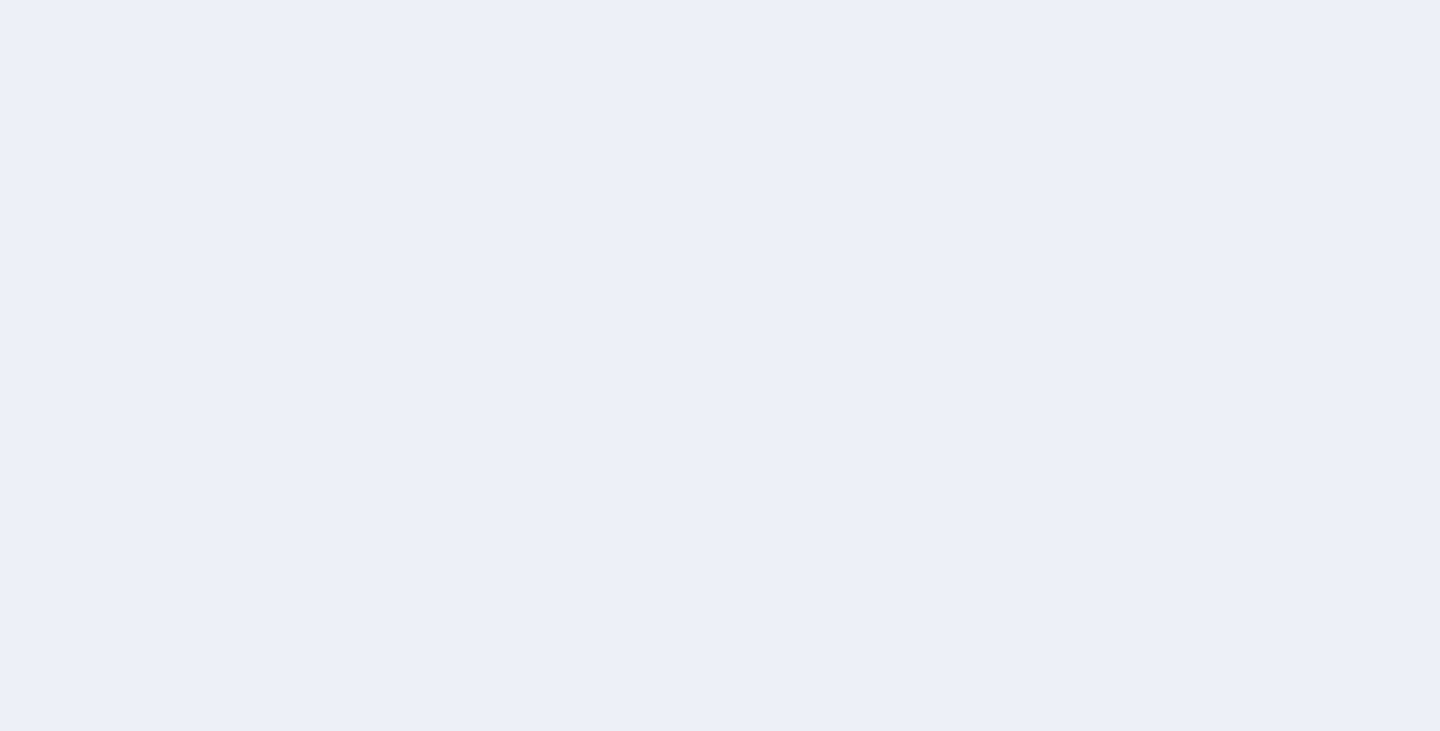 scroll, scrollTop: 0, scrollLeft: 0, axis: both 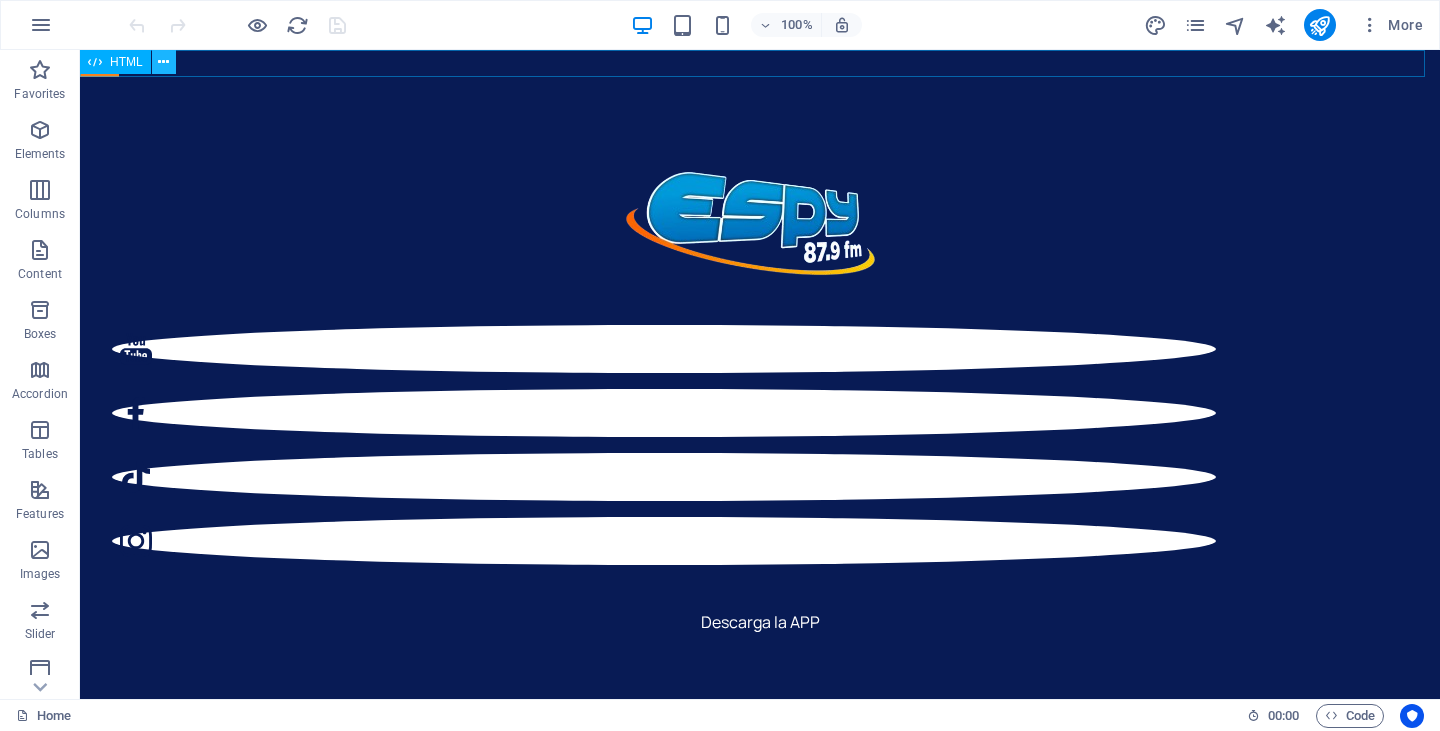 click at bounding box center [163, 62] 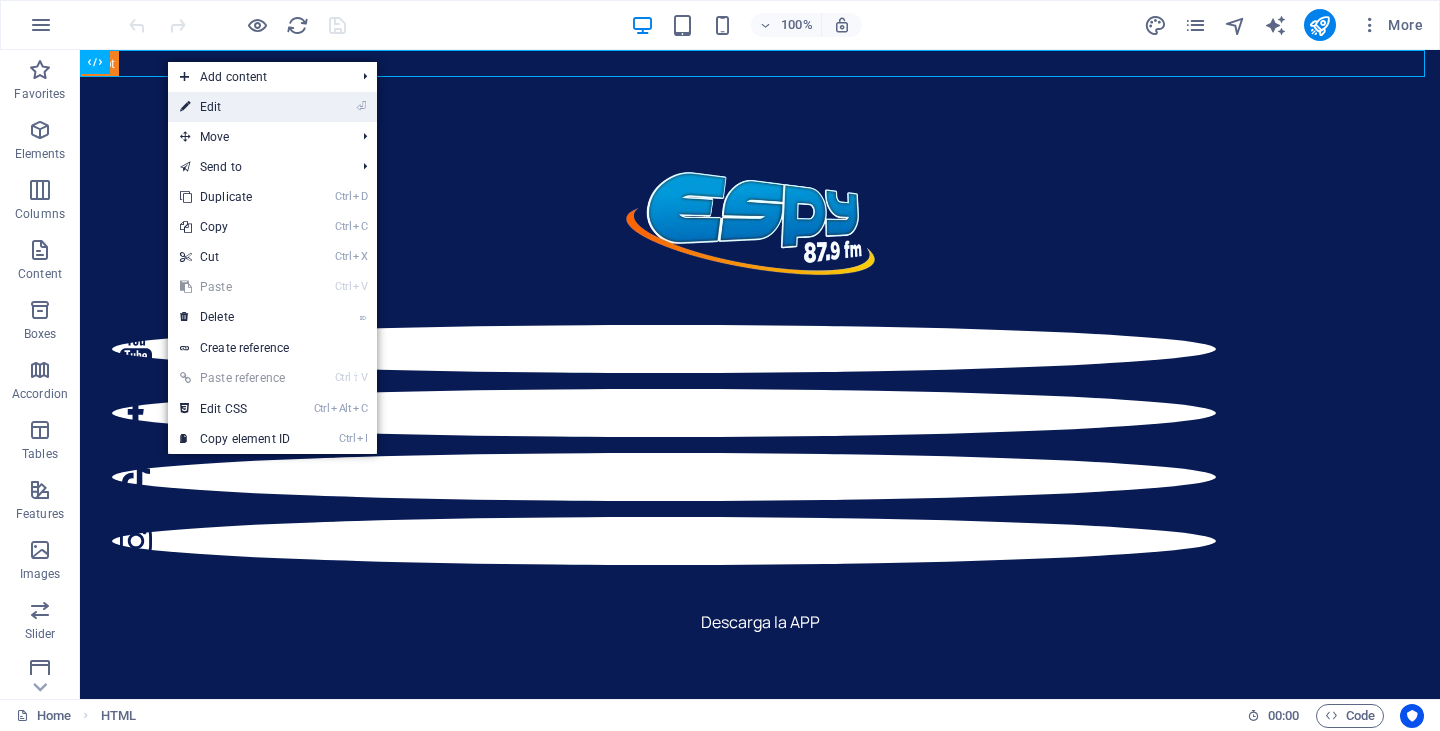 click on "⏎  Edit" at bounding box center (235, 107) 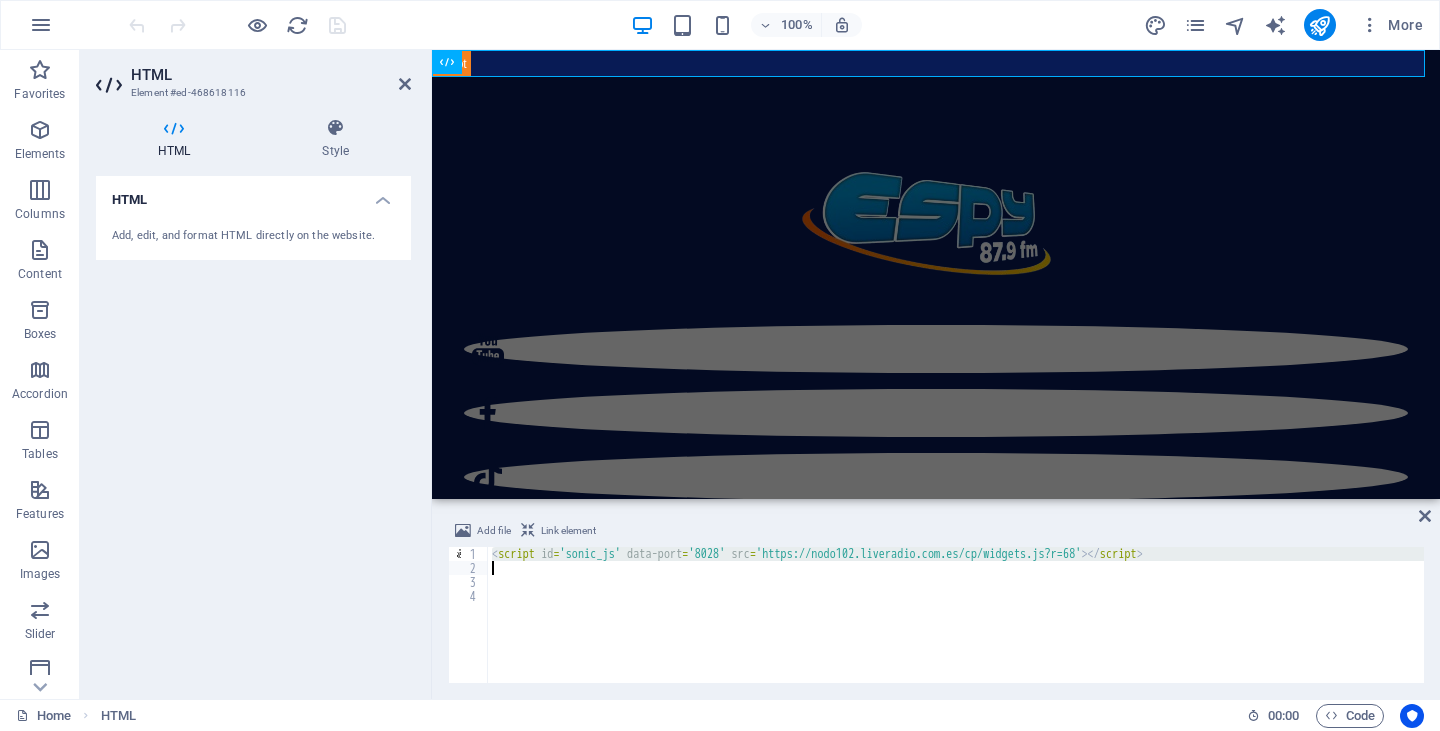 drag, startPoint x: 492, startPoint y: 556, endPoint x: 1227, endPoint y: 562, distance: 735.0245 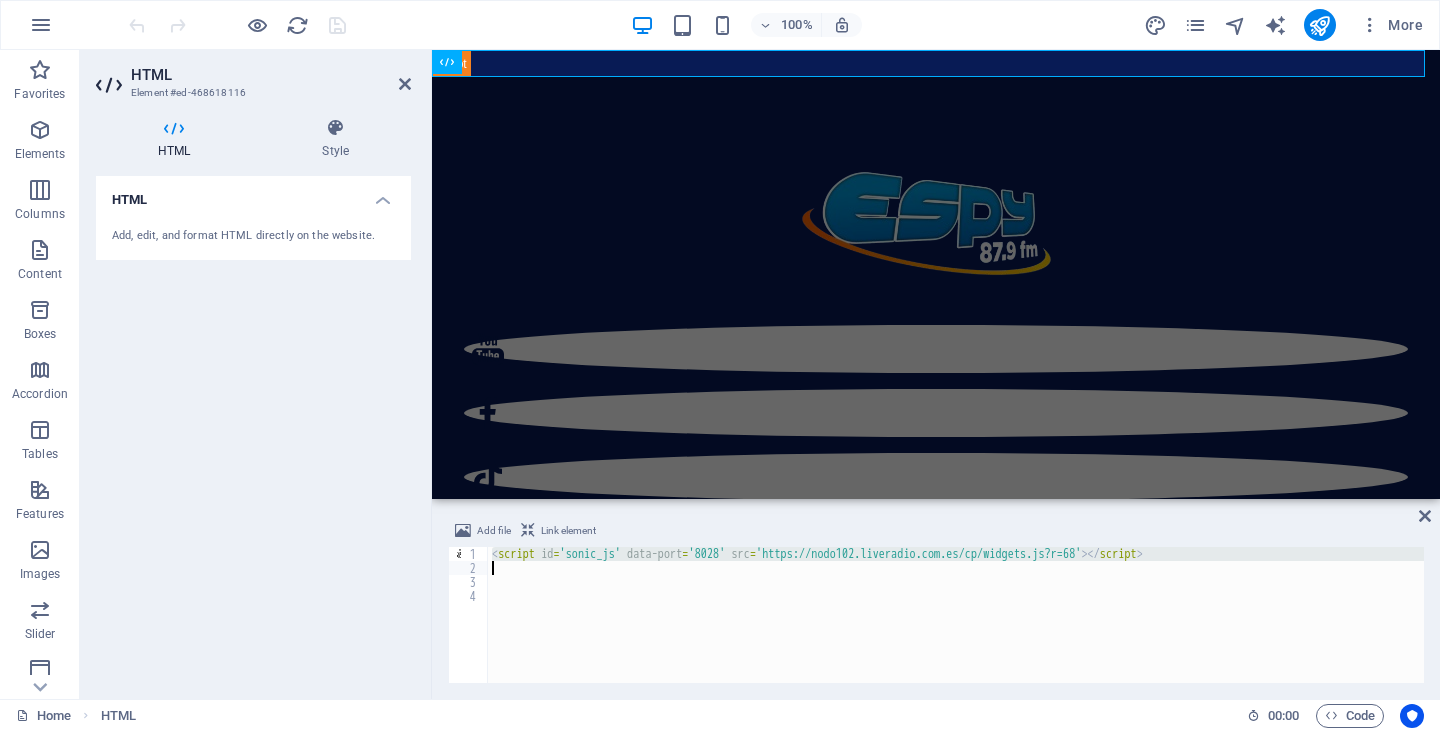 click on "< script   id = 'sonic_js'   data-port = '8028'   src = 'https://nodo102.liveradio.com.es/cp/widgets.js?r=68' > </ script >" at bounding box center [956, 615] 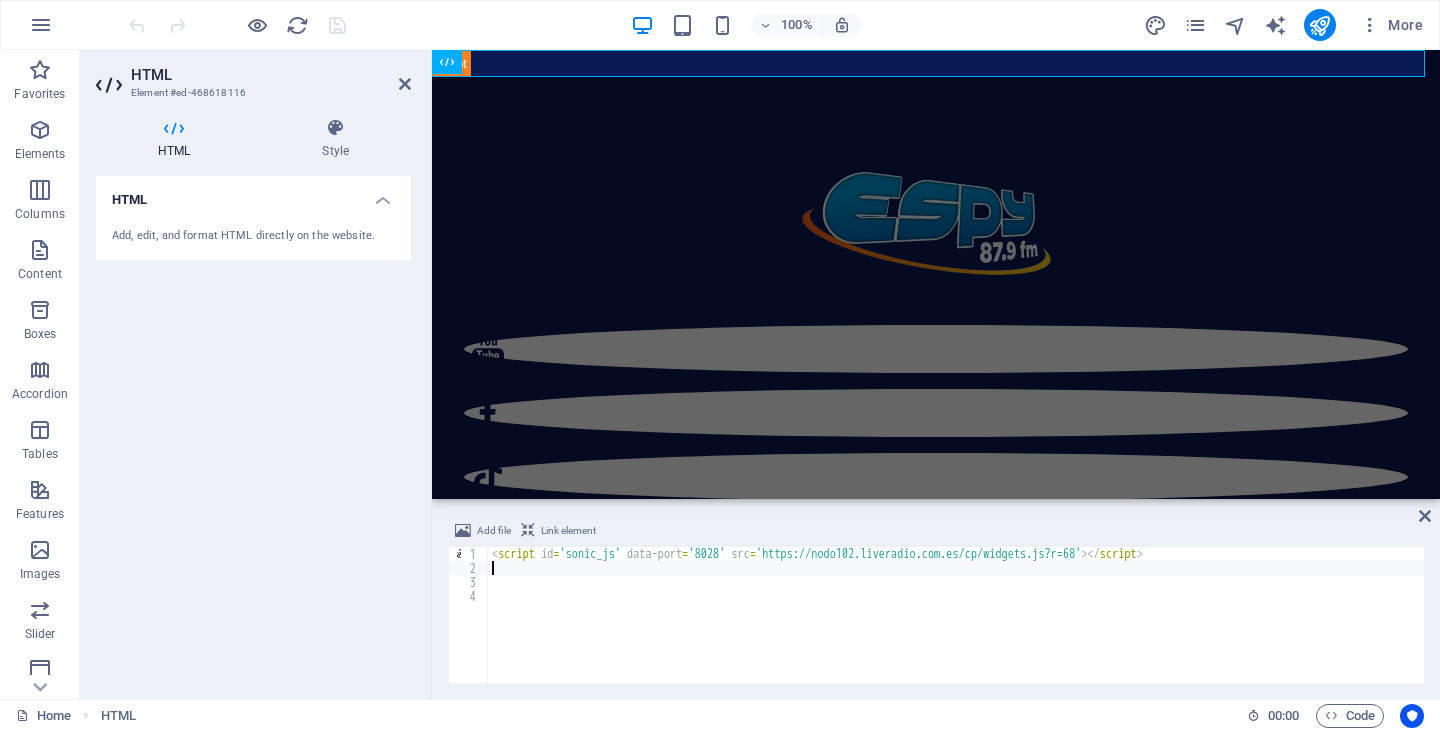 click on "< script   id = 'sonic_js'   data-port = '8028'   src = 'https://nodo102.liveradio.com.es/cp/widgets.js?r=68' > </ script >" at bounding box center (956, 629) 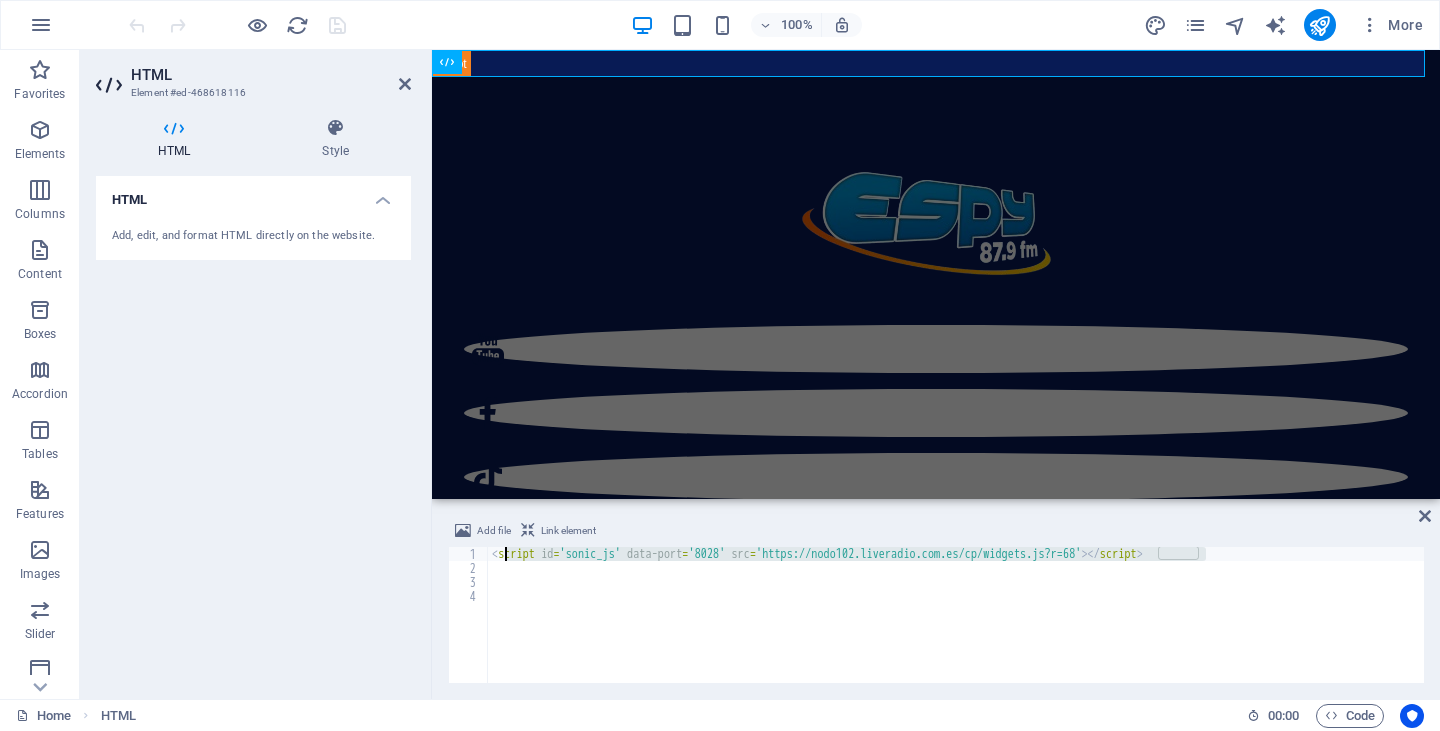 drag, startPoint x: 1213, startPoint y: 556, endPoint x: 498, endPoint y: 547, distance: 715.05664 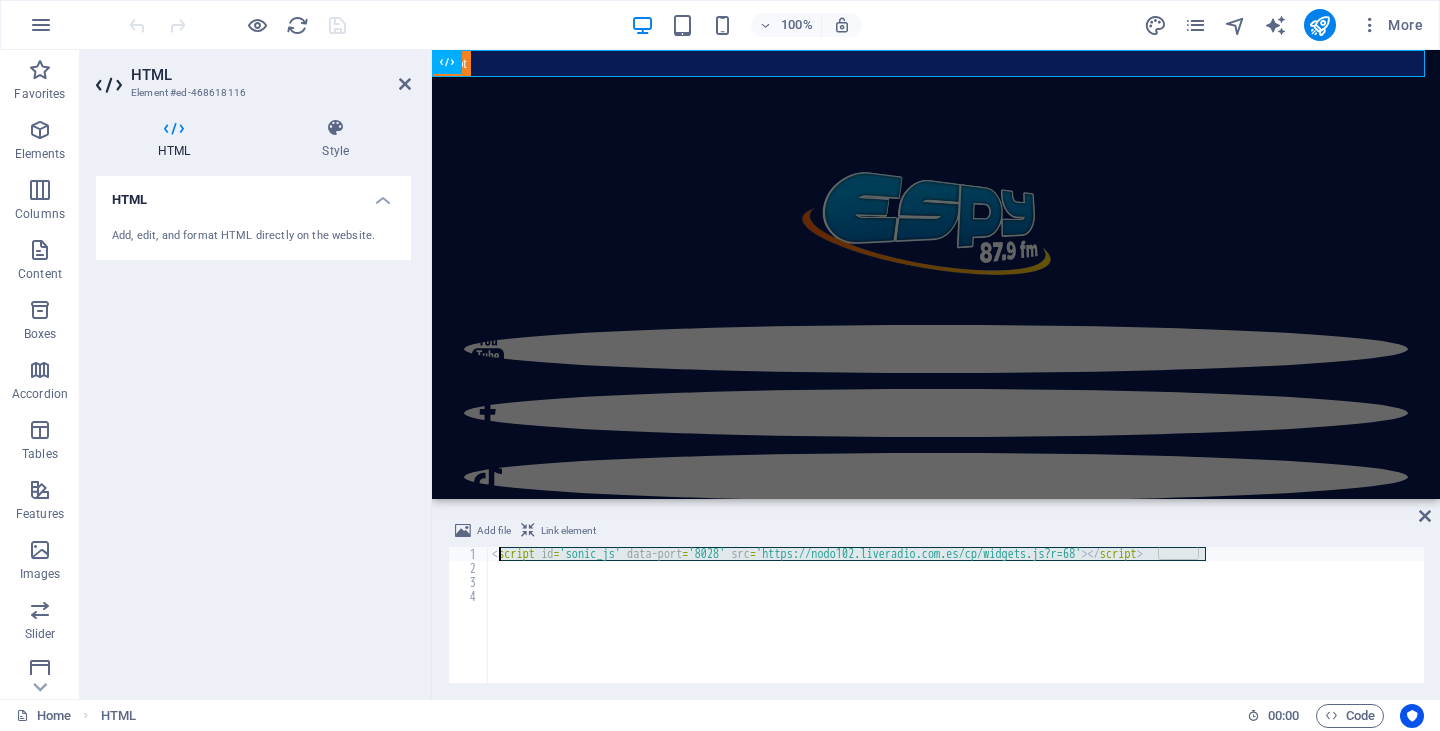 type on "<" 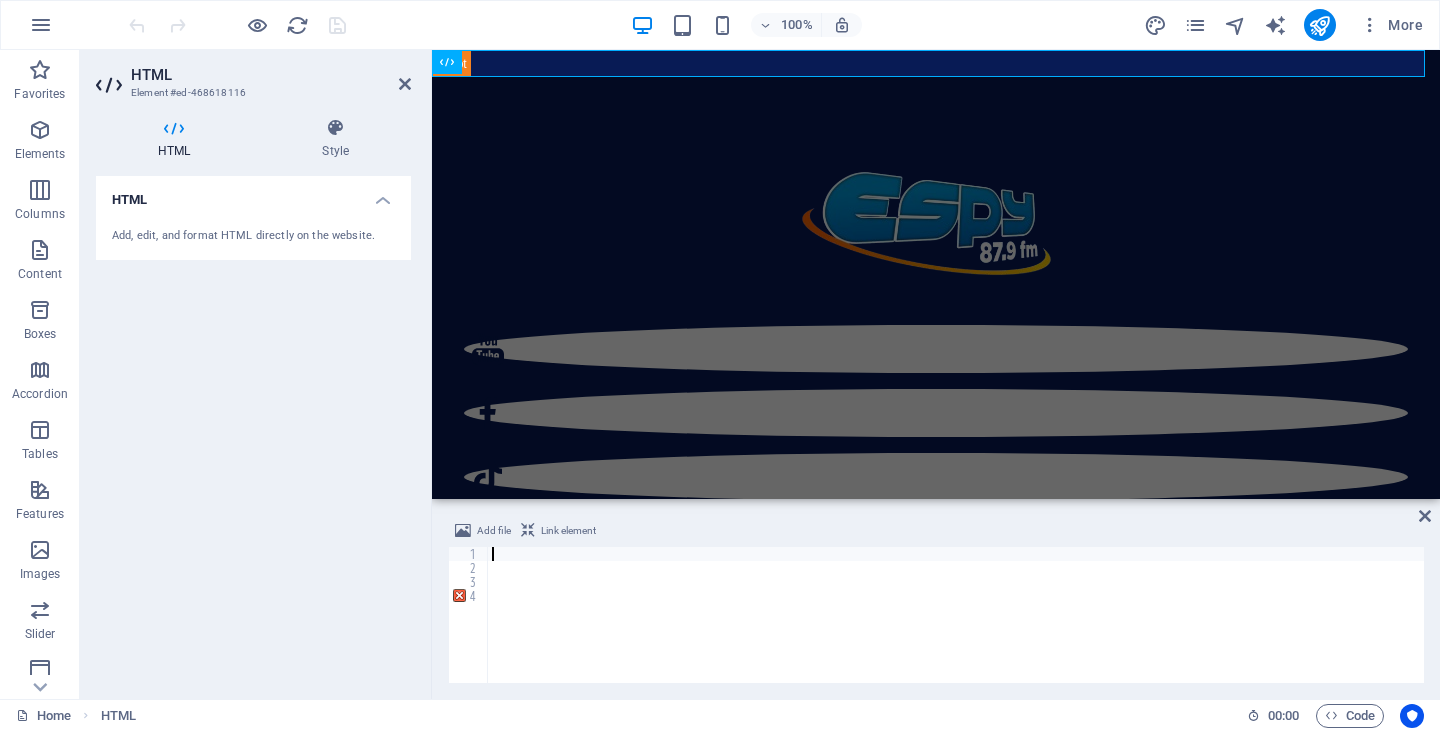 paste on "<a href="https://nodo102.liveradio.com.es/cp/links.php?p=8028&m=ram"><img src="https://nodo102.liveradio.com.es/cp/inc/images/players/real.png" border="0"></a>" 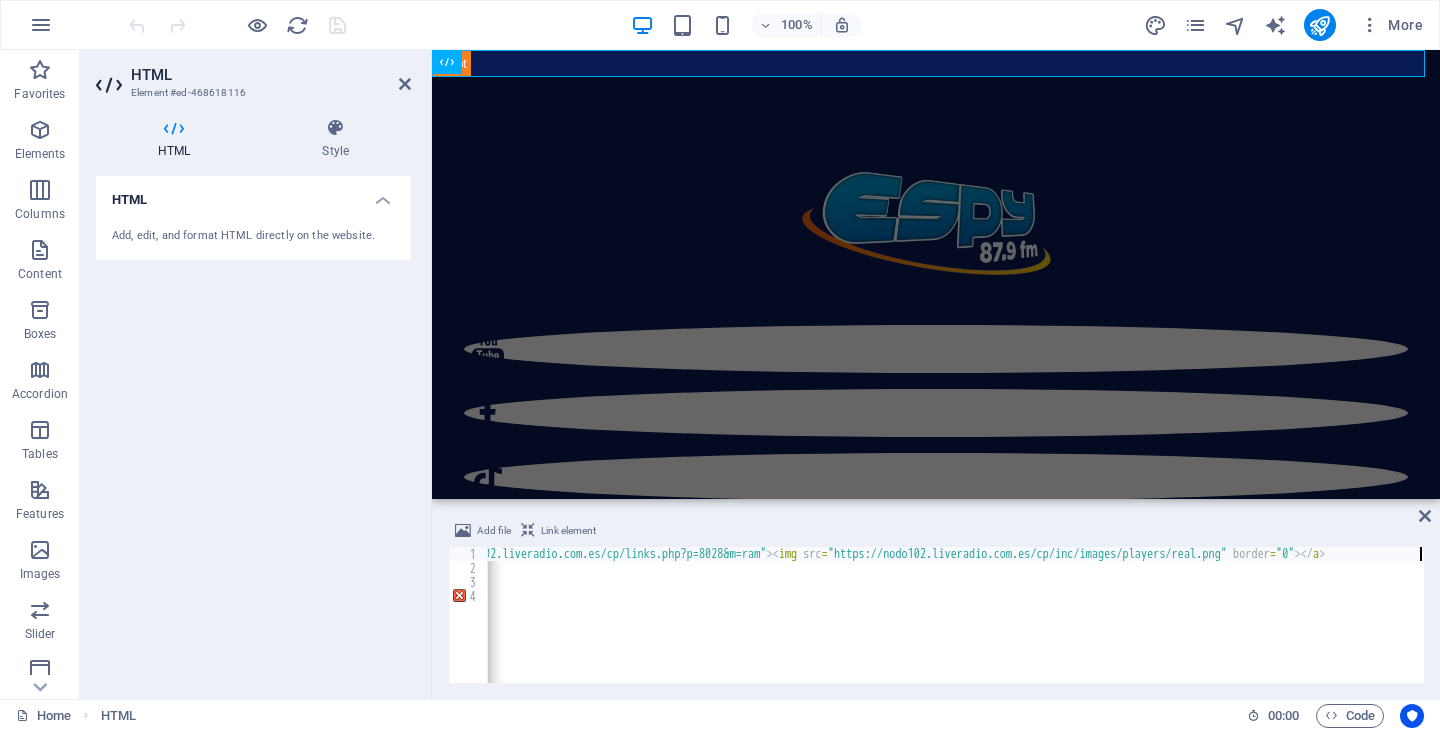scroll, scrollTop: 0, scrollLeft: 143, axis: horizontal 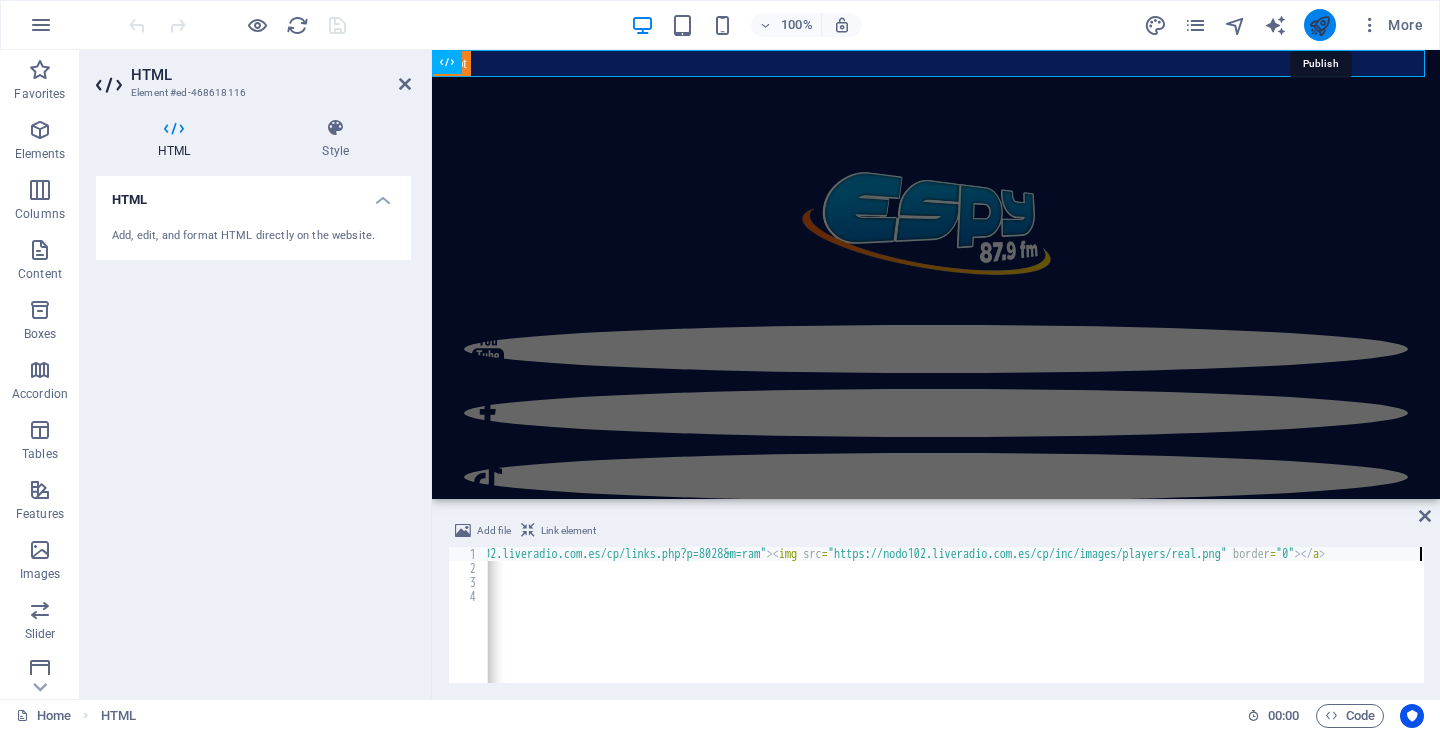 click at bounding box center [1319, 25] 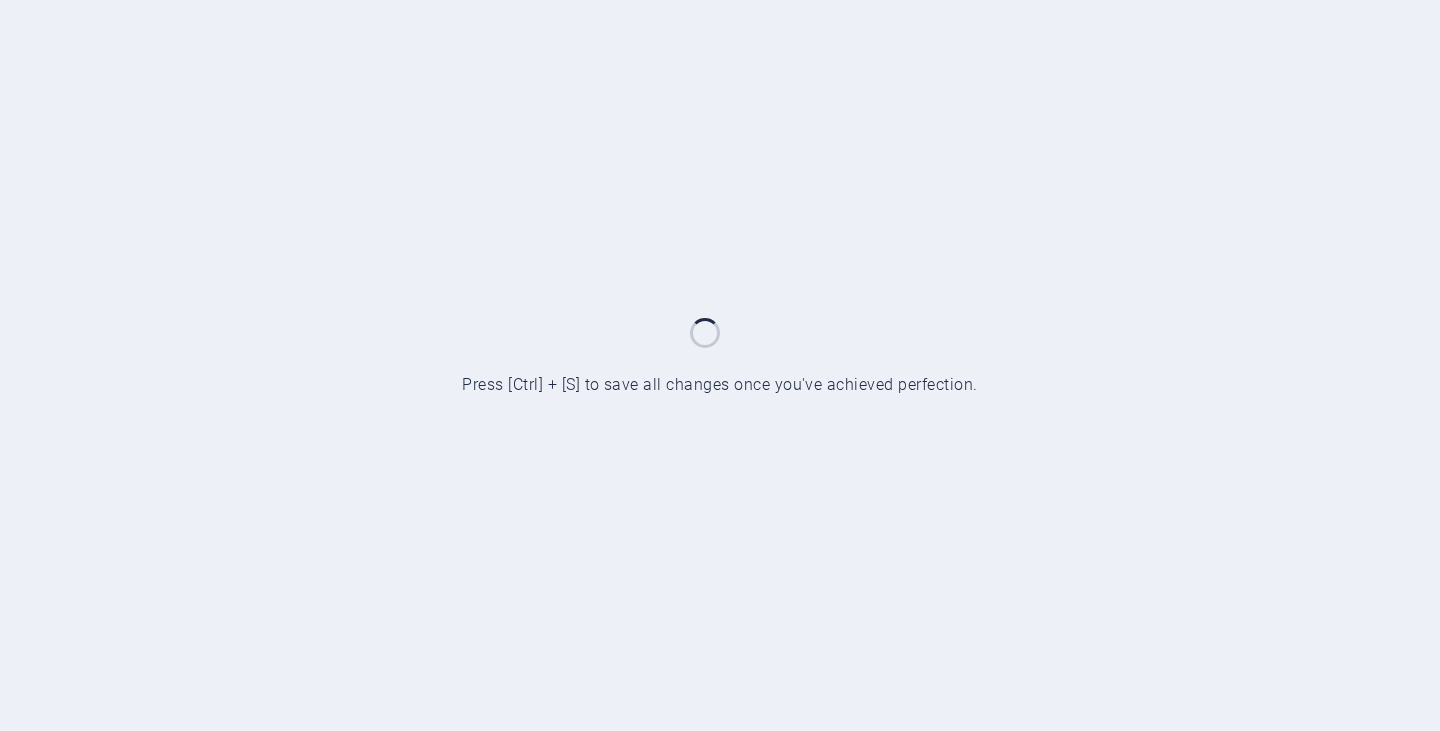 scroll, scrollTop: 0, scrollLeft: 0, axis: both 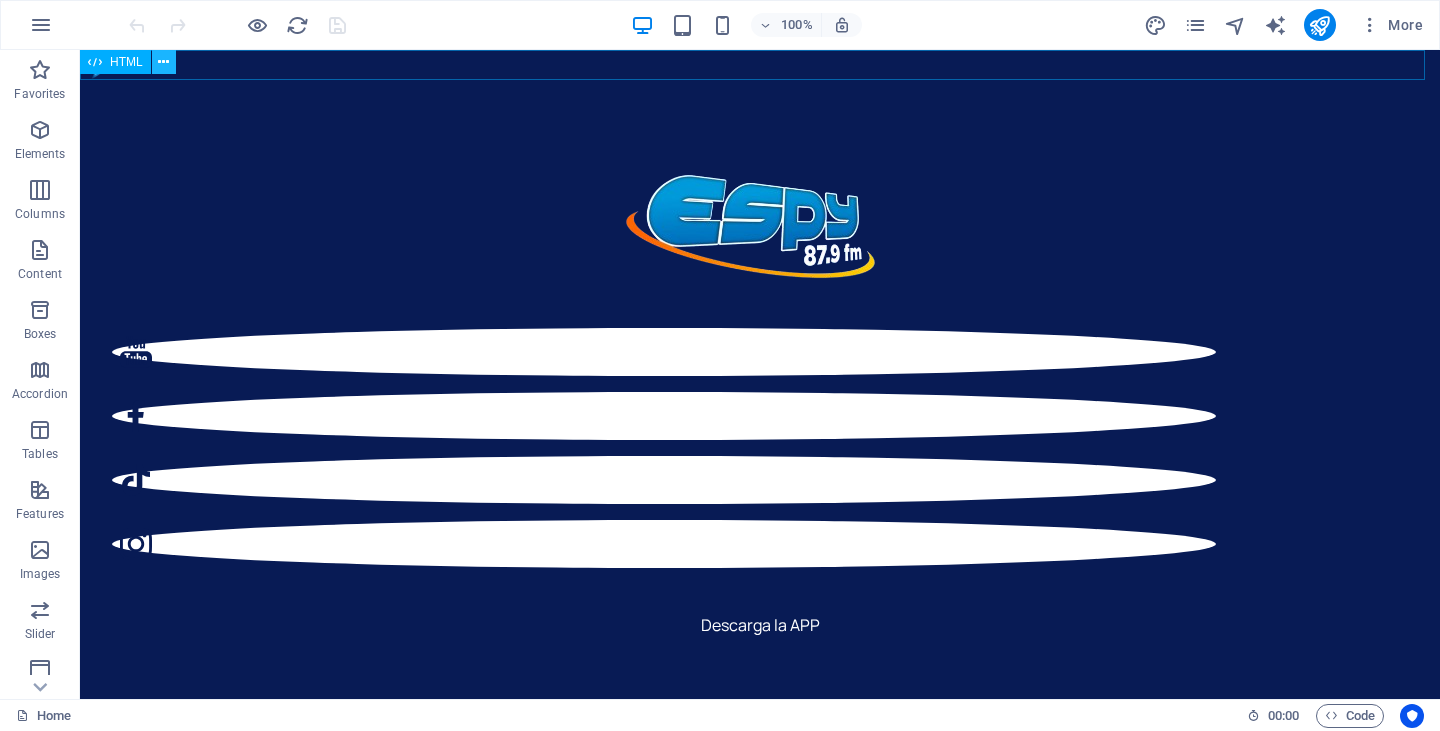 click at bounding box center (163, 62) 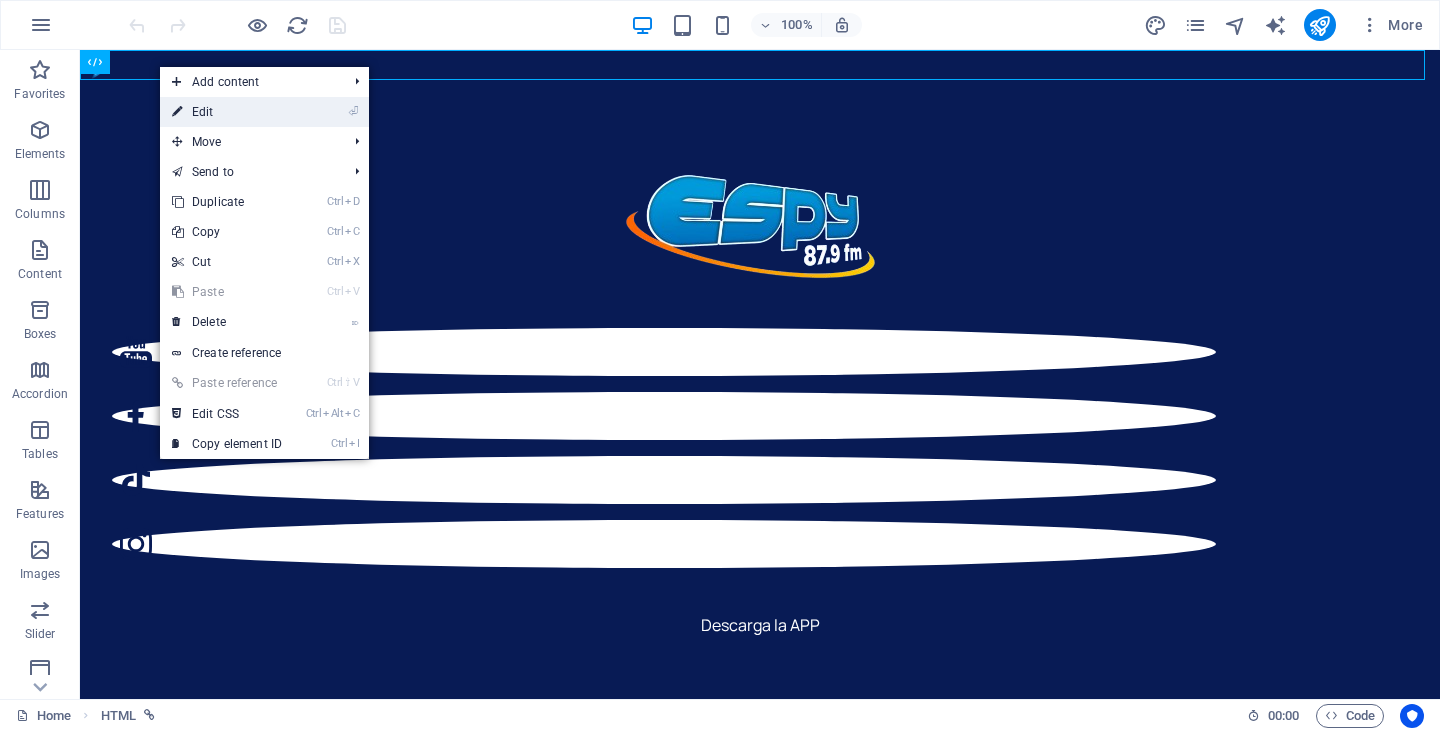 click on "⏎  Edit" at bounding box center (227, 112) 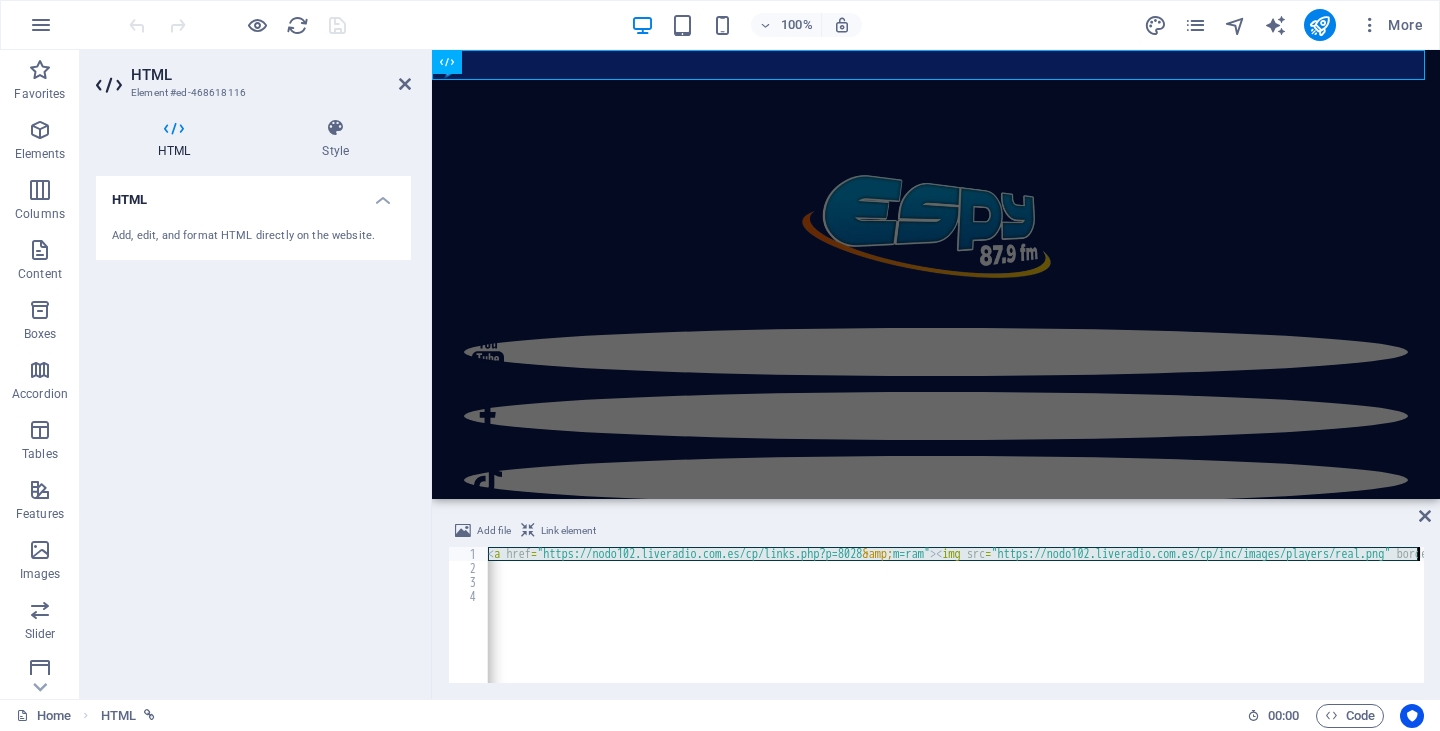 scroll, scrollTop: 0, scrollLeft: 4, axis: horizontal 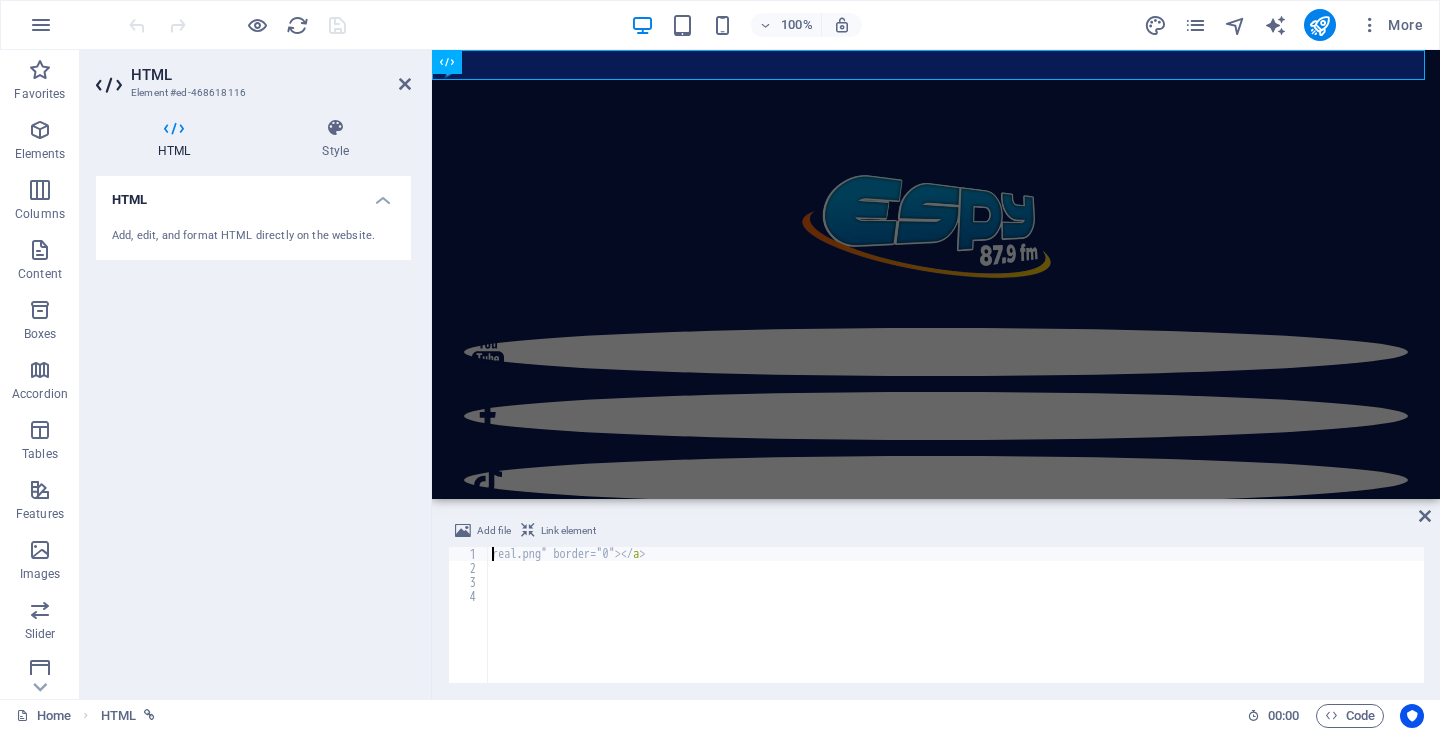 click on "real.png" border="0"> </ a >" at bounding box center (956, 629) 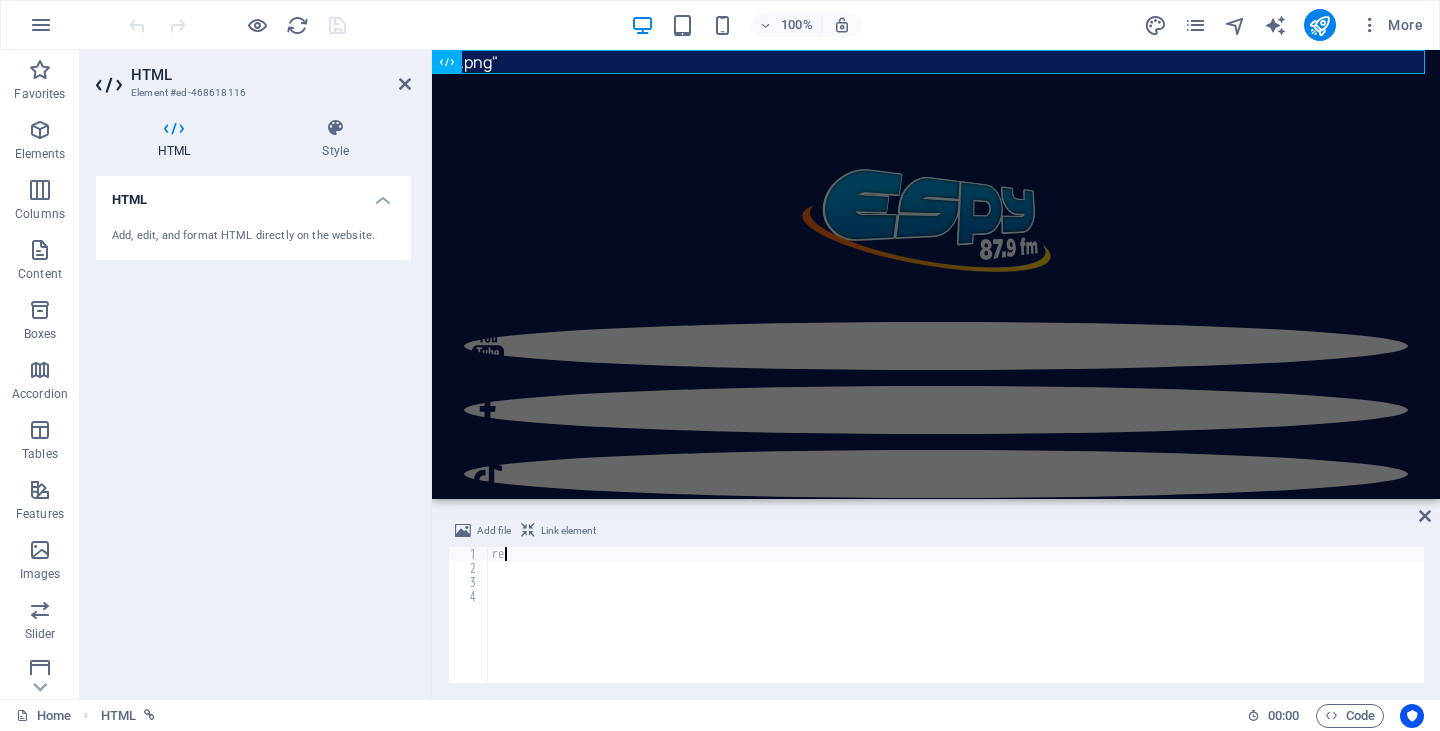 type on "r" 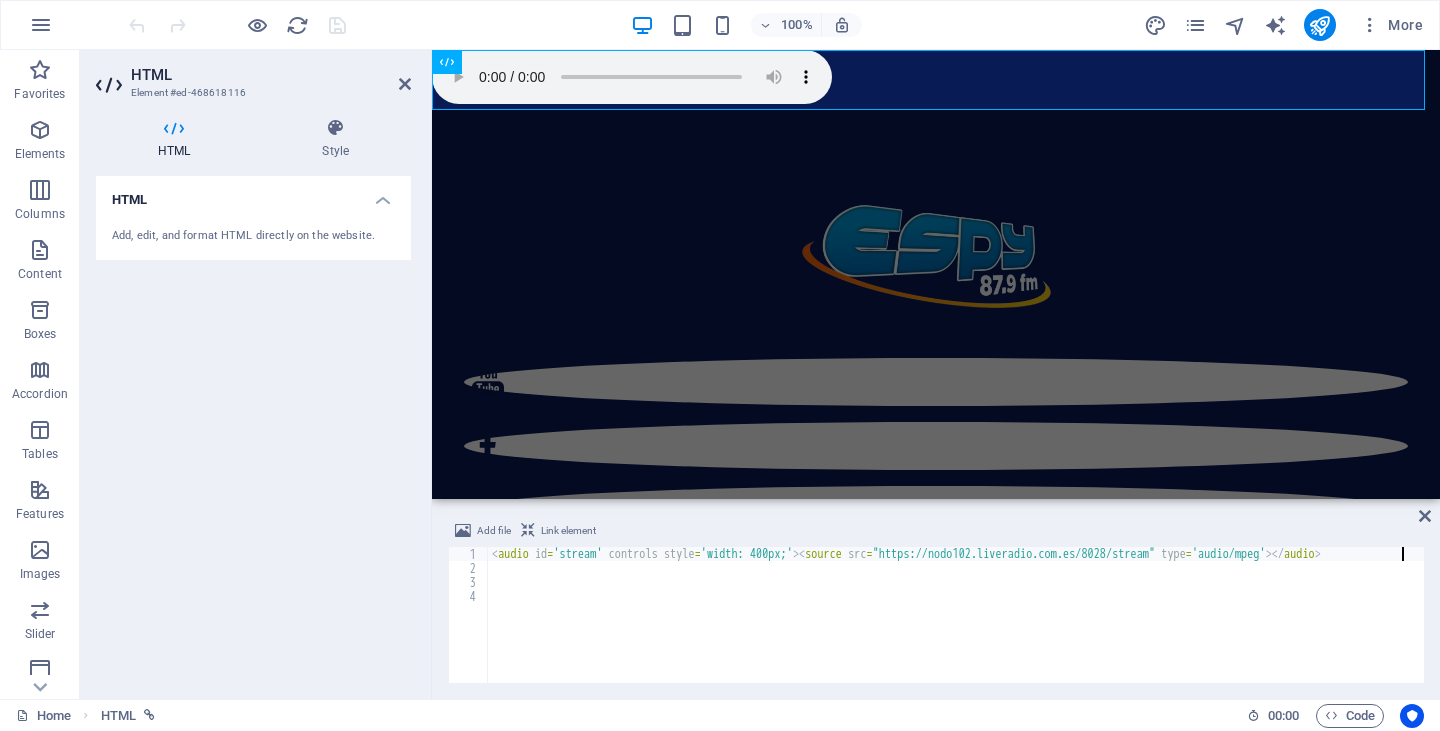 click on "< audio   id = 'stream'   controls   style = 'width: 400px;' > < source   src = "https://nodo102.liveradio.com.es/8028/stream"   type = 'audio/mpeg' > </ audio >" at bounding box center [956, 629] 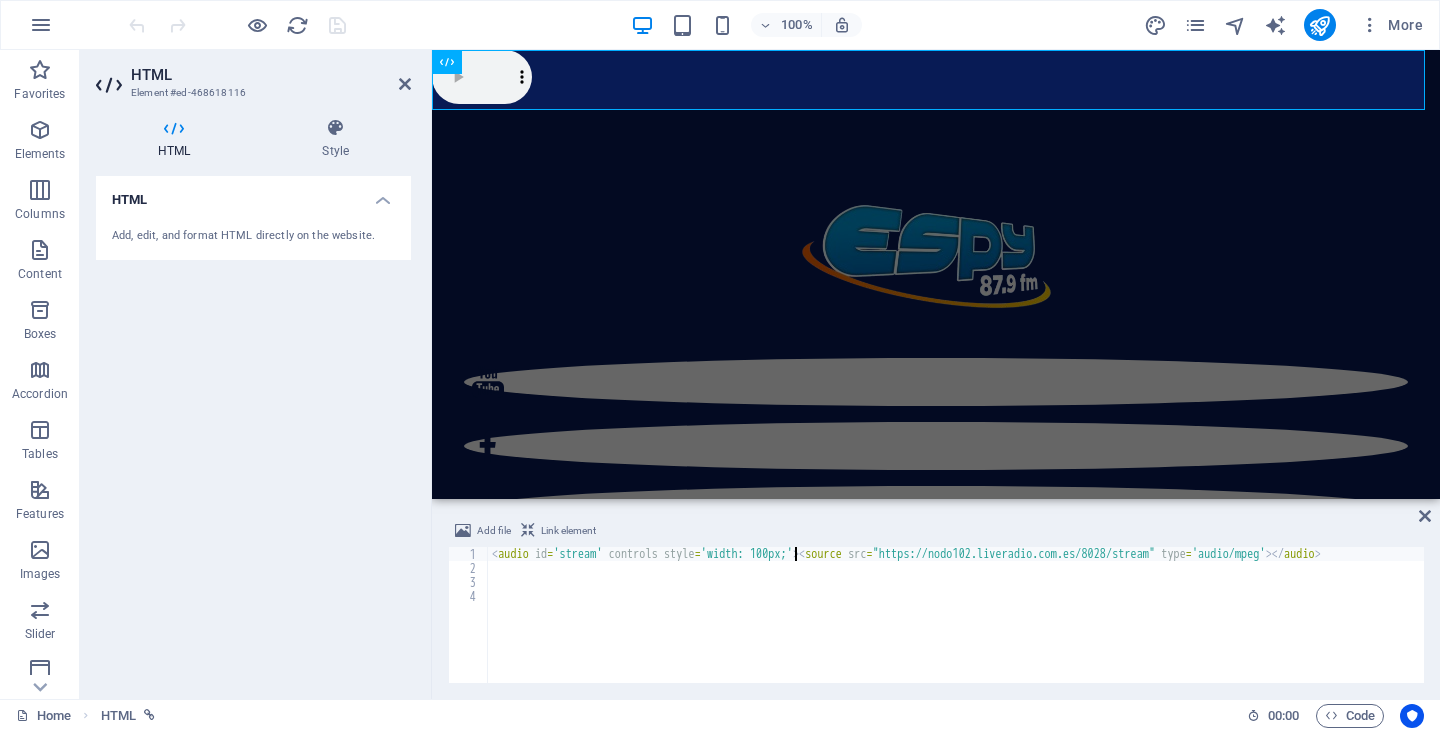 scroll, scrollTop: 0, scrollLeft: 25, axis: horizontal 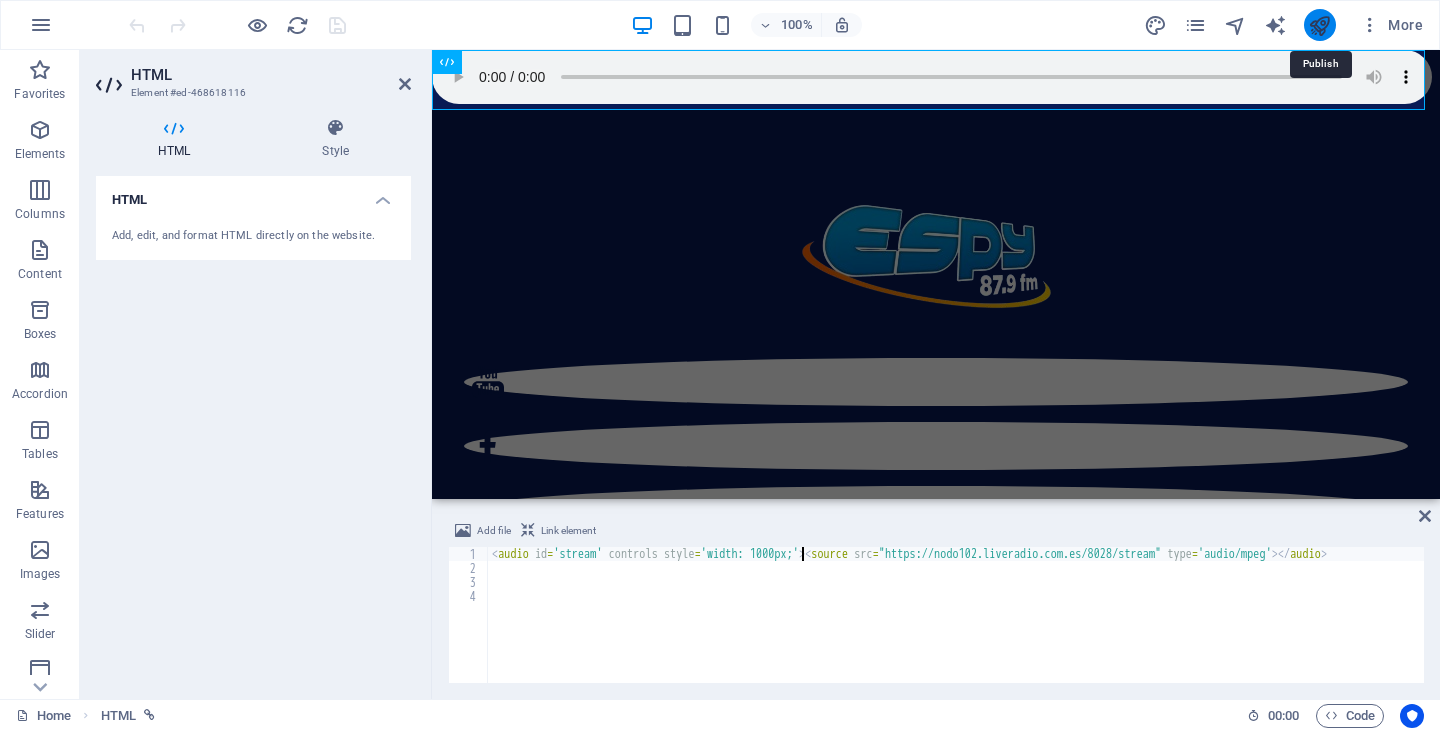 type on "<audio id='stream' controls style='width: 1000px;'><source src="https://nodo102.liveradio.com.es/8028/stream" type='audio/mpeg'></audio>" 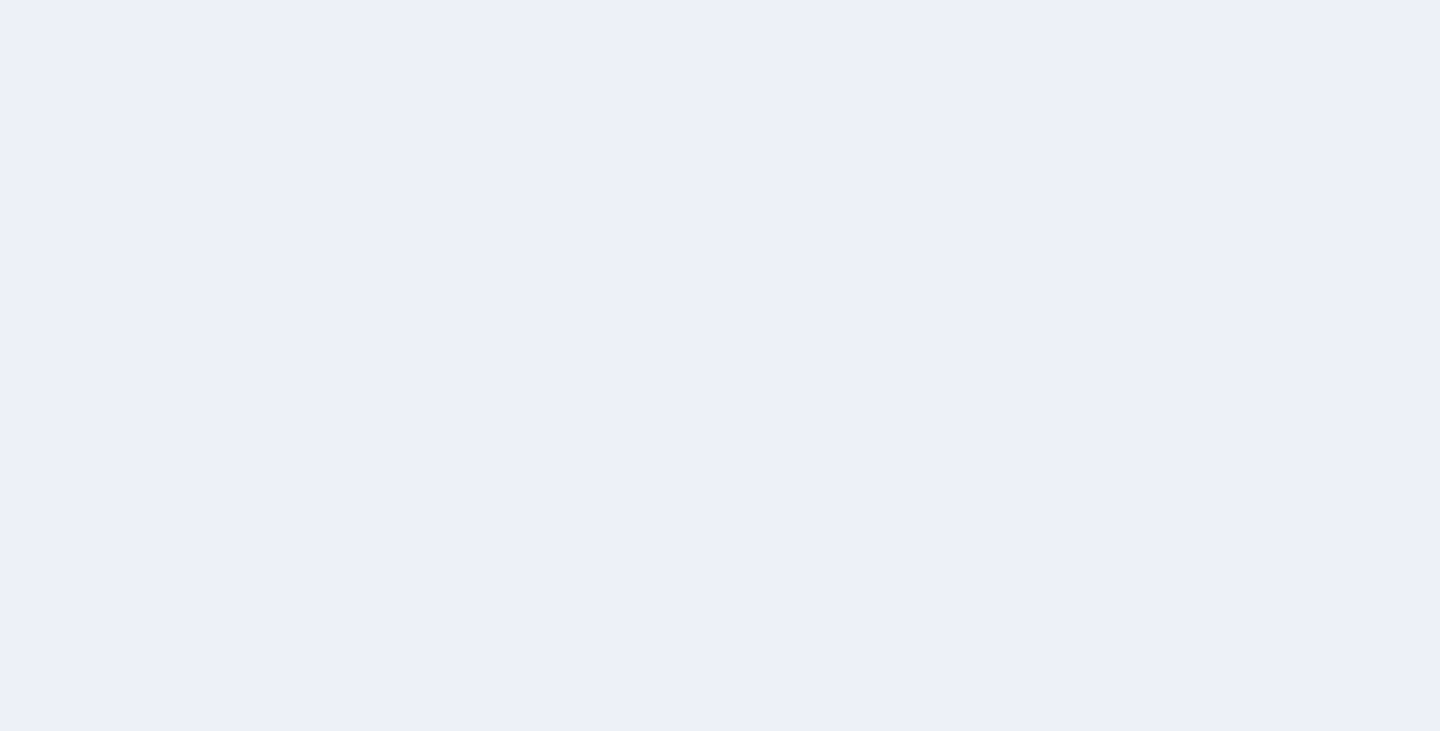 scroll, scrollTop: 0, scrollLeft: 0, axis: both 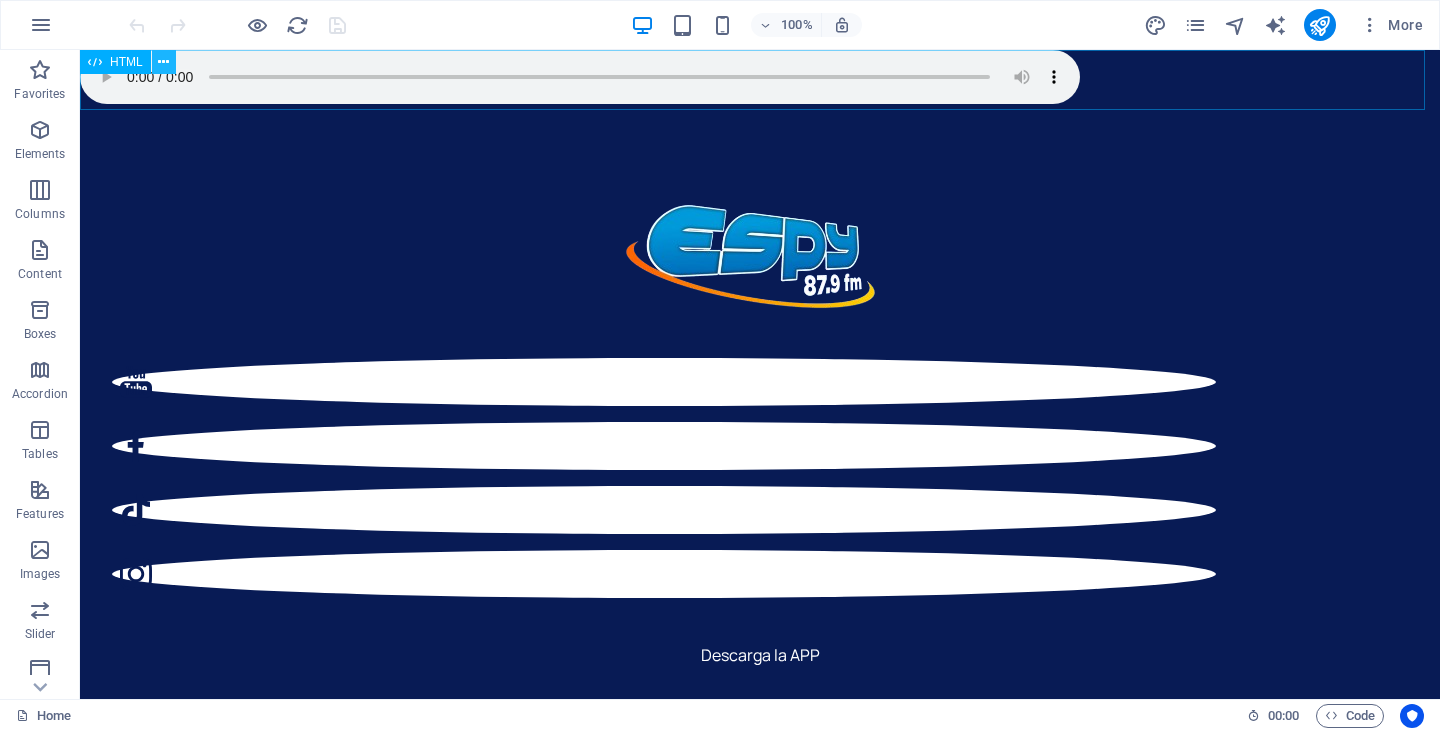 click at bounding box center (163, 62) 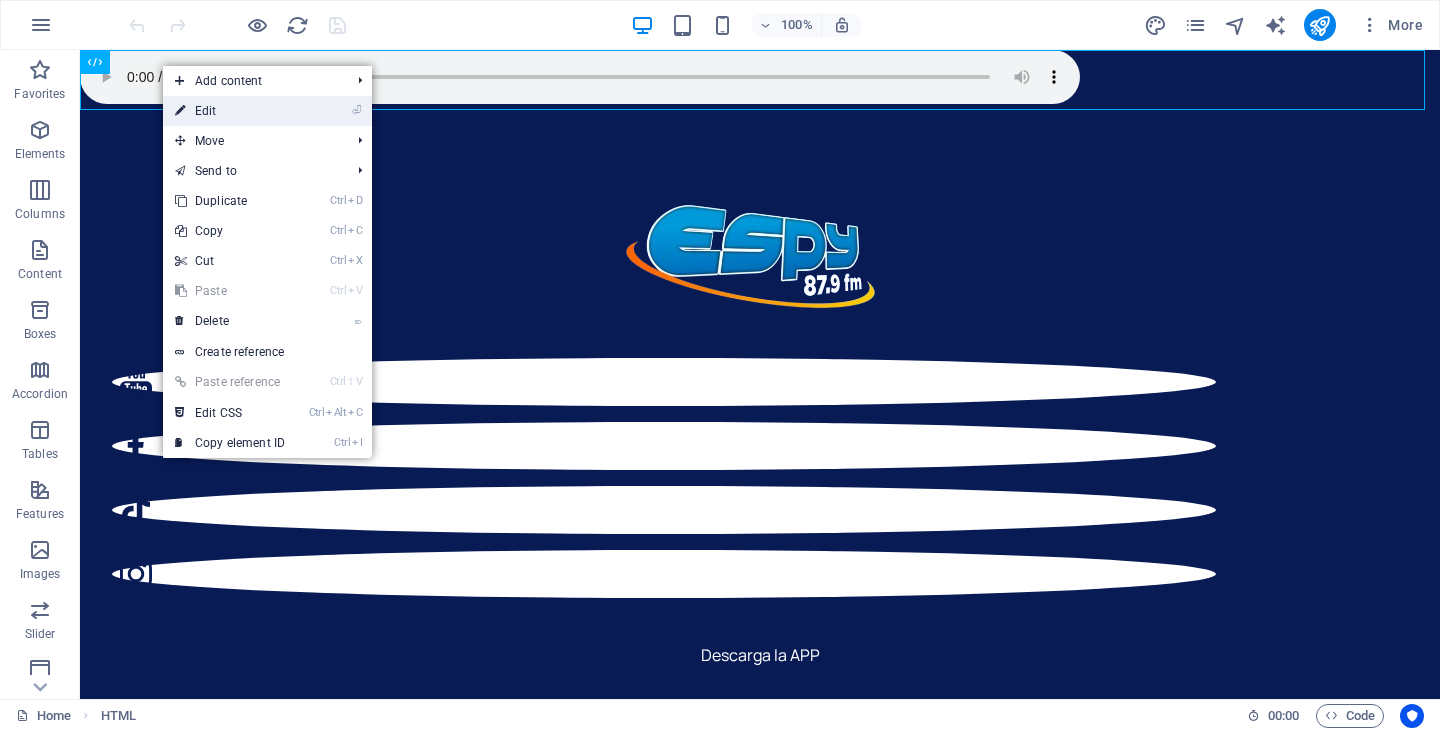 click on "⏎  Edit" at bounding box center (230, 111) 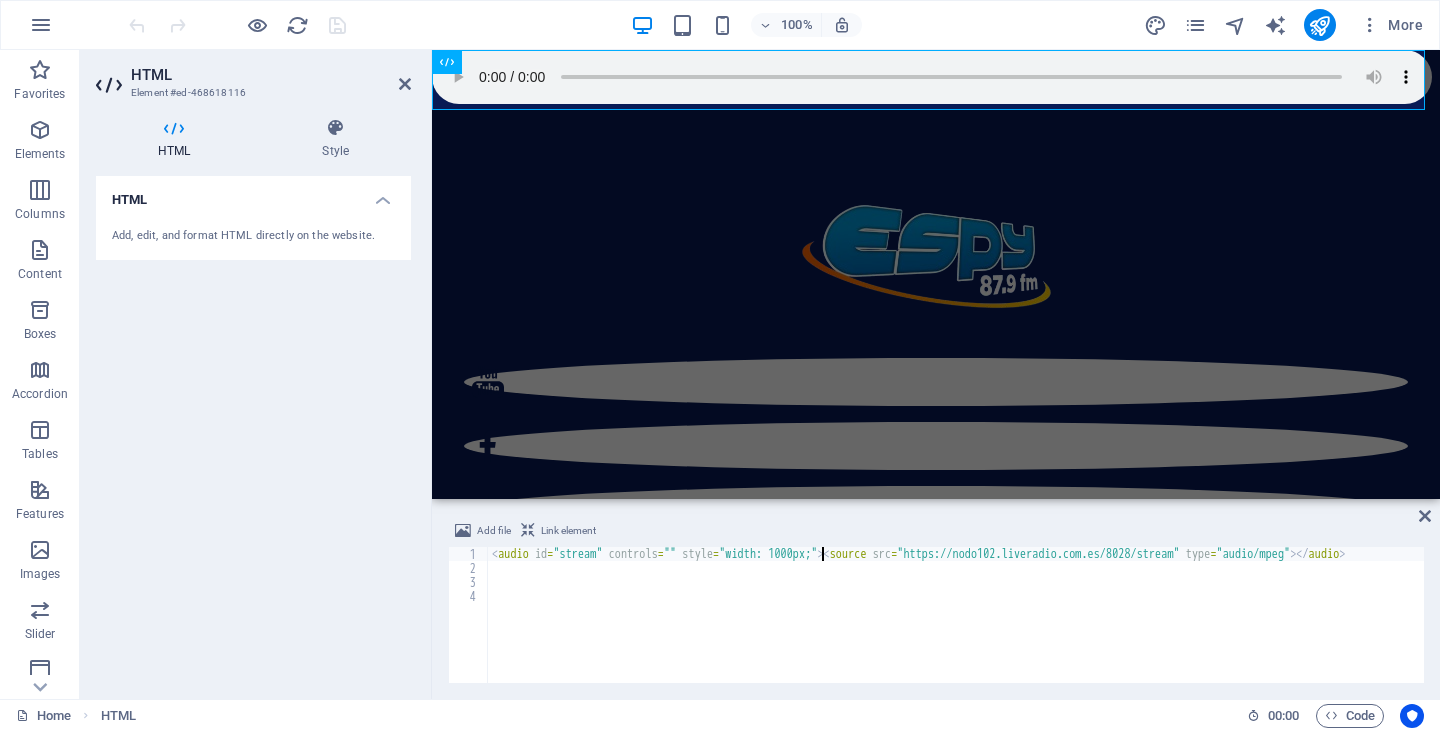 click on "< audio   id = "stream"   controls = ""   style = "width: 1000px;" > < source   src = "https://nodo102.liveradio.com.es/8028/stream"   type = "audio/mpeg" > </ audio >" at bounding box center [960, 627] 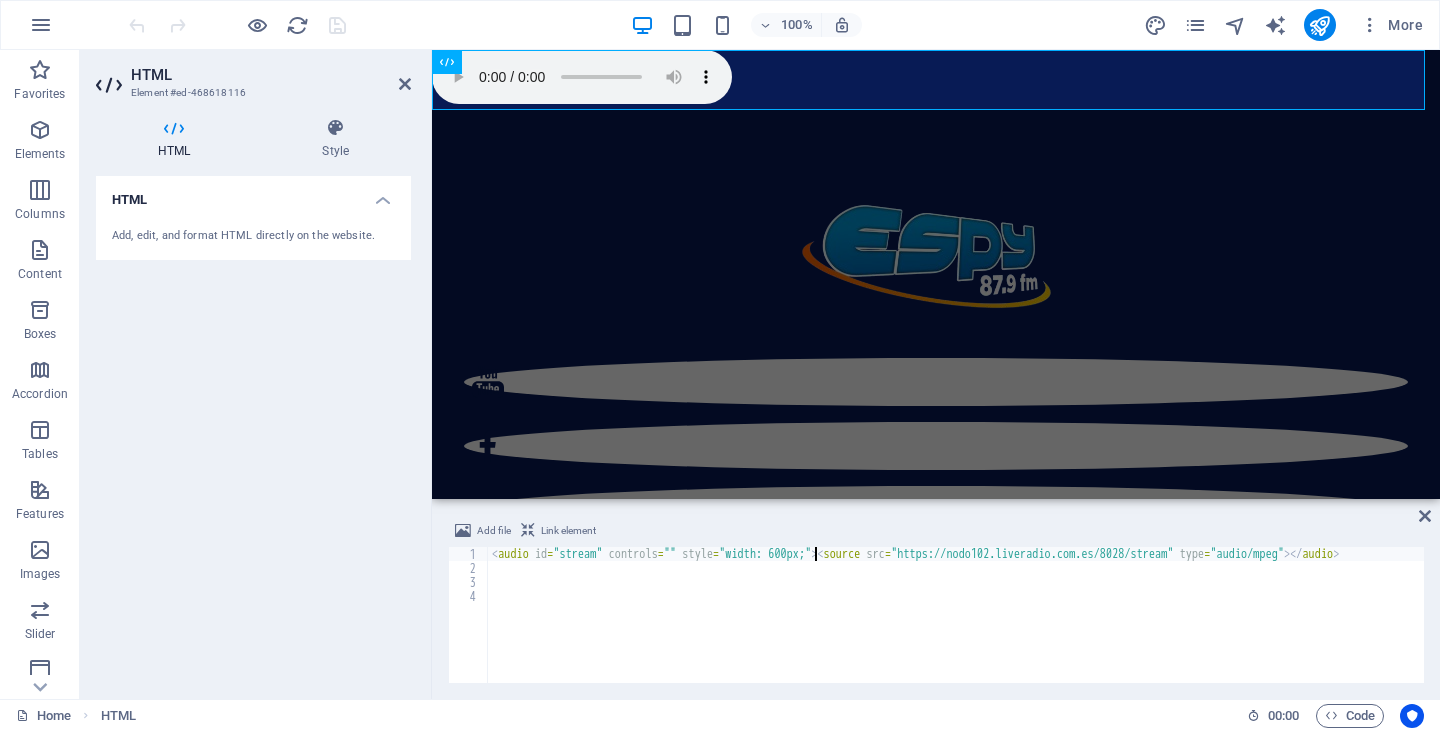 scroll, scrollTop: 0, scrollLeft: 26, axis: horizontal 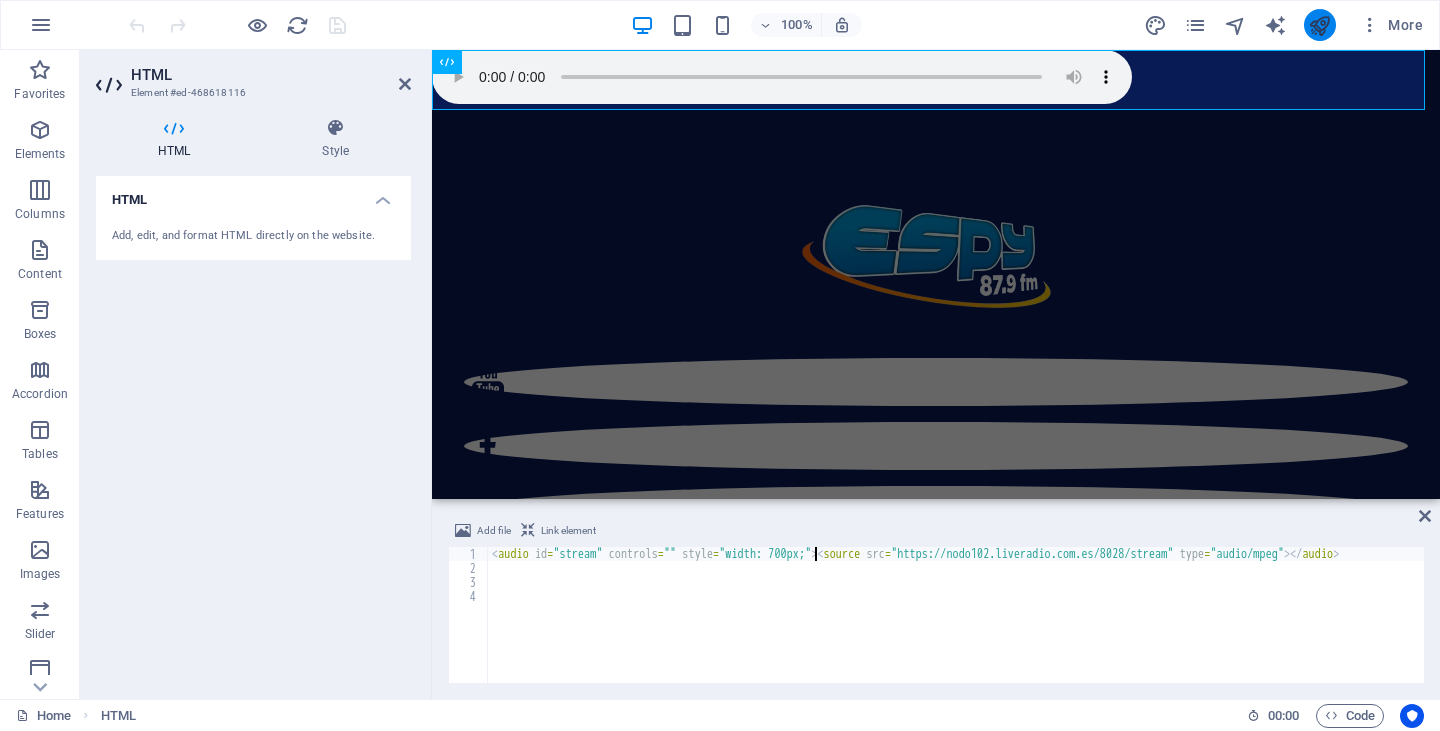 type on "<audio id="stream" controls="" style="width: 700px;"><source src="https://nodo102.liveradio.com.es/8028/stream" type="audio/mpeg"></audio>" 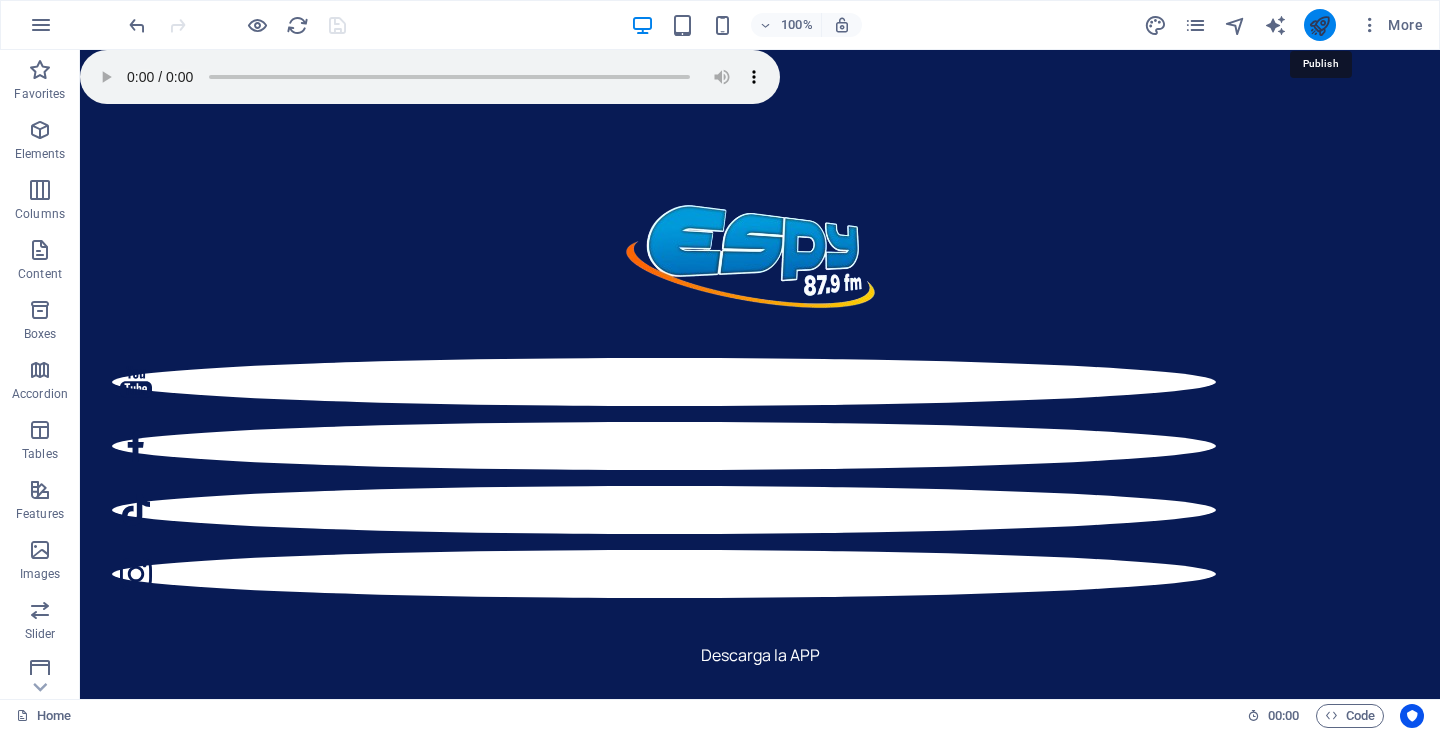click at bounding box center [1319, 25] 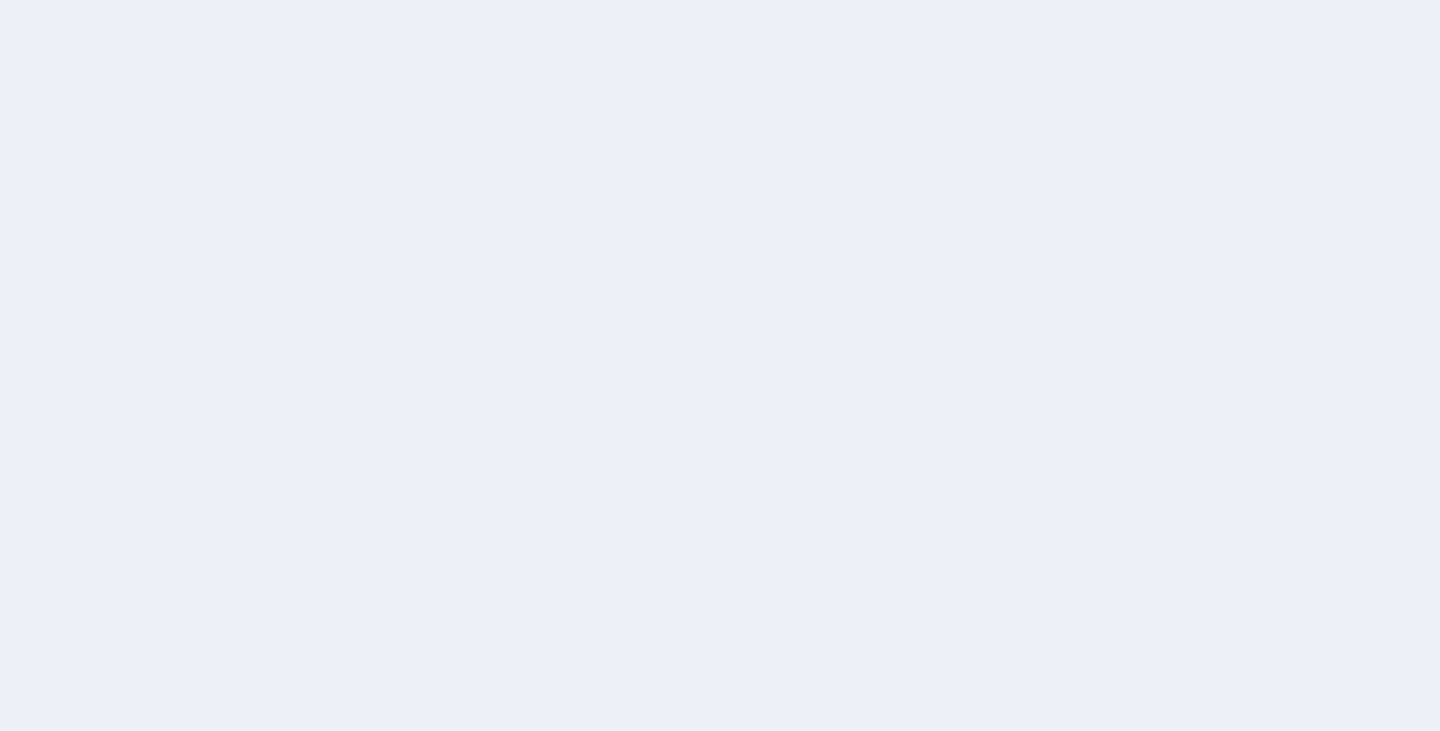scroll, scrollTop: 0, scrollLeft: 0, axis: both 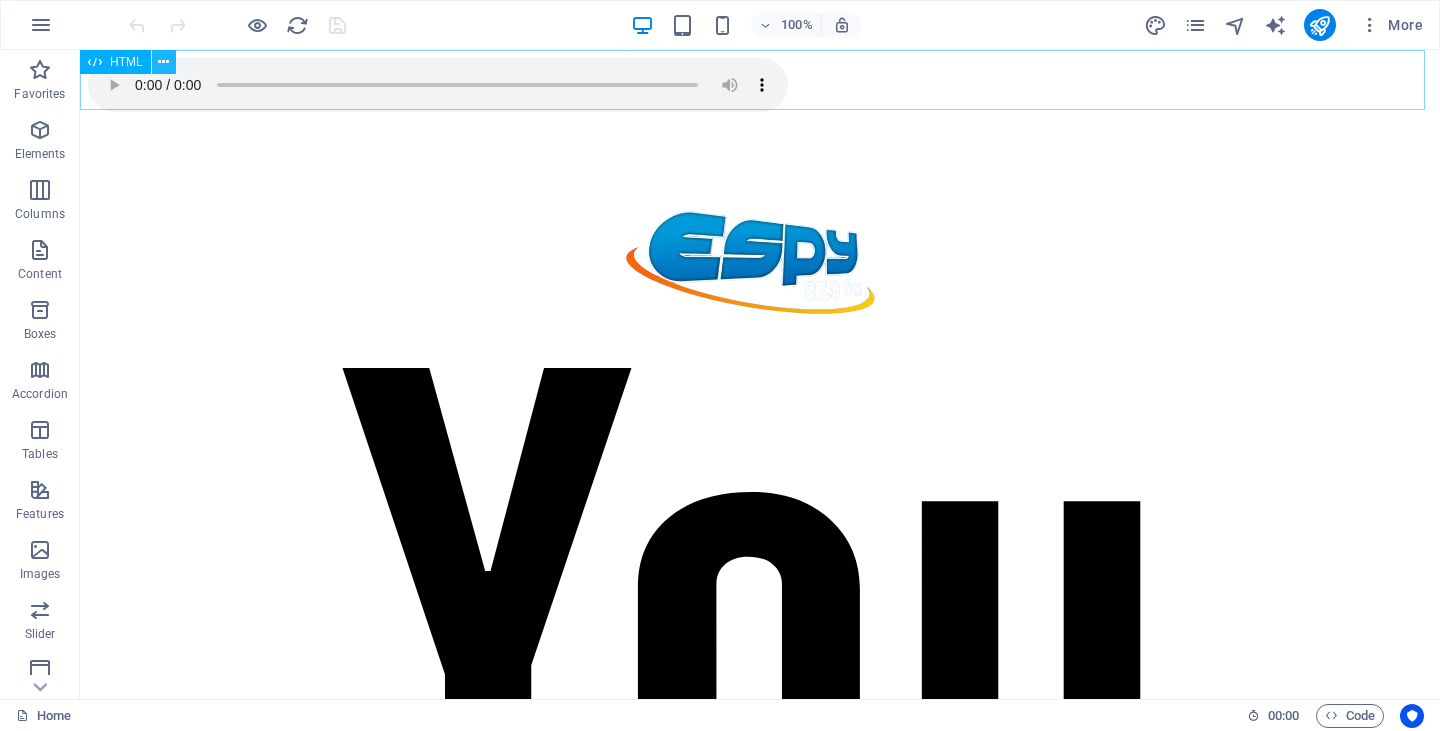 click at bounding box center [163, 62] 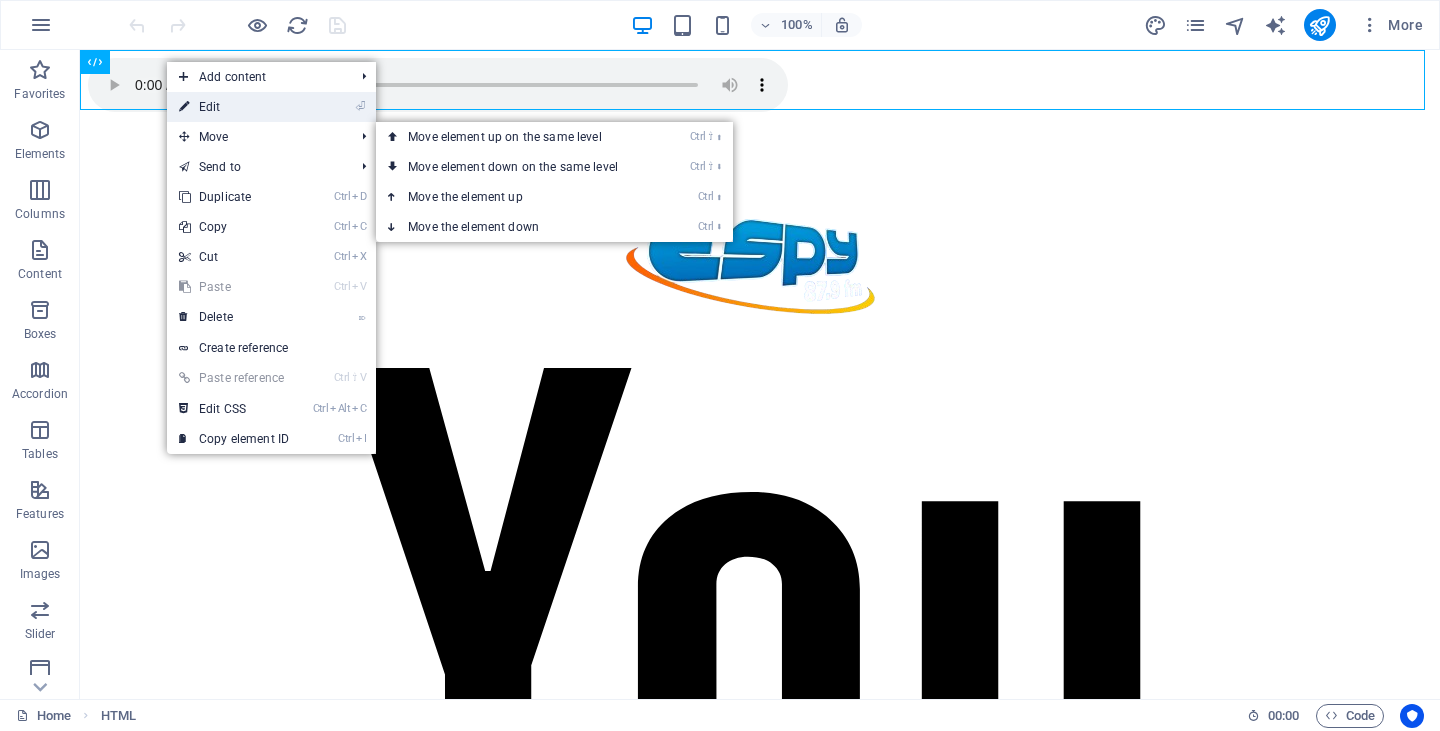 click on "⏎  Edit" at bounding box center [234, 107] 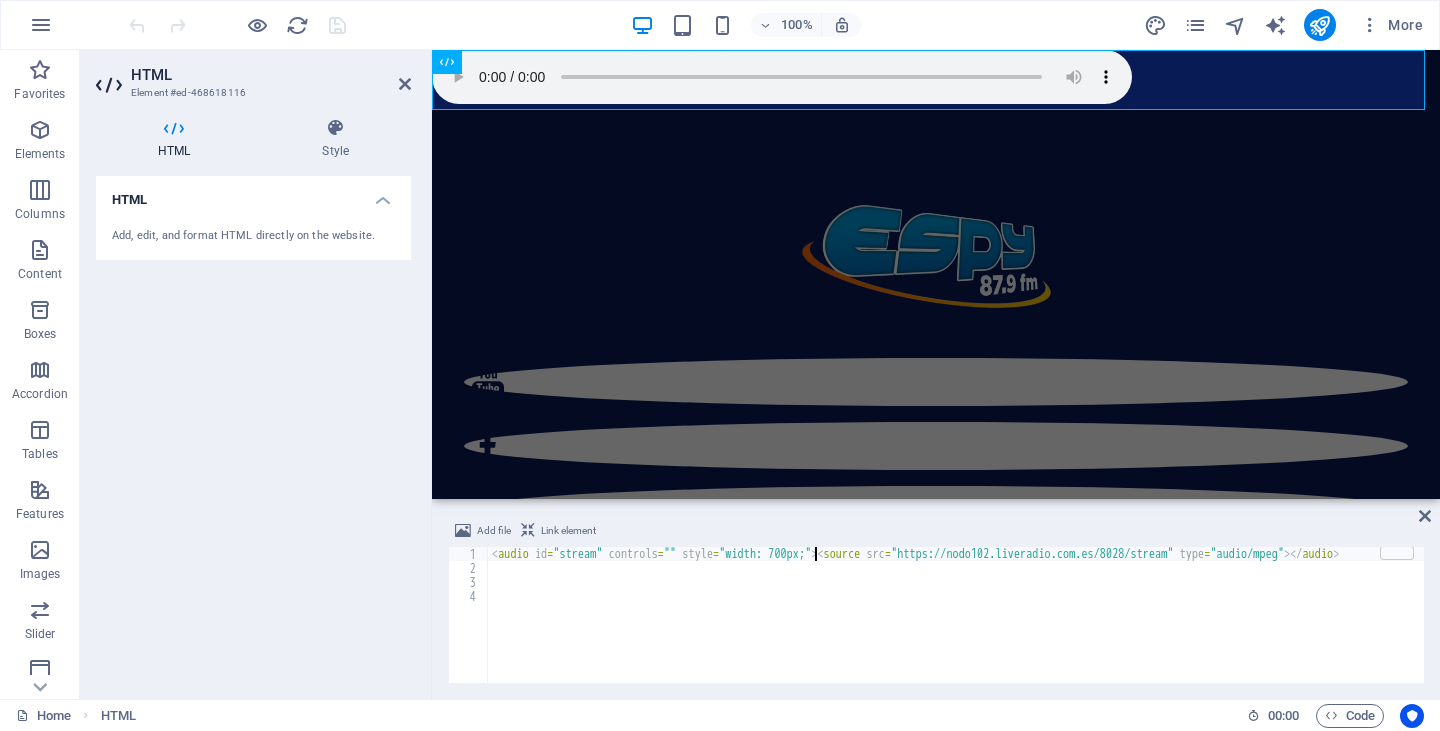 click on "< audio   id = "stream"   controls = ""   style = "width: 700px;" > < source   src = "https://nodo102.liveradio.com.es/8028/stream"   type = "audio/mpeg" > </ audio >" at bounding box center (957, 627) 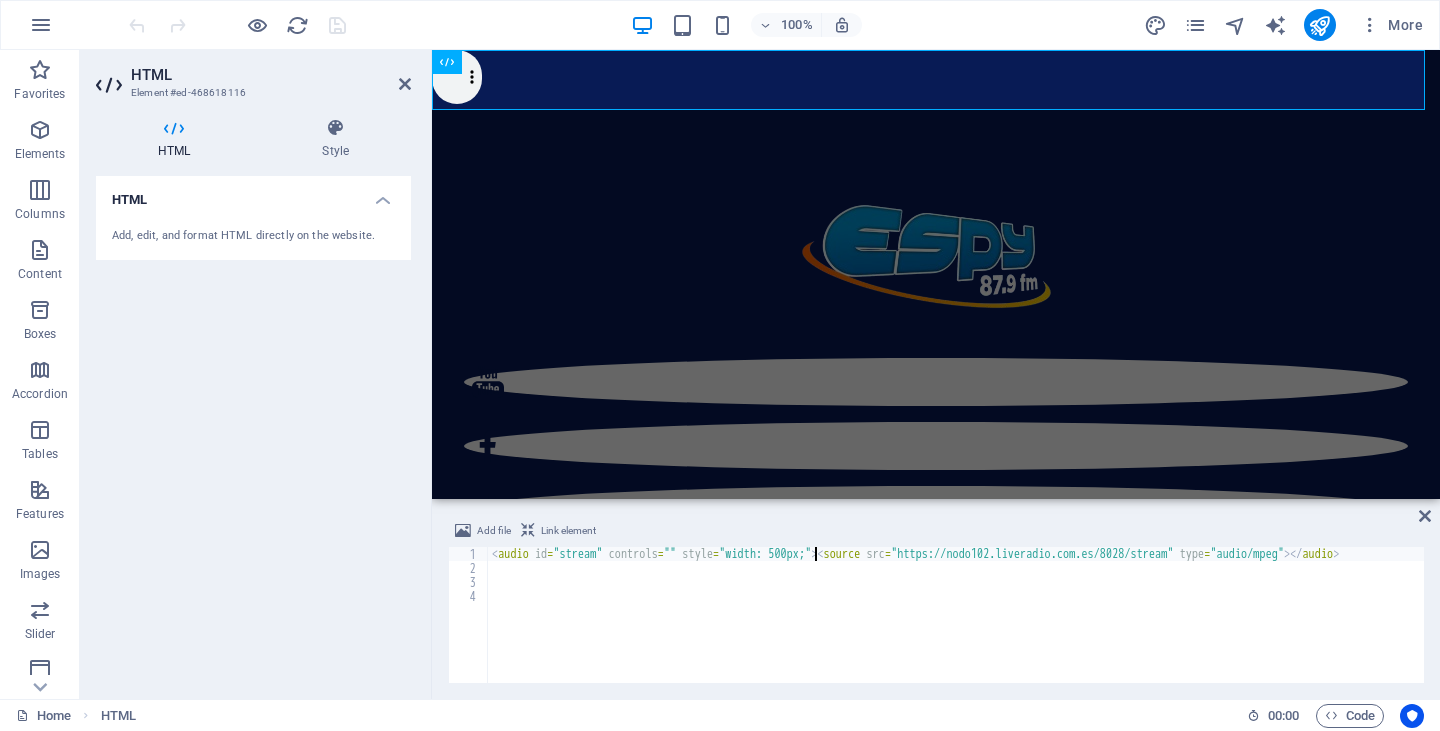 scroll, scrollTop: 0, scrollLeft: 26, axis: horizontal 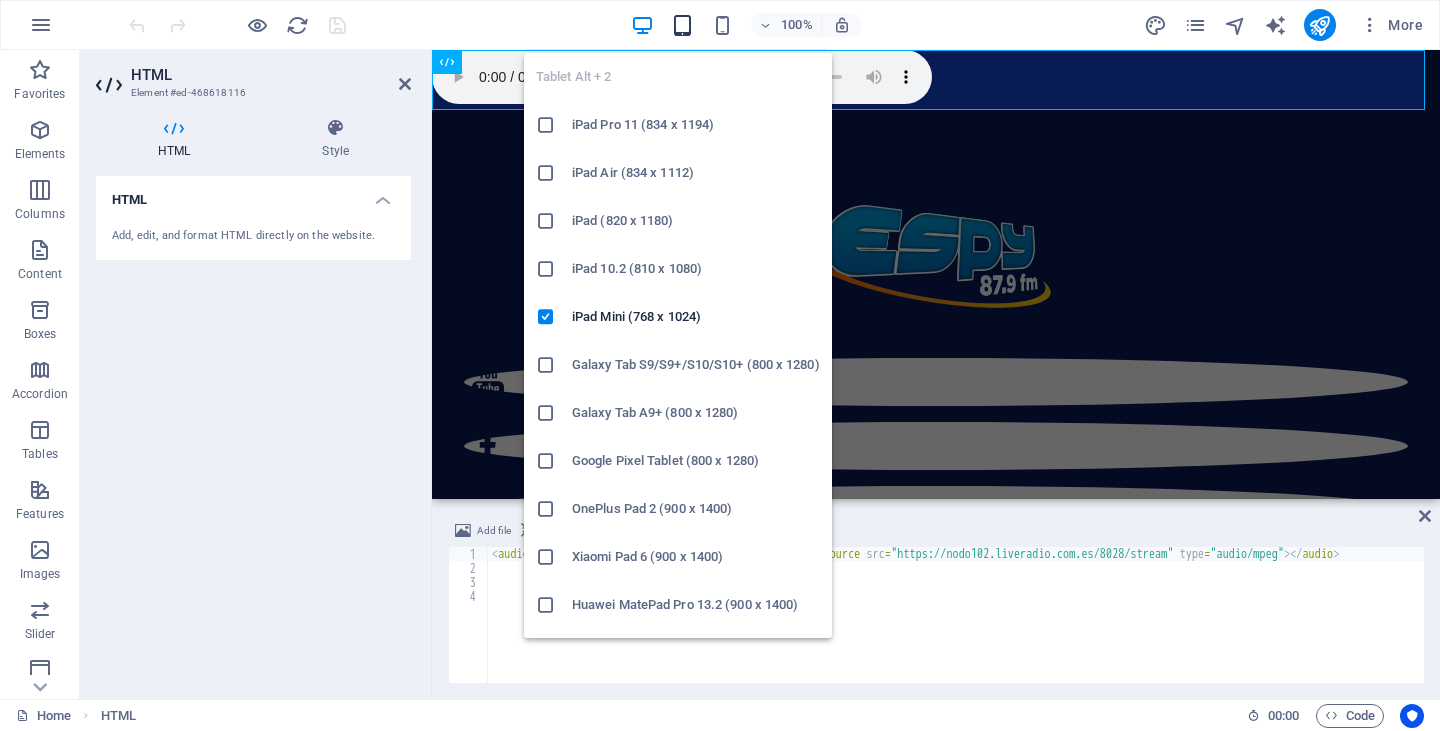 type on "<audio id="stream" controls="" style="width: 500px;"><source src="https://nodo102.liveradio.com.es/8028/stream" type="audio/mpeg"></audio>" 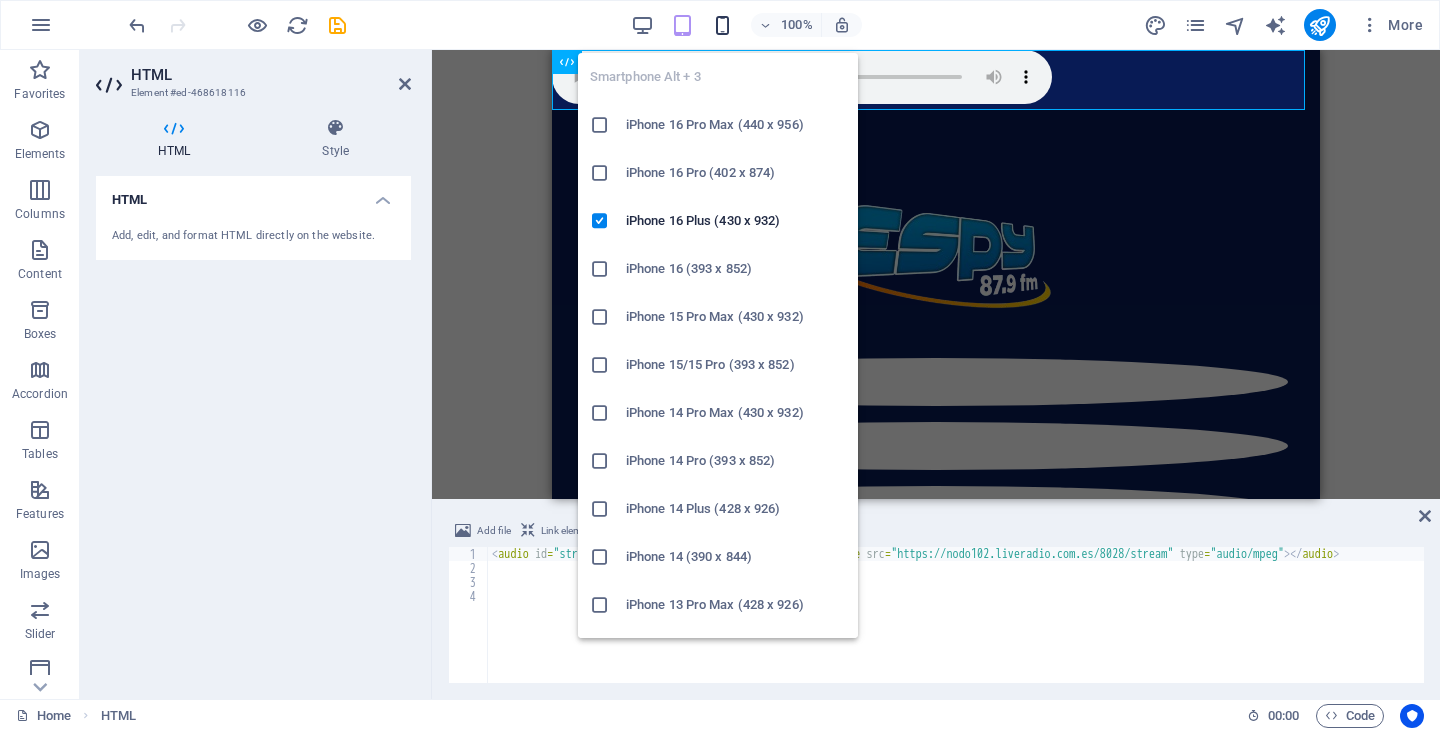 click at bounding box center [722, 25] 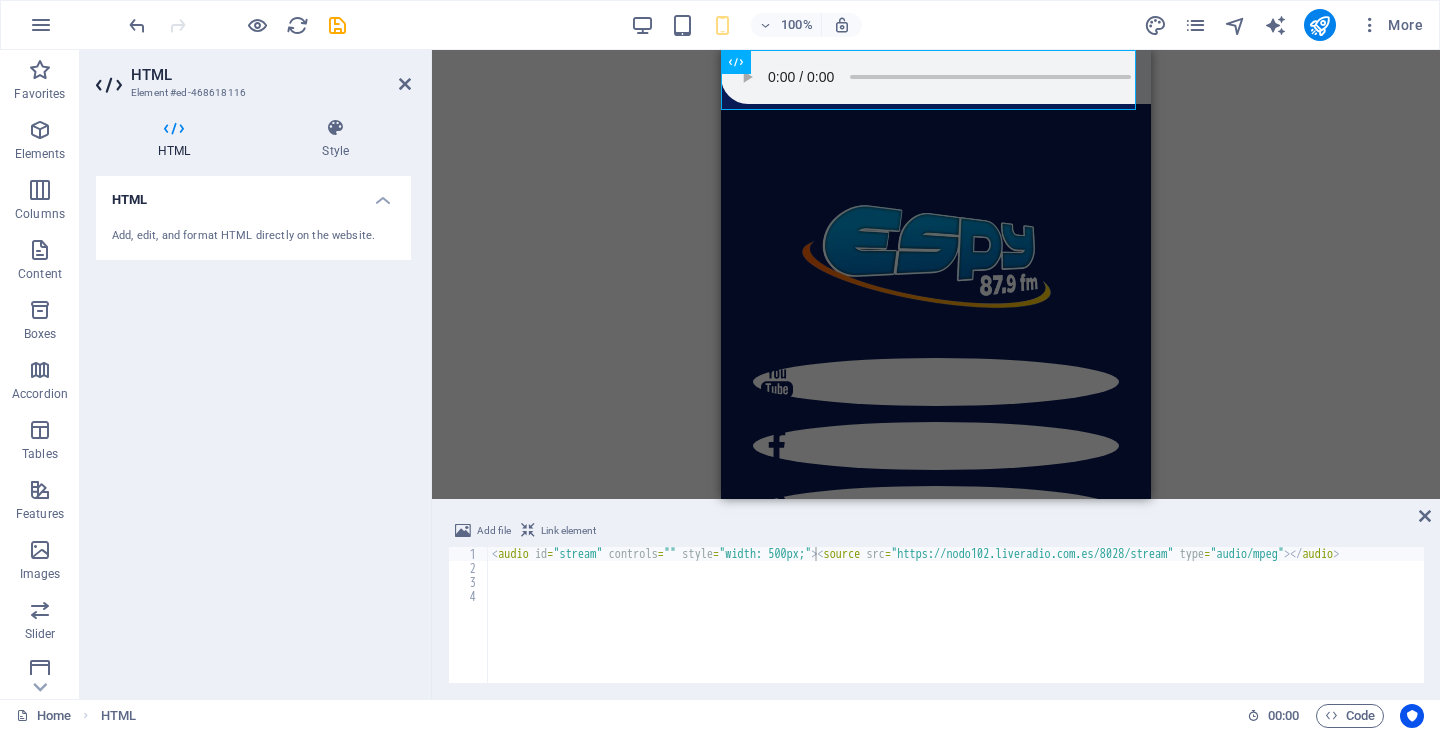 type 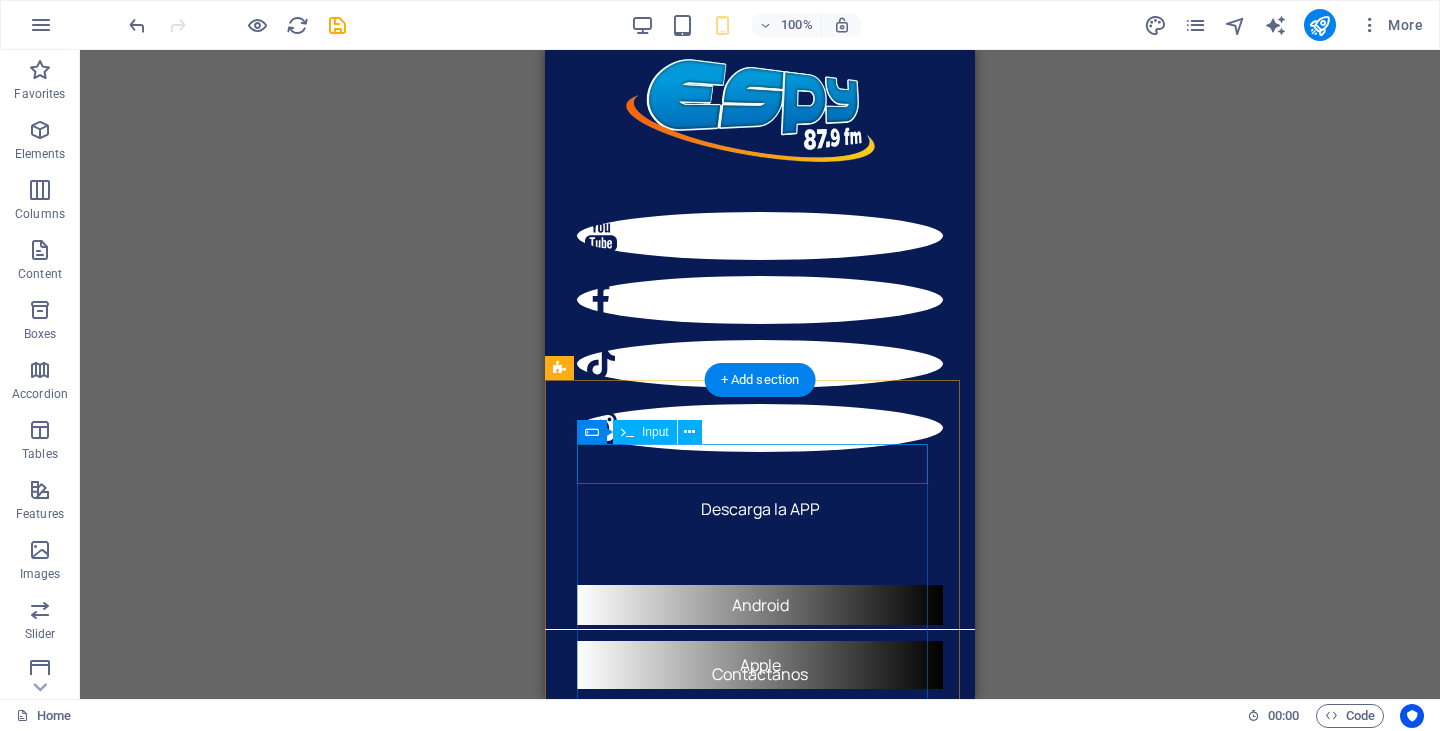 scroll, scrollTop: 0, scrollLeft: 0, axis: both 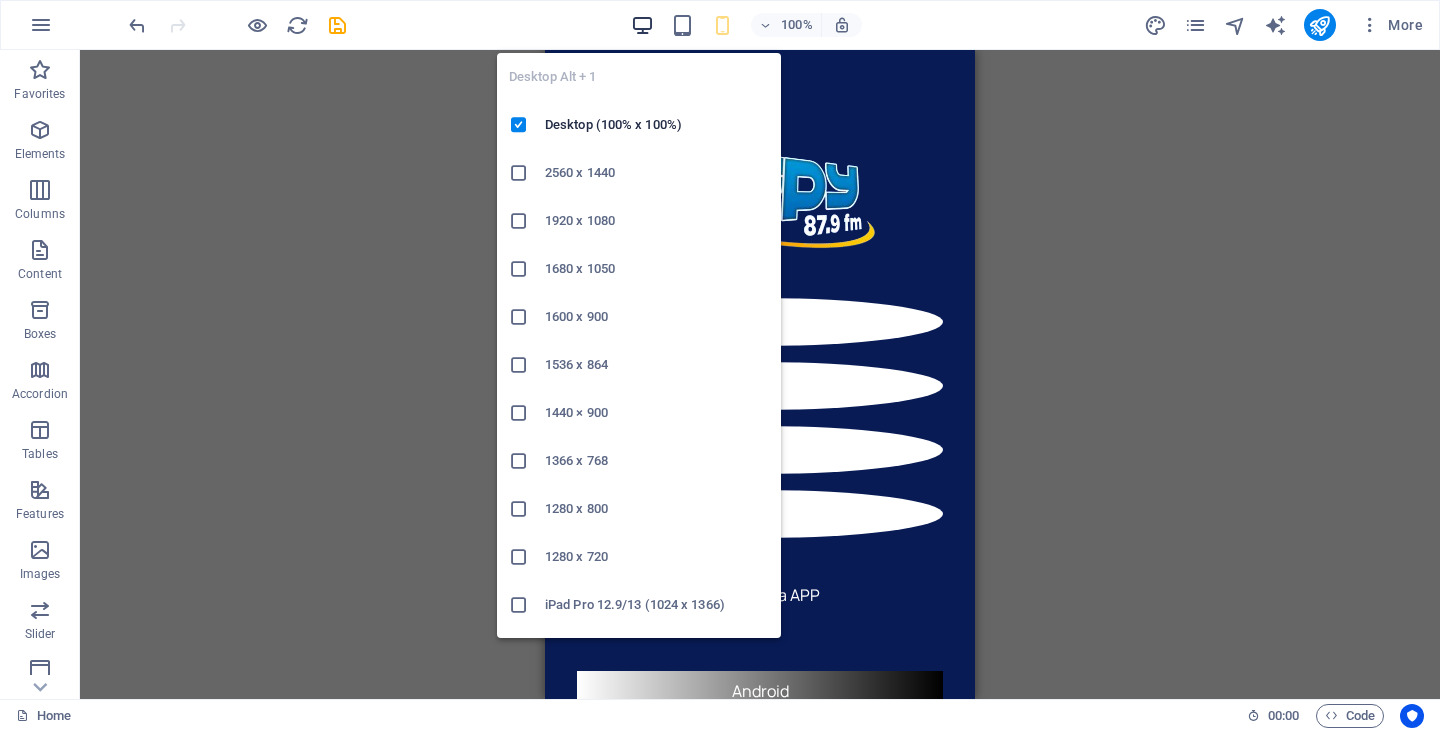 click at bounding box center (642, 25) 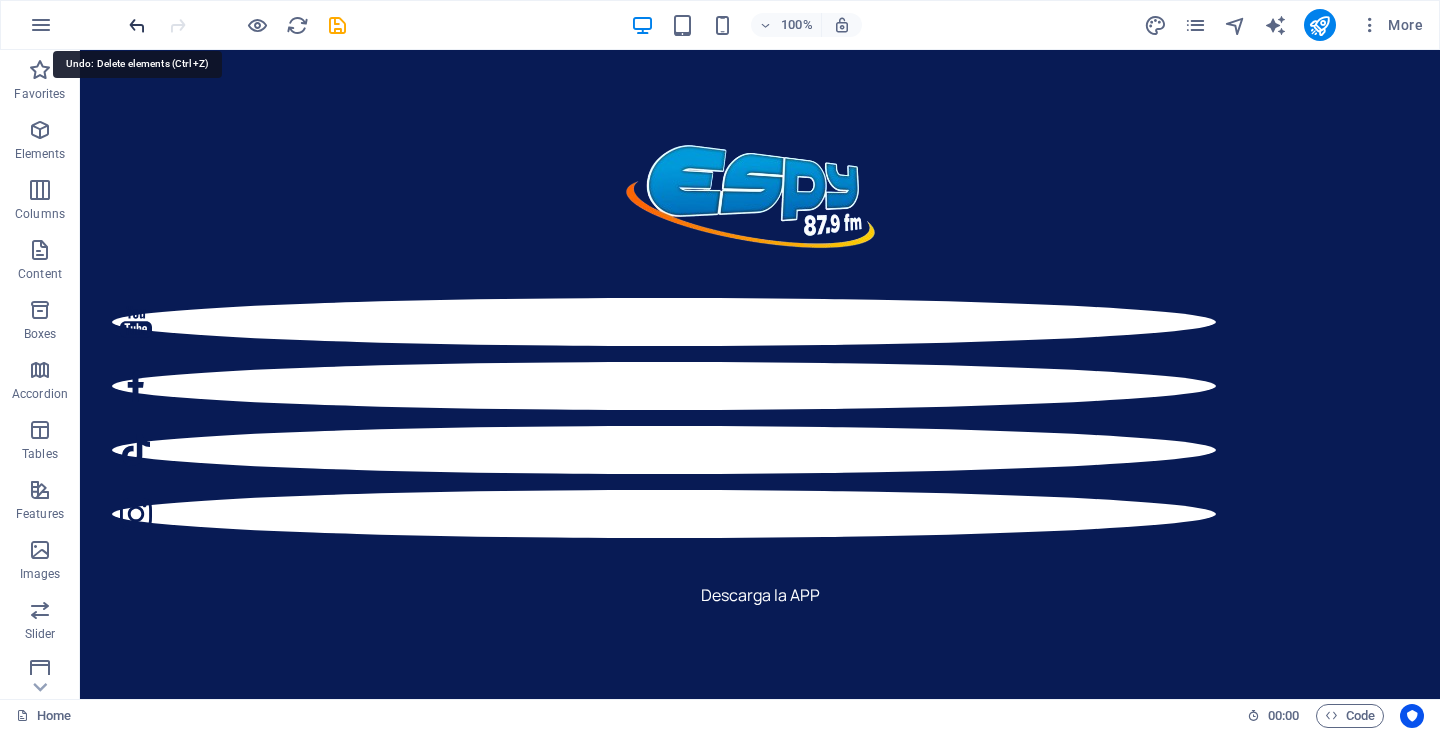 click at bounding box center [137, 25] 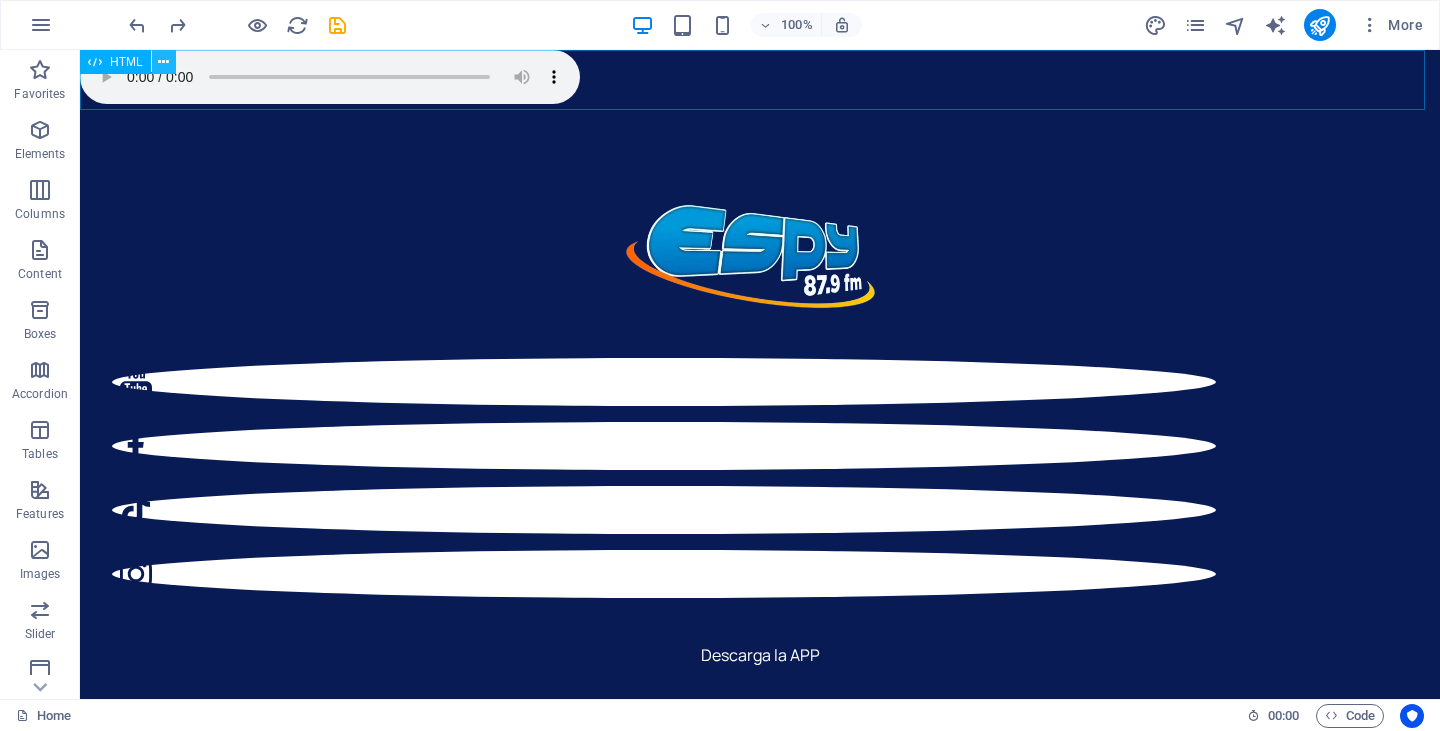 click at bounding box center [163, 62] 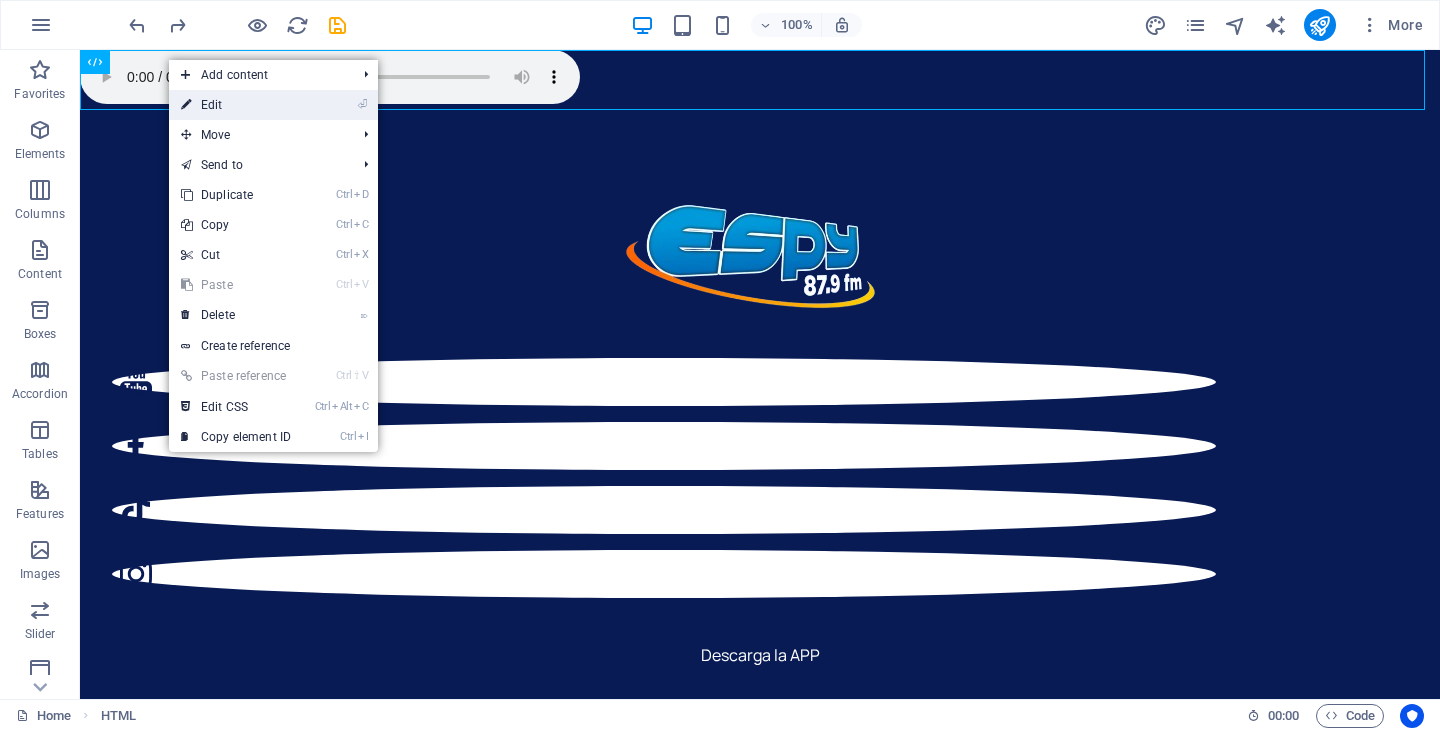 click on "⏎  Edit" at bounding box center [236, 105] 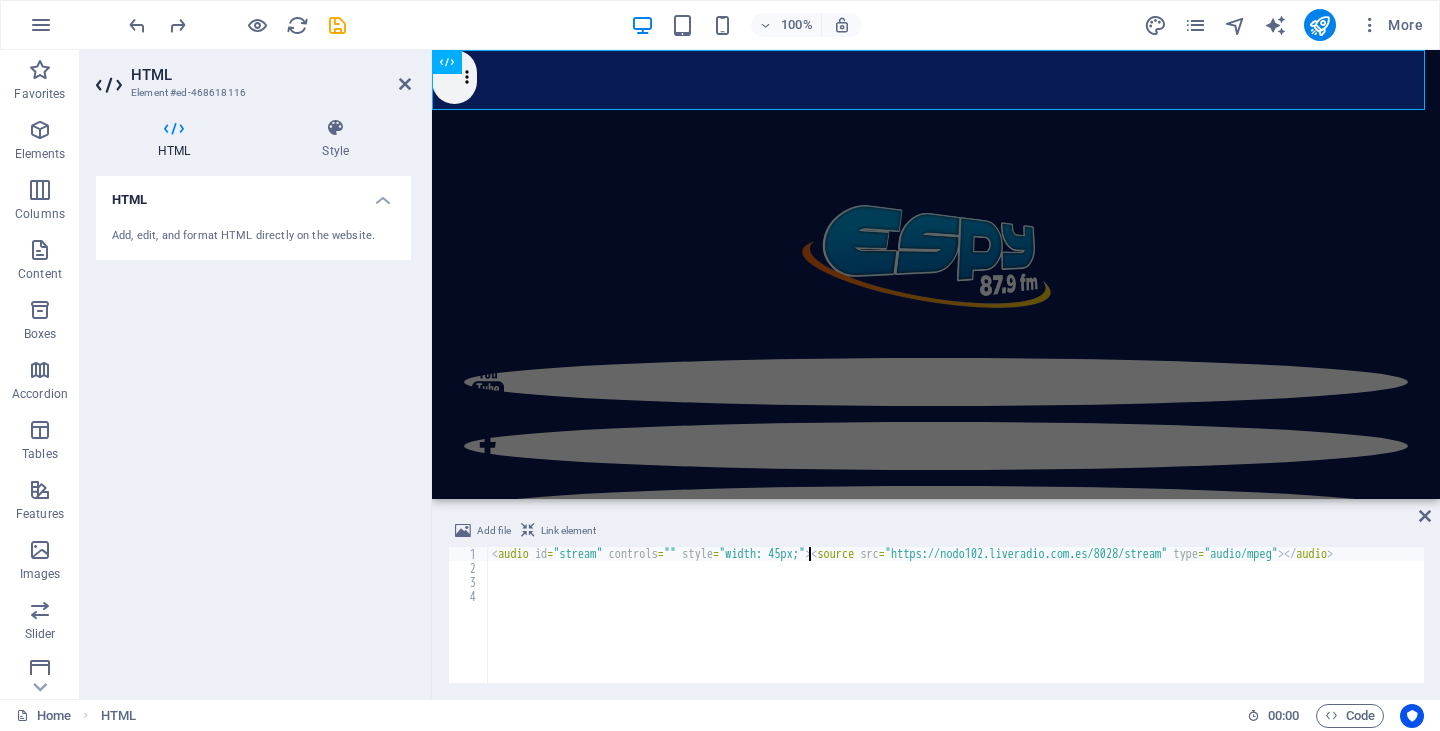 type on "<audio id="stream" controls="" style="width: 450px;"><source src="https://nodo102.liveradio.com.es/8028/stream" type="audio/mpeg"></audio>" 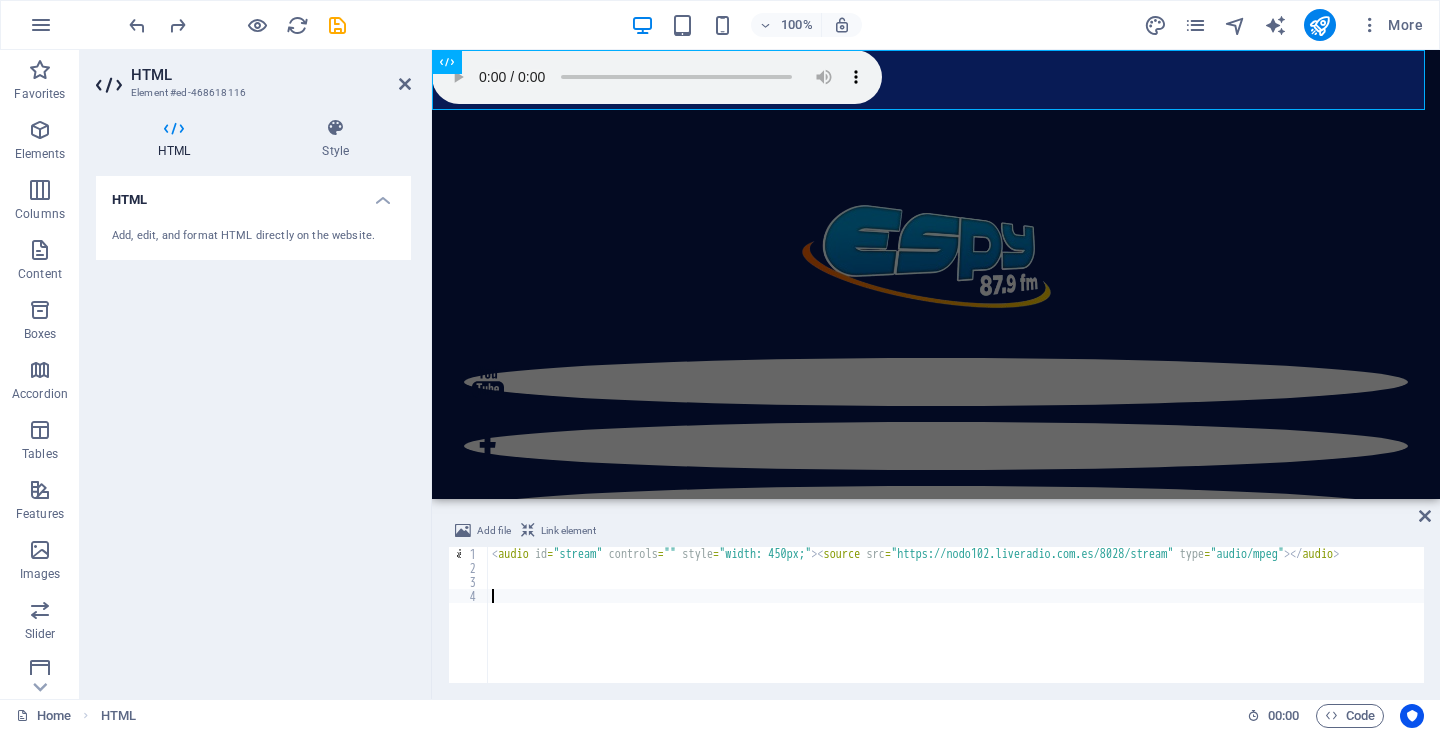 click on "< audio   id = "stream"   controls = ""   style = "width: 450px;" > < source   src = "https://nodo102.liveradio.com.es/8028/stream"   type = "audio/mpeg" > </ audio >" at bounding box center (957, 627) 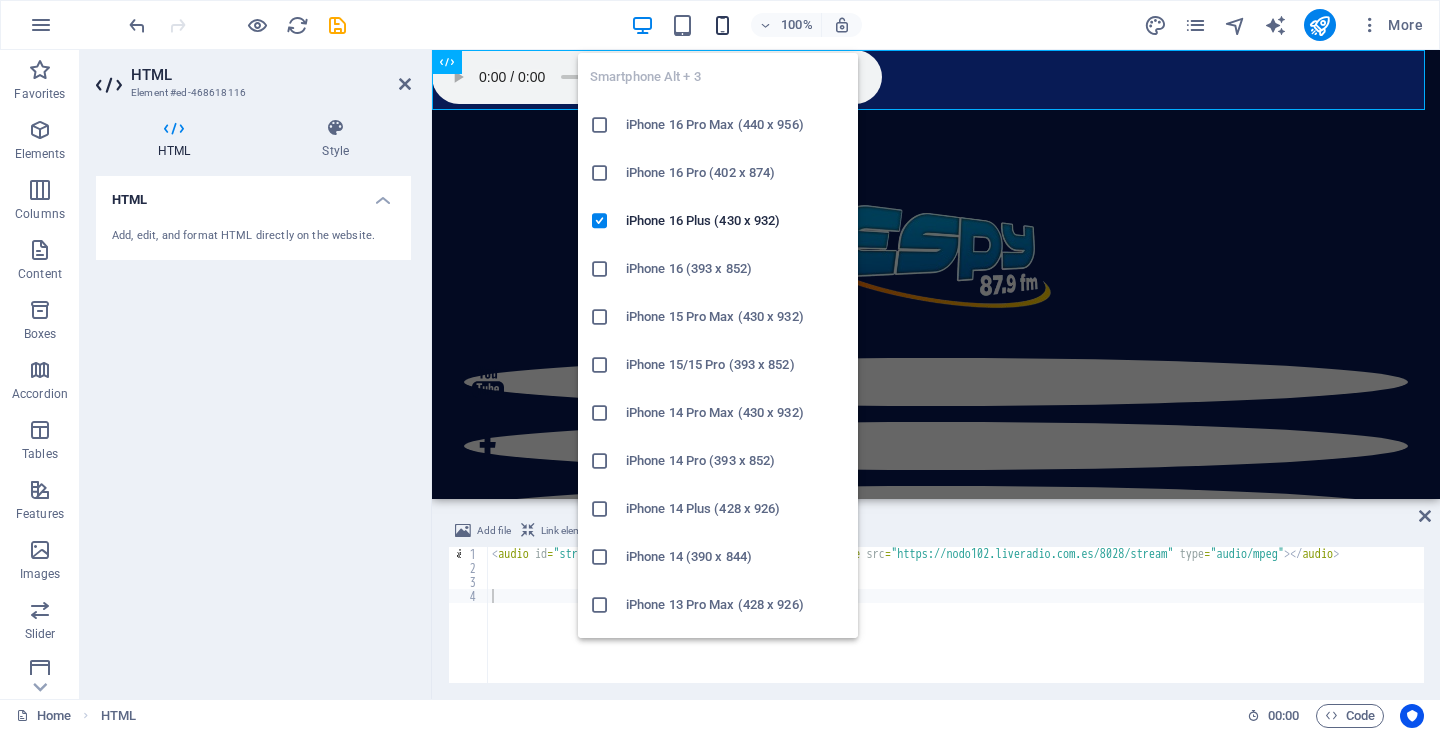 click at bounding box center [722, 25] 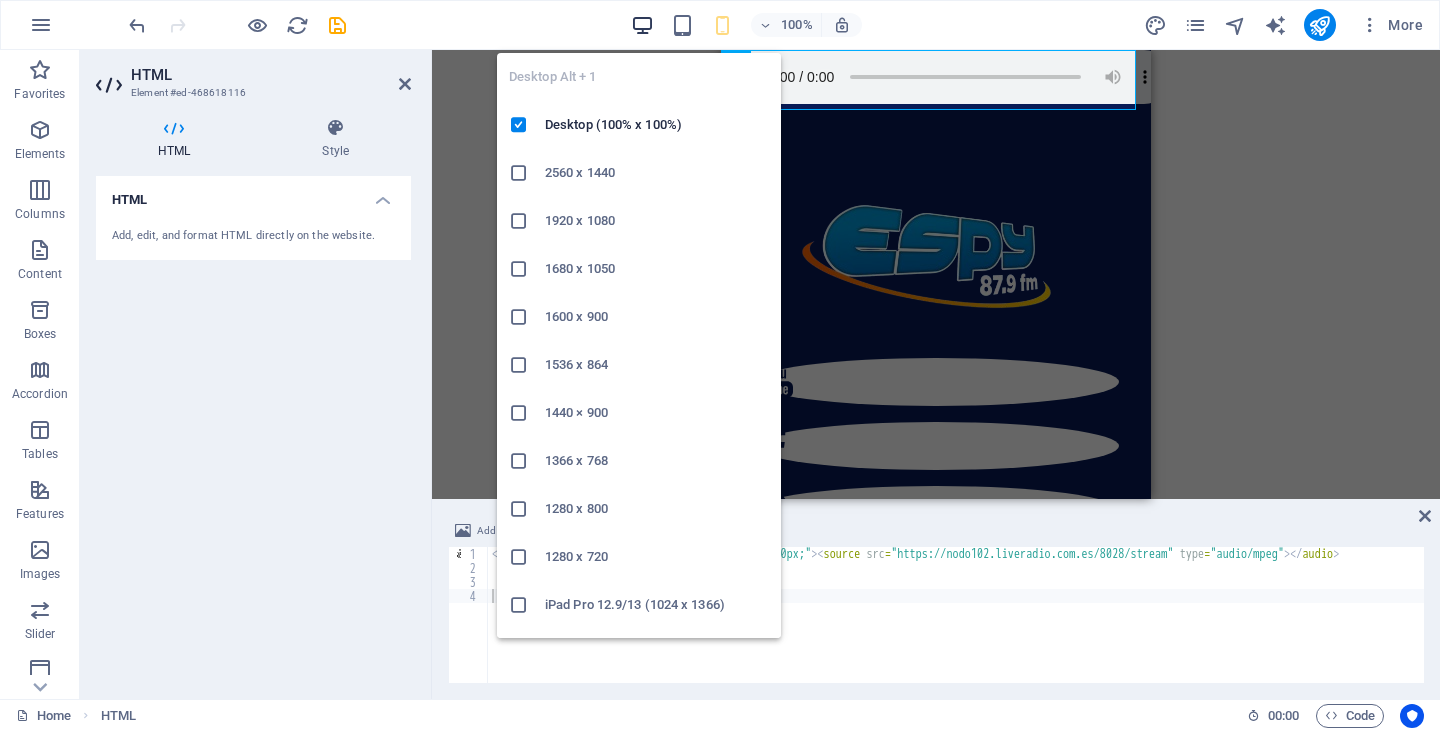 click at bounding box center [642, 25] 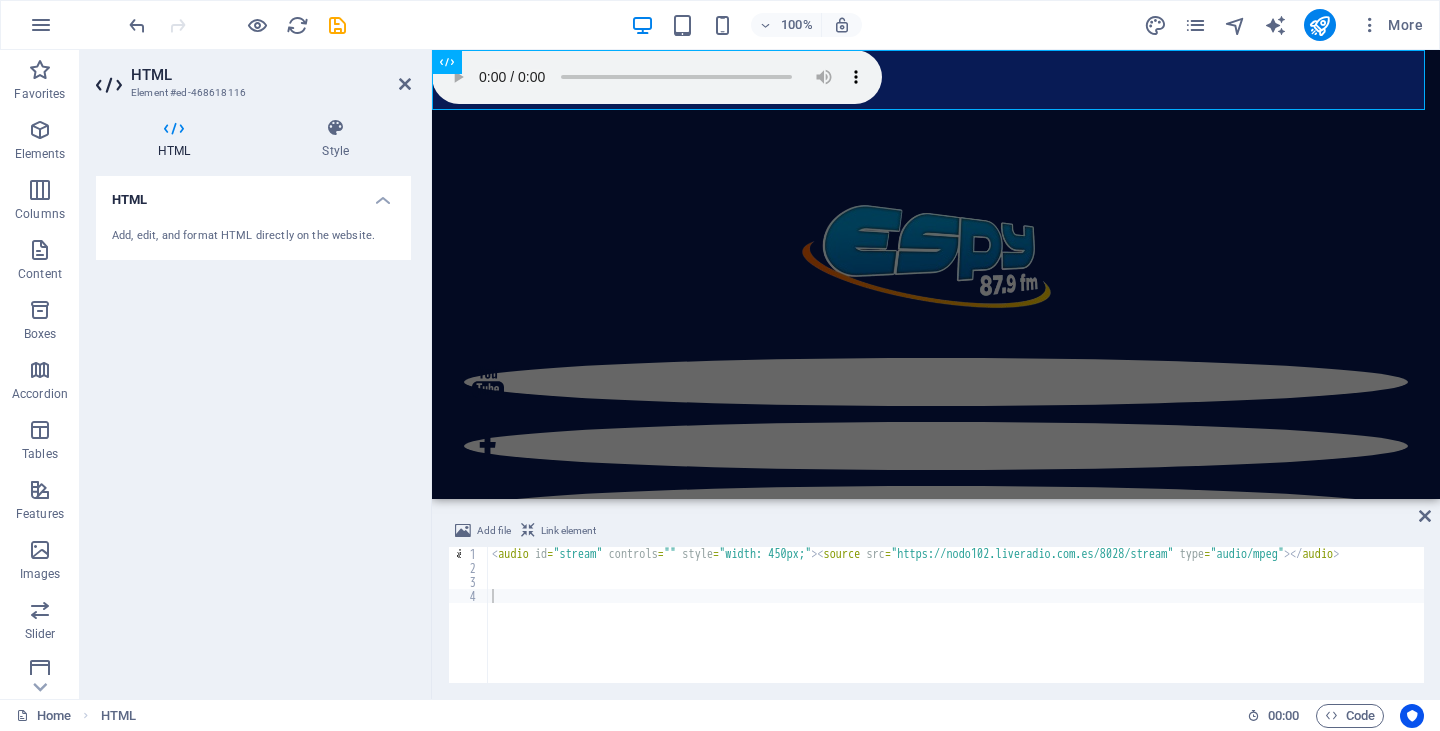 click on "< audio   id = "stream"   controls = ""   style = "width: 450px;" > < source   src = "https://nodo102.liveradio.com.es/8028/stream"   type = "audio/mpeg" > </ audio >" at bounding box center [957, 627] 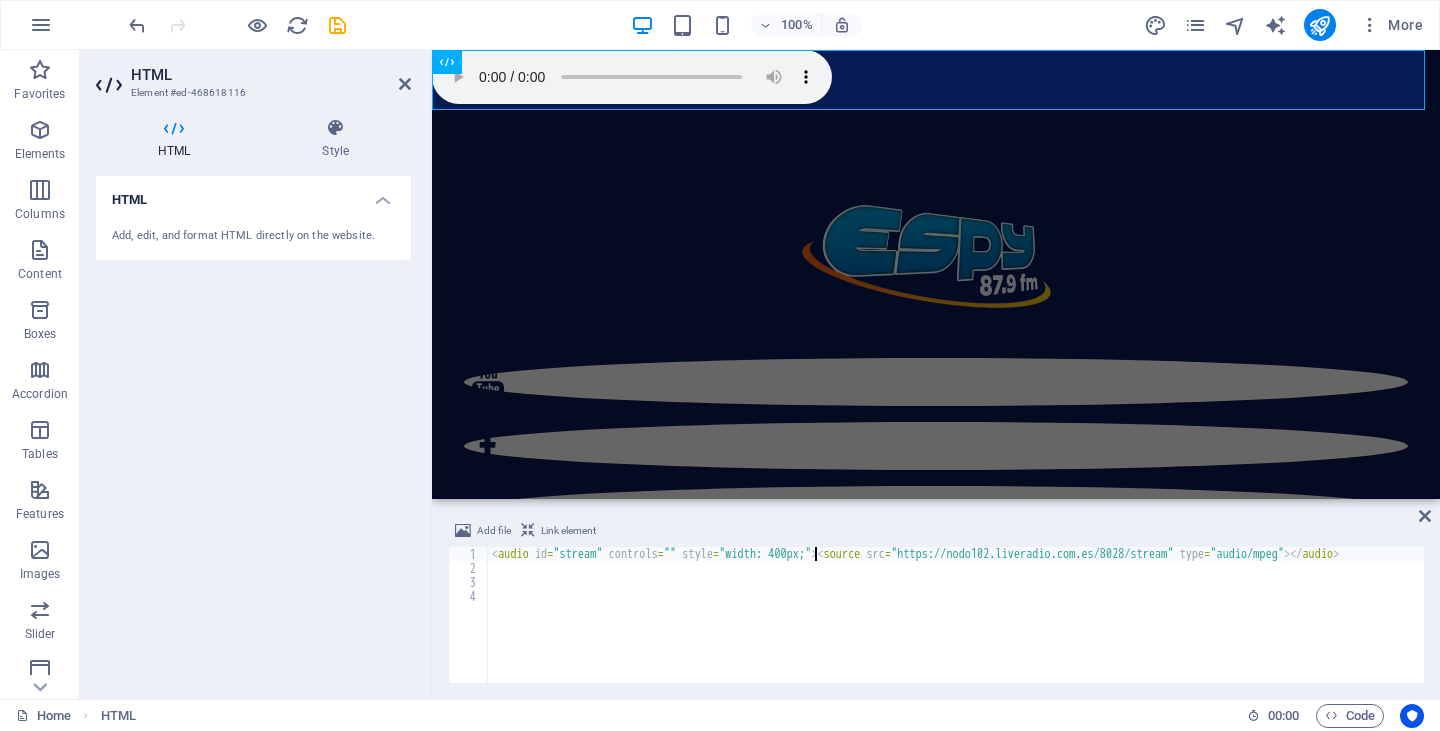 scroll, scrollTop: 0, scrollLeft: 26, axis: horizontal 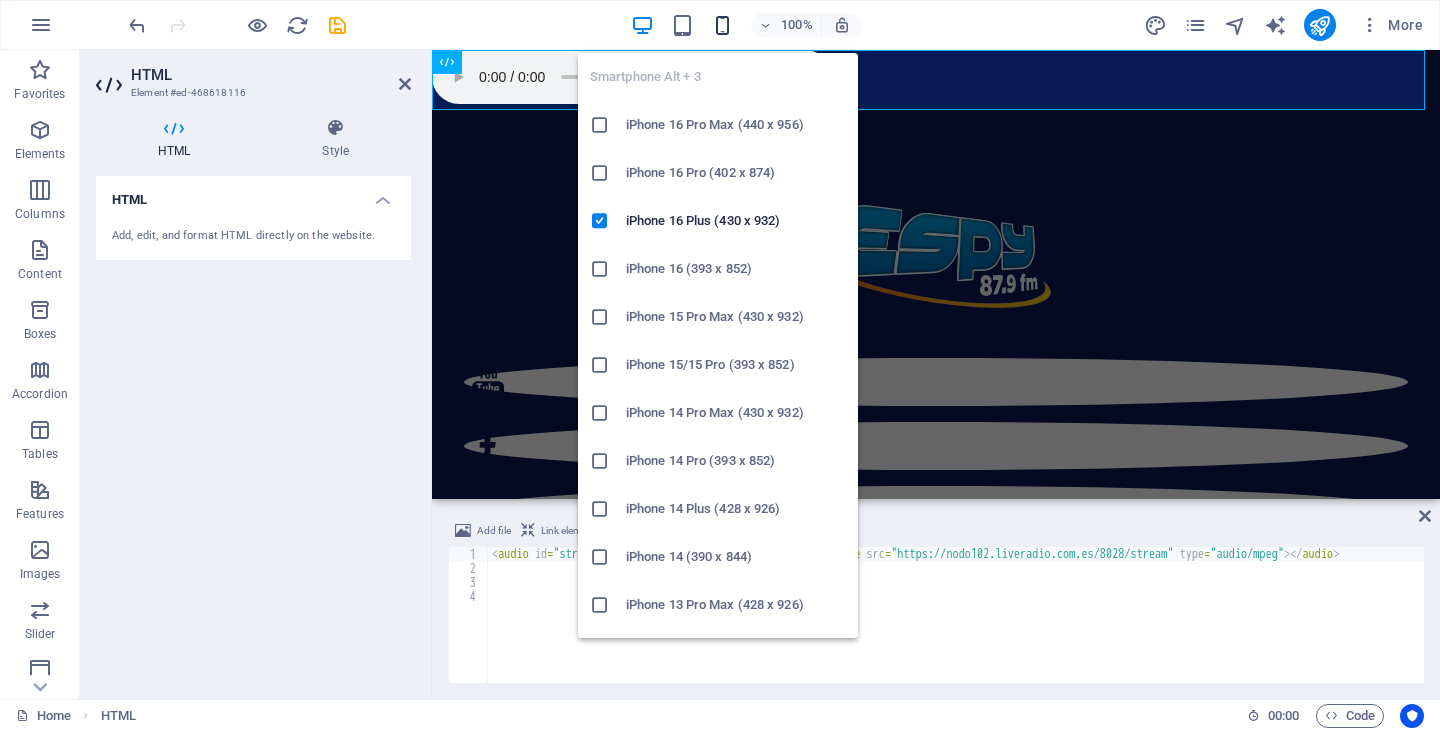 click at bounding box center [722, 25] 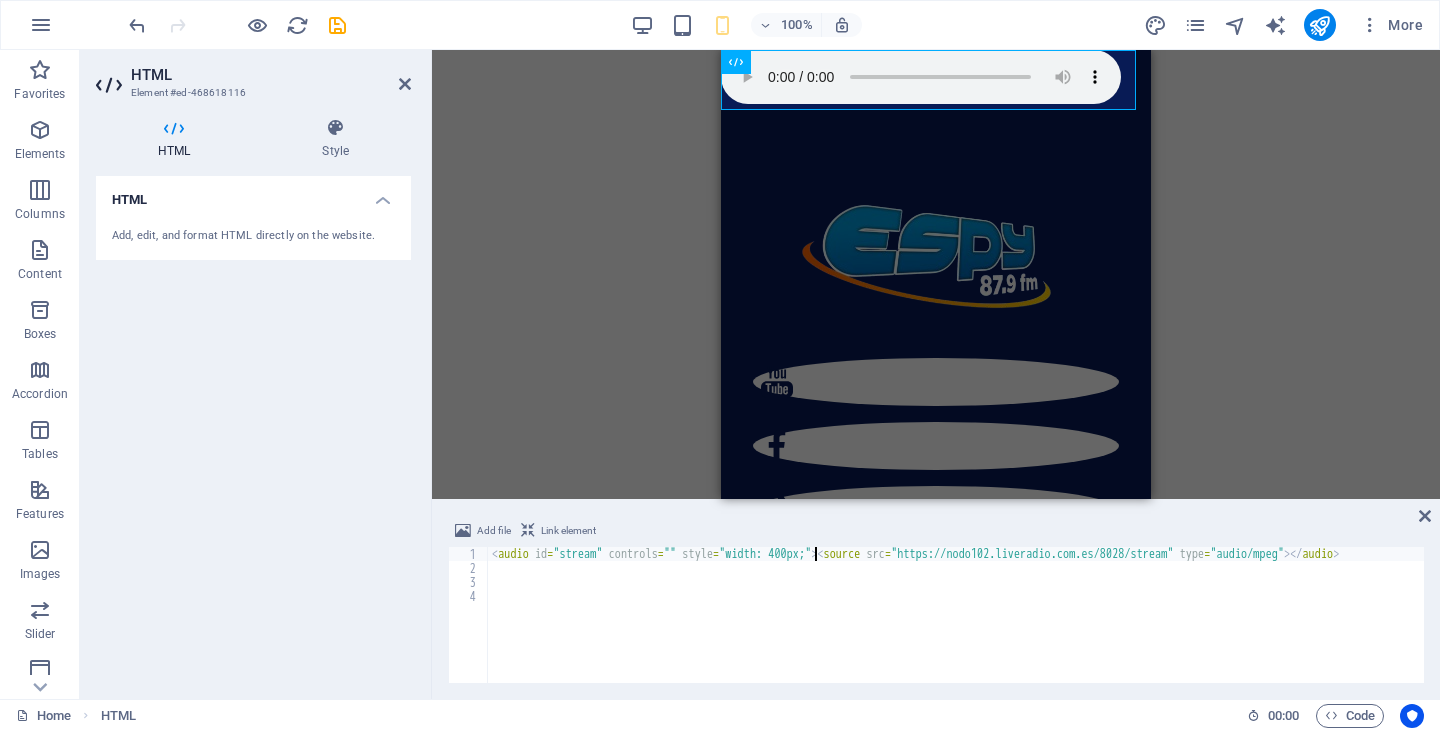 click on "< audio   id = "stream"   controls = ""   style = "width: 400px;" > < source   src = "https://nodo102.liveradio.com.es/8028/stream"   type = "audio/mpeg" > </ audio >" at bounding box center [957, 627] 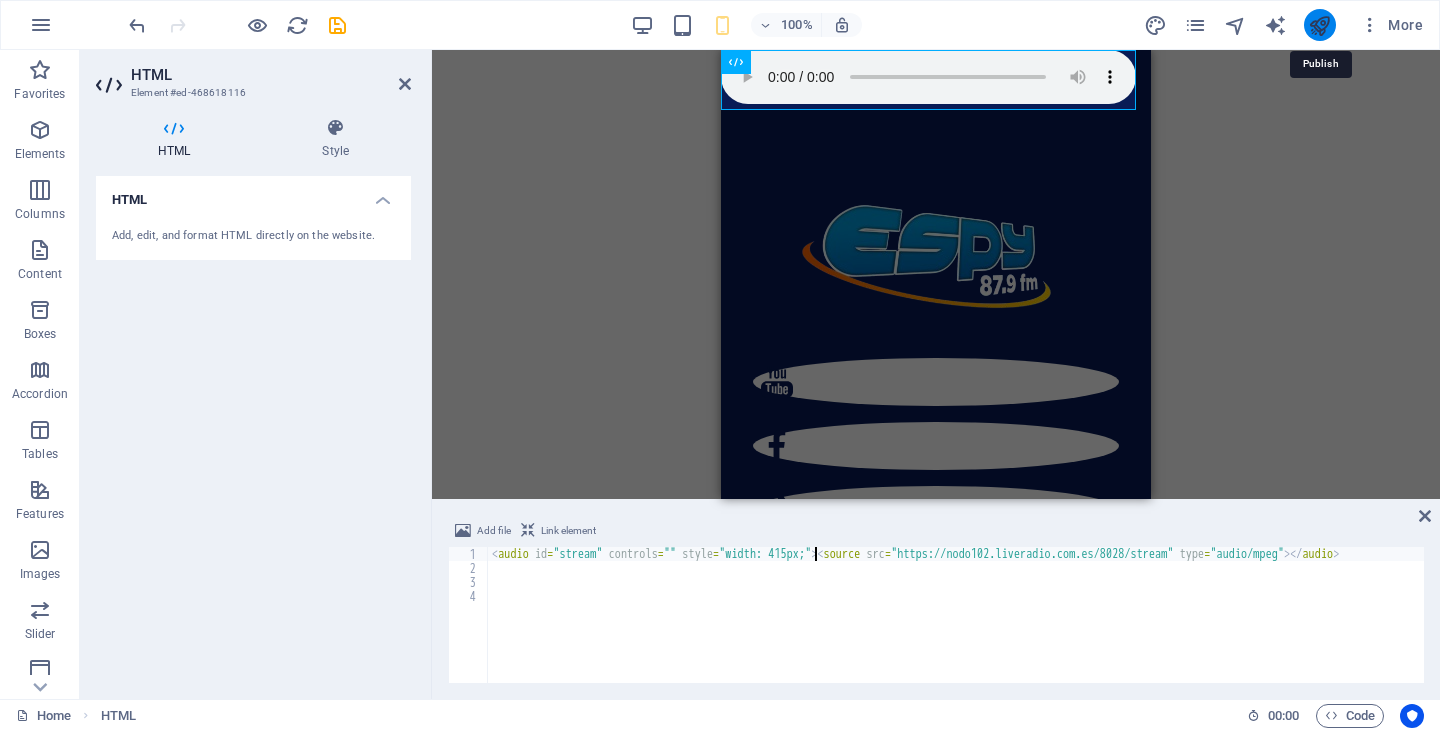 type on "<audio id="stream" controls="" style="width: 415px;"><source src="https://nodo102.liveradio.com.es/8028/stream" type="audio/mpeg"></audio>" 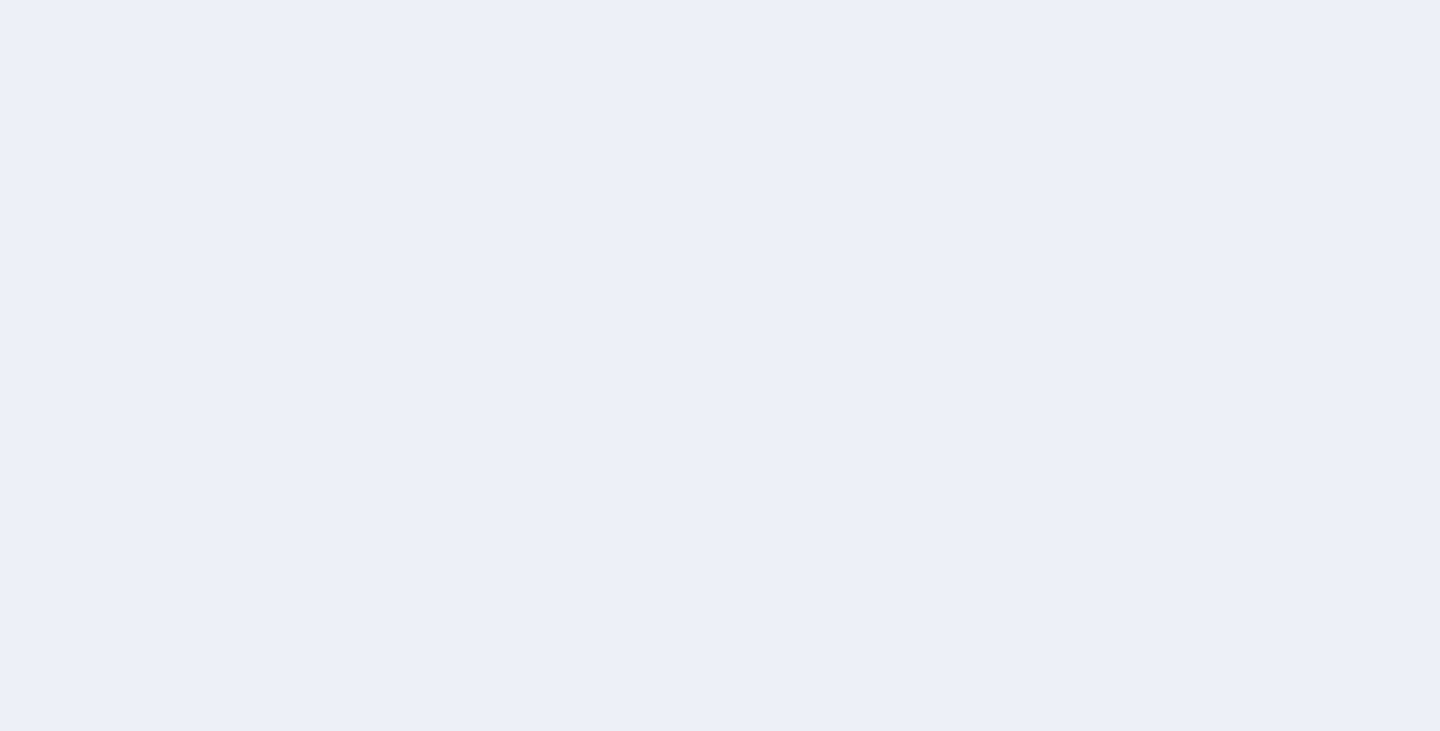 scroll, scrollTop: 0, scrollLeft: 0, axis: both 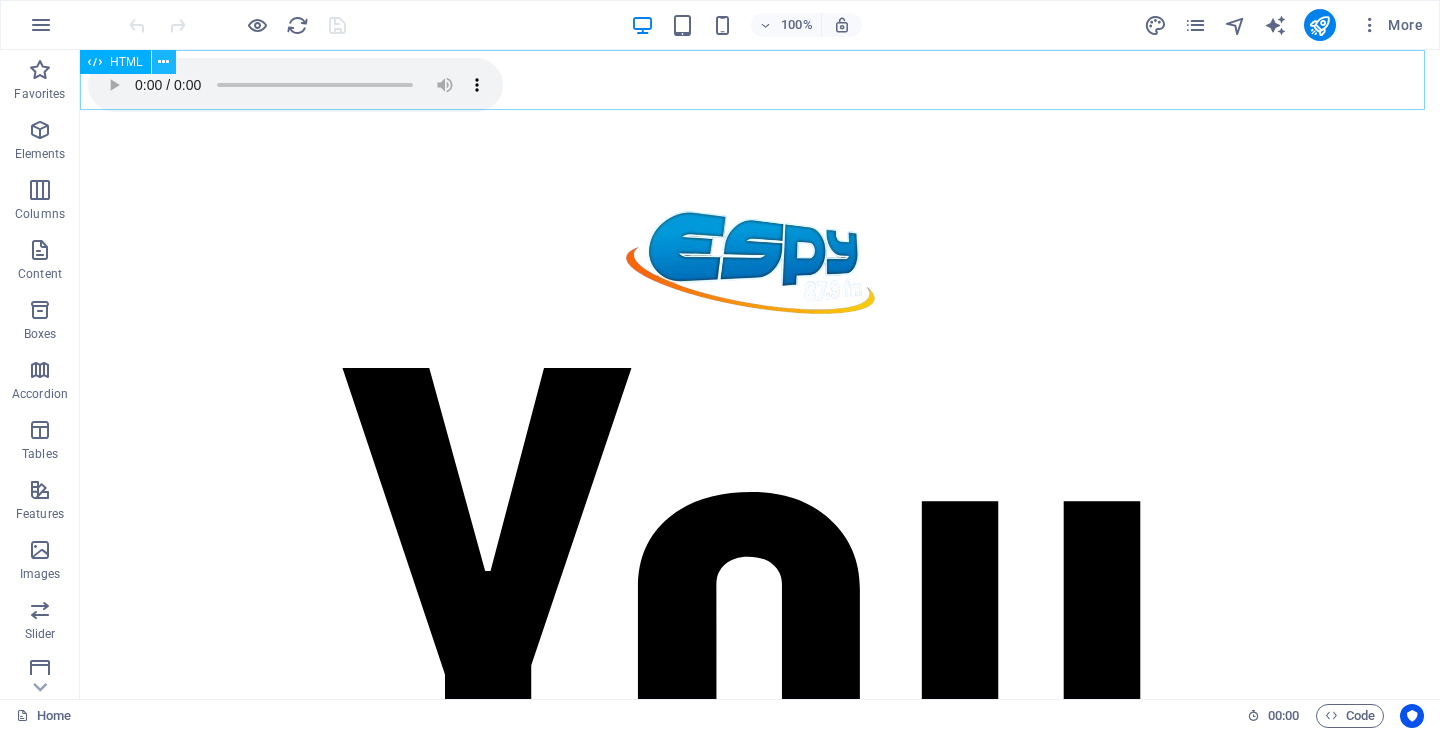 click at bounding box center [163, 62] 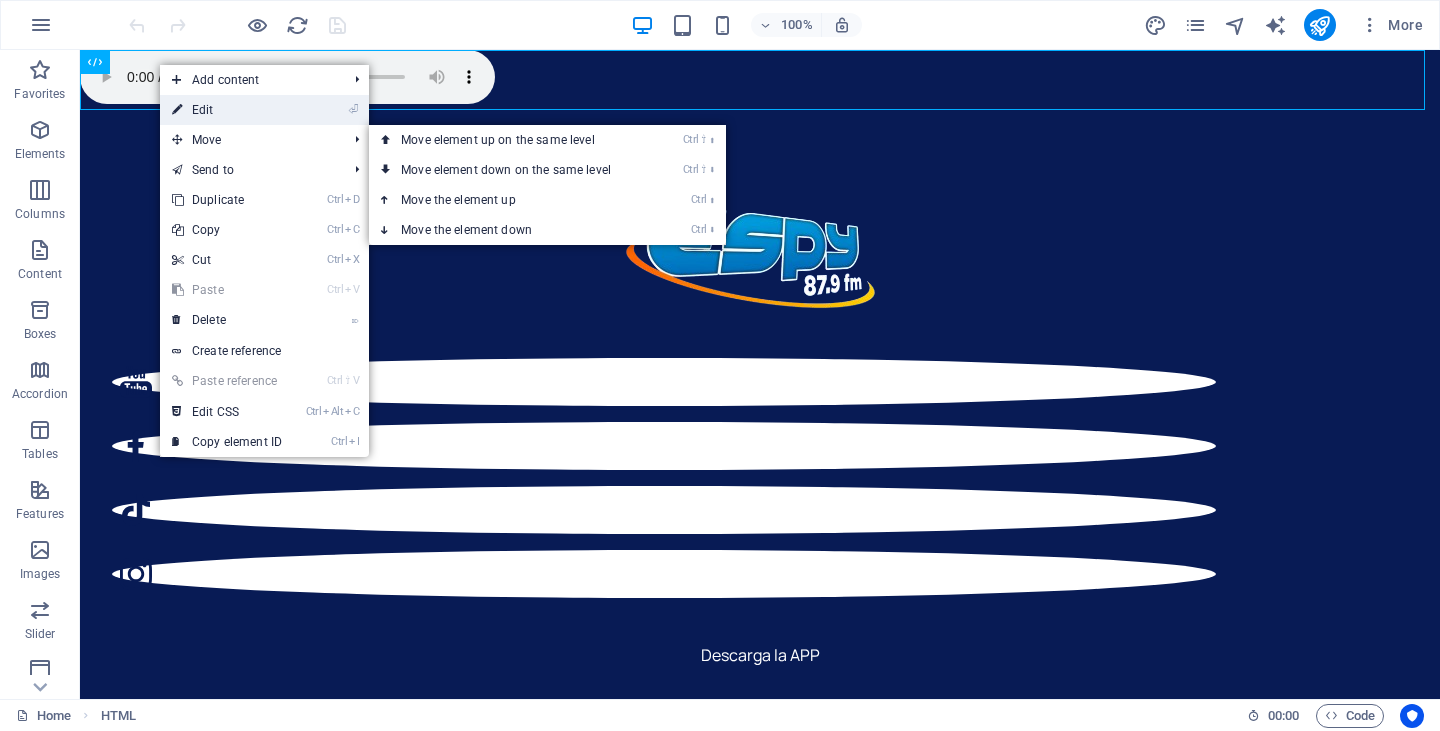 click on "⏎  Edit" at bounding box center (227, 110) 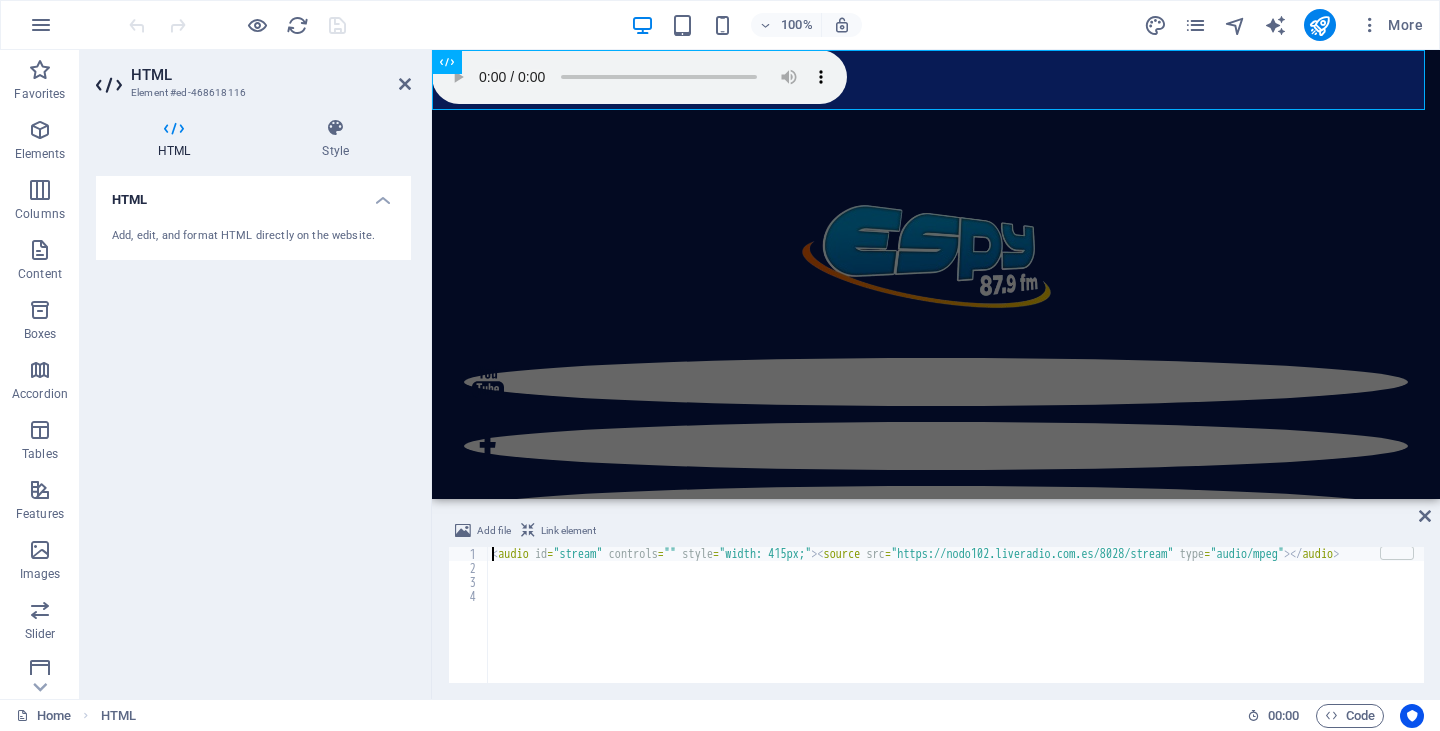 click on "< audio   id = "stream"   controls = ""   style = "width: 415px;" > < source   src = "https://nodo102.liveradio.com.es/8028/stream"   type = "audio/mpeg" > </ audio >" at bounding box center [957, 627] 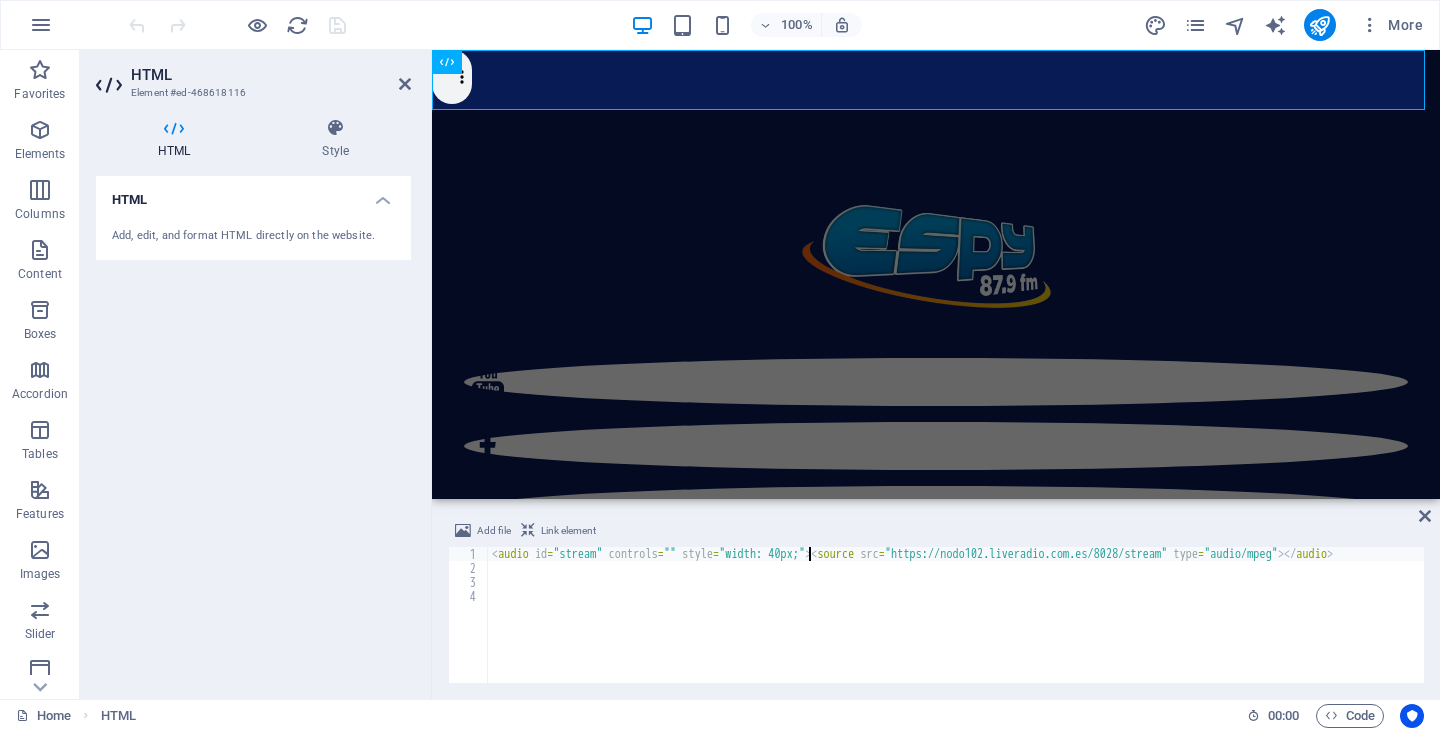 scroll, scrollTop: 0, scrollLeft: 26, axis: horizontal 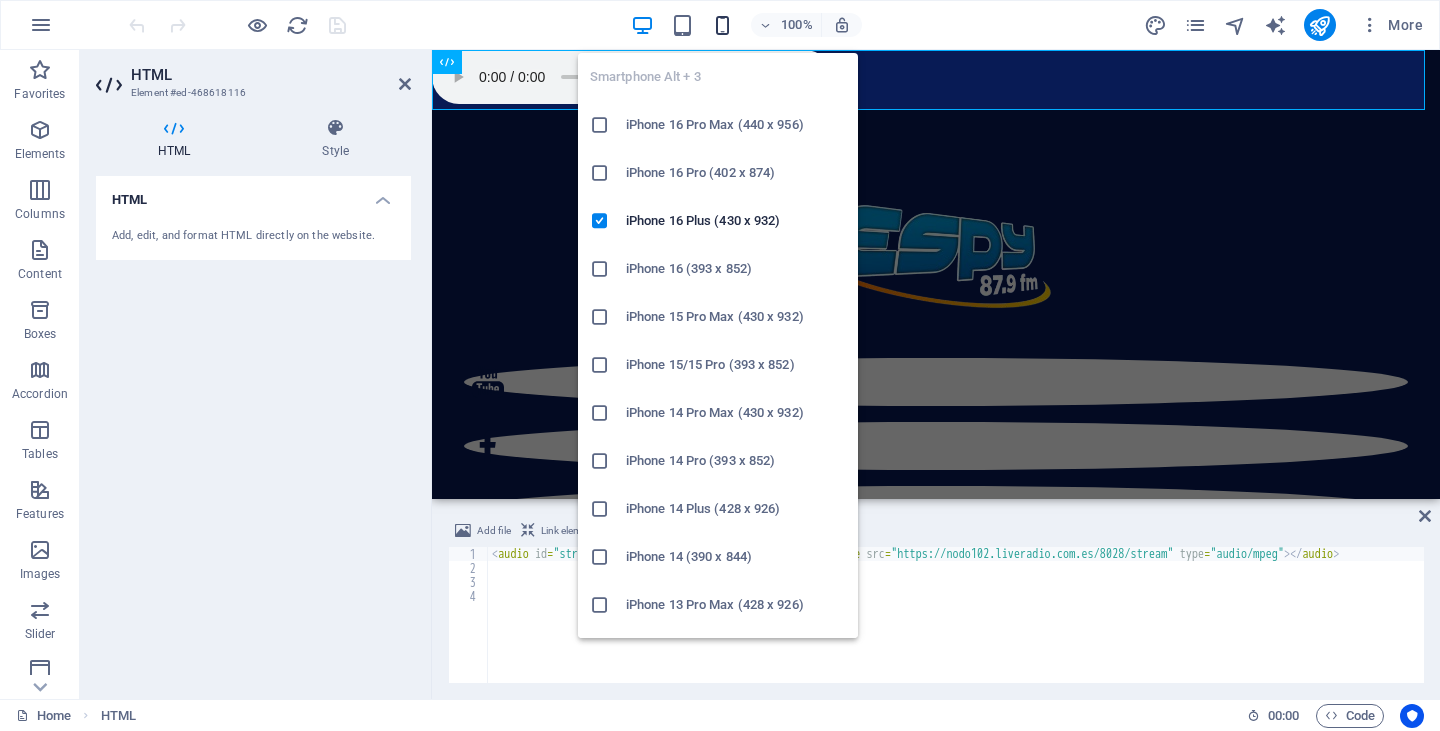 type on "<audio id="stream" controls="" style="width: 400px;"><source src="https://nodo102.liveradio.com.es/8028/stream" type="audio/mpeg"></audio>" 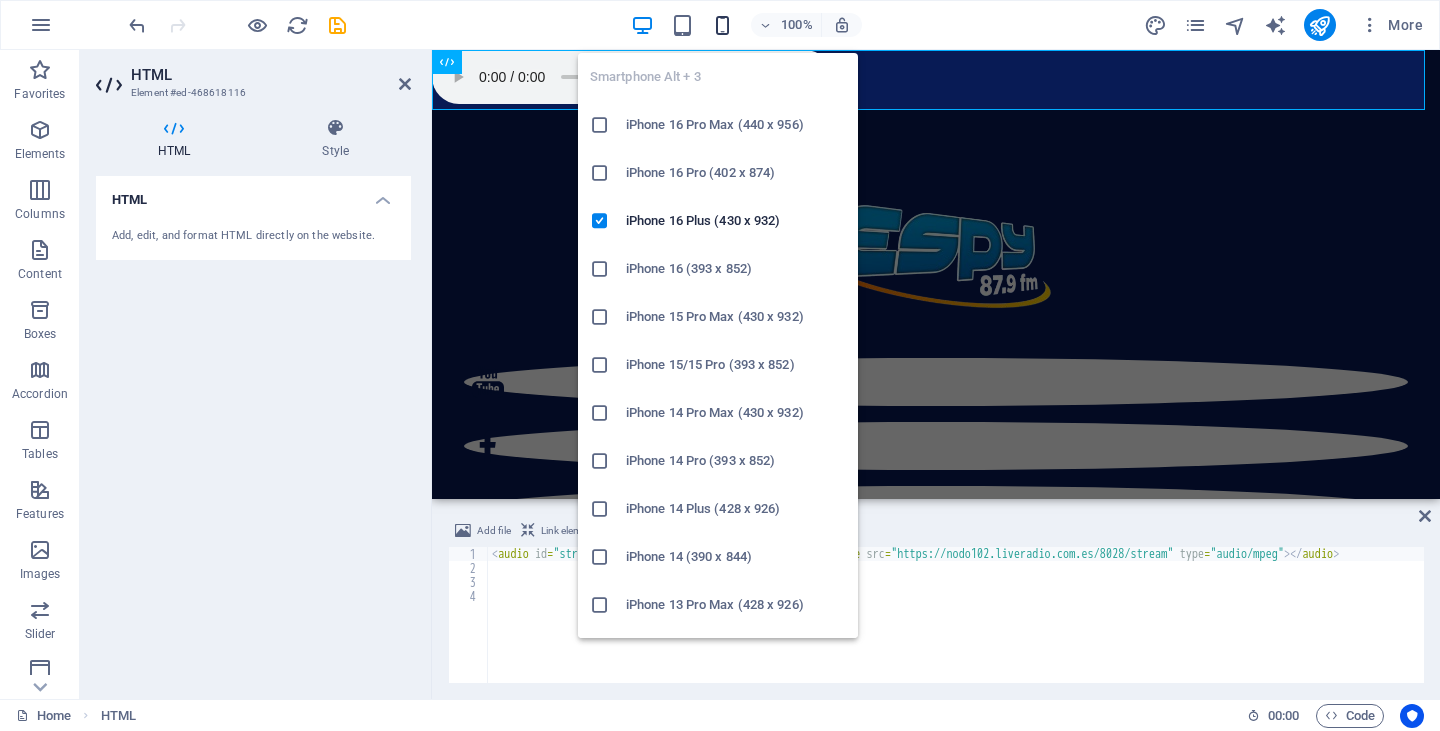 click at bounding box center (722, 25) 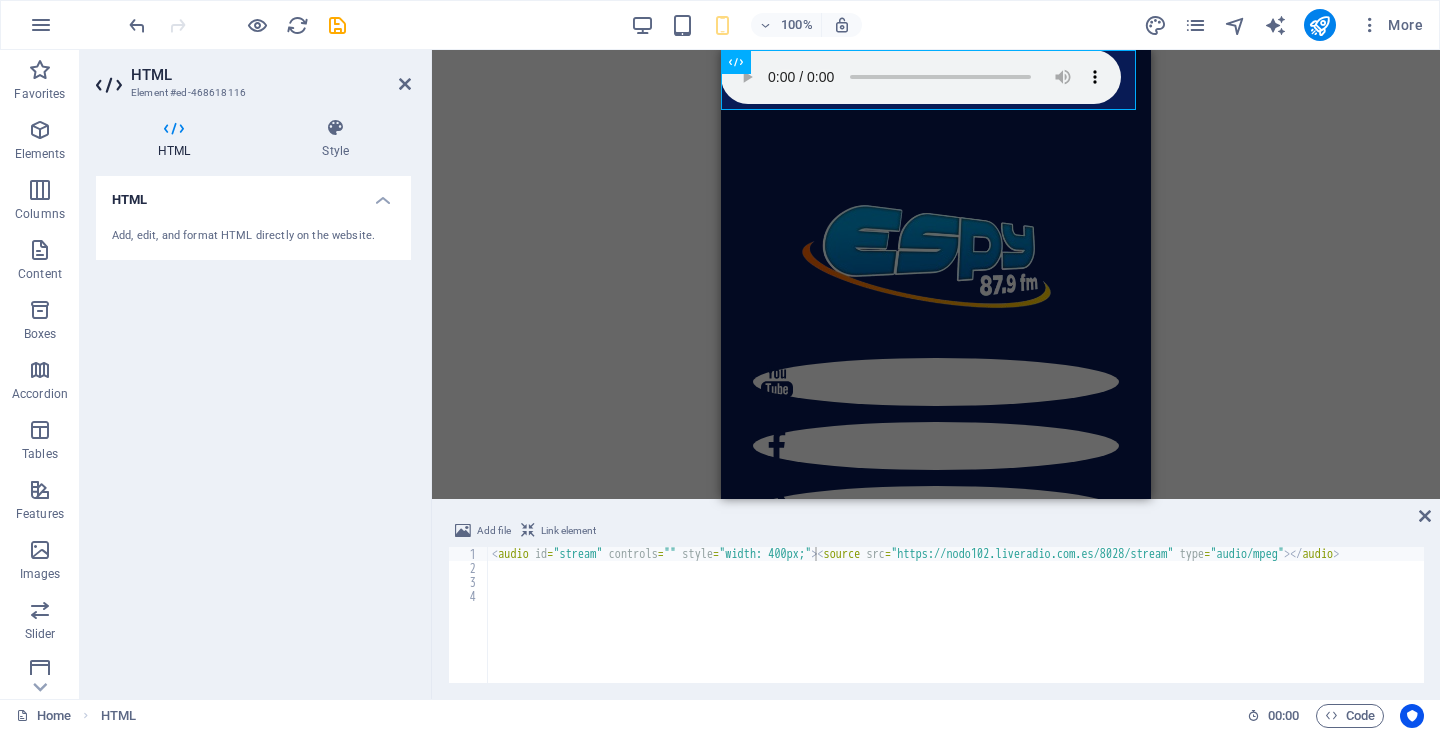 type 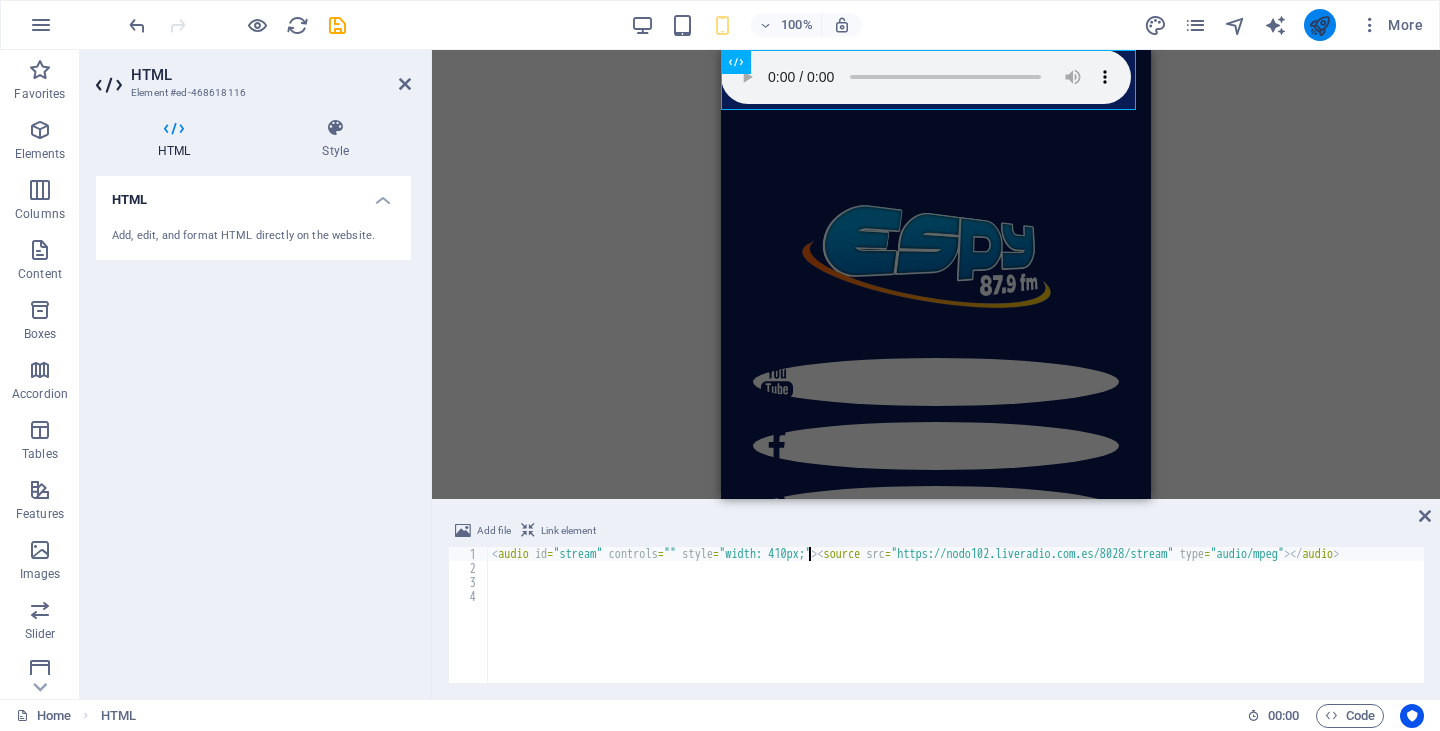 type on "<audio id="stream" controls="" style="width: 410px;"><source src="https://nodo102.liveradio.com.es/8028/stream" type="audio/mpeg"></audio>" 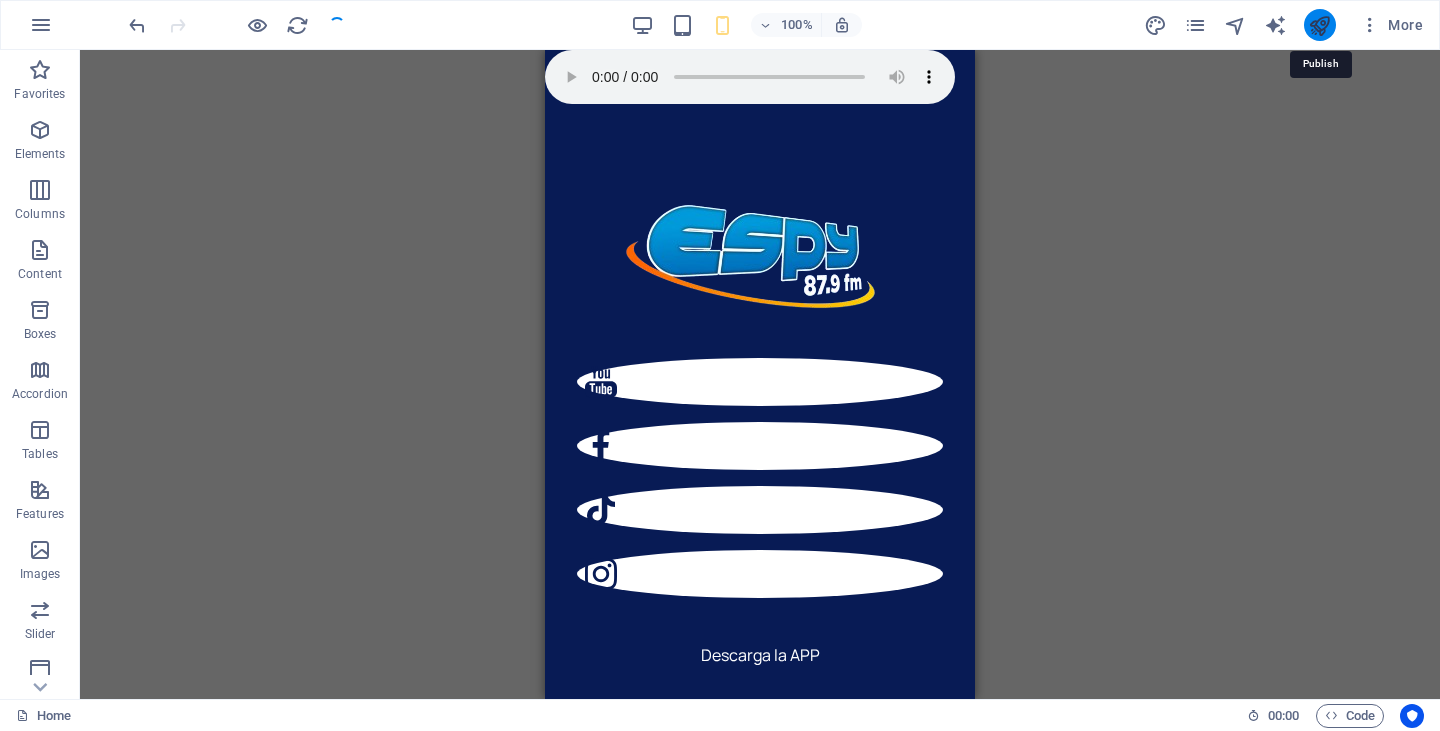 click at bounding box center (1319, 25) 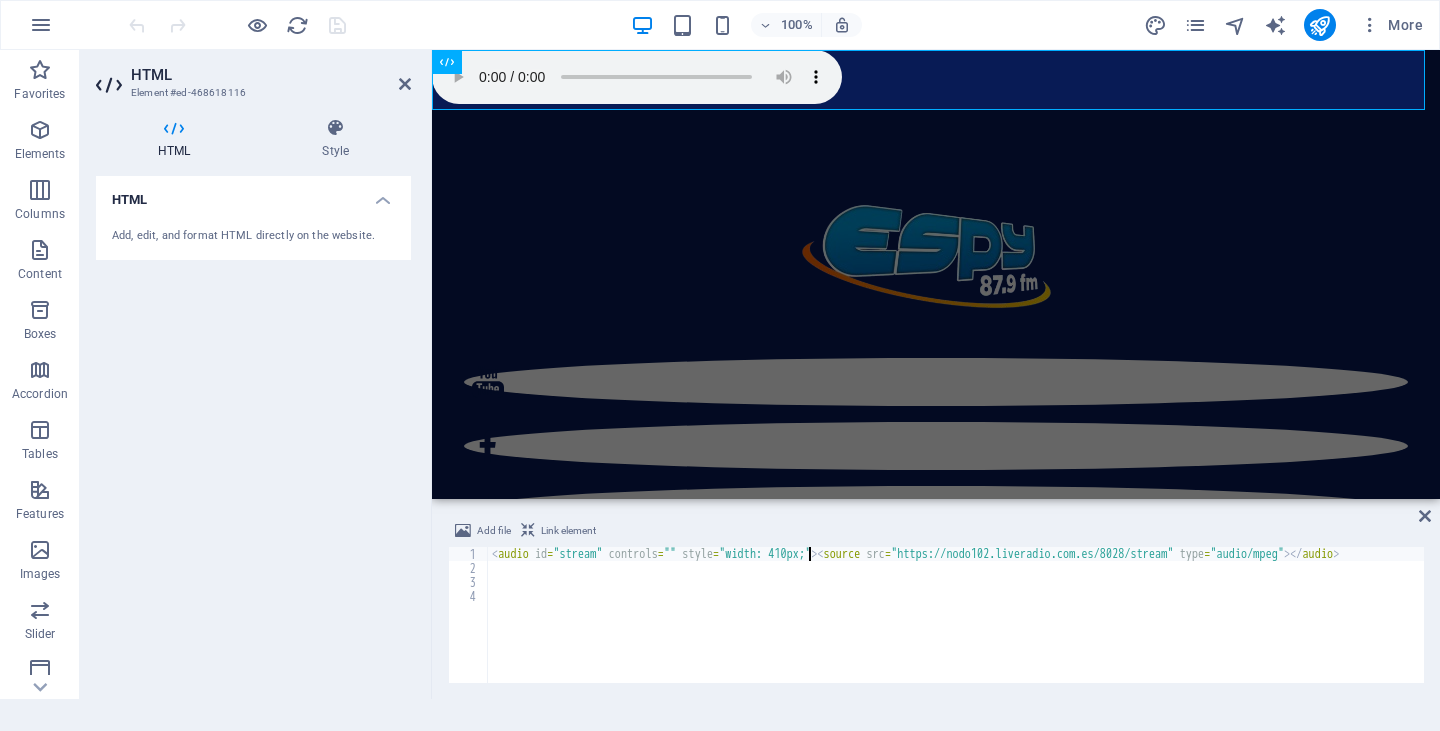 scroll, scrollTop: 0, scrollLeft: 0, axis: both 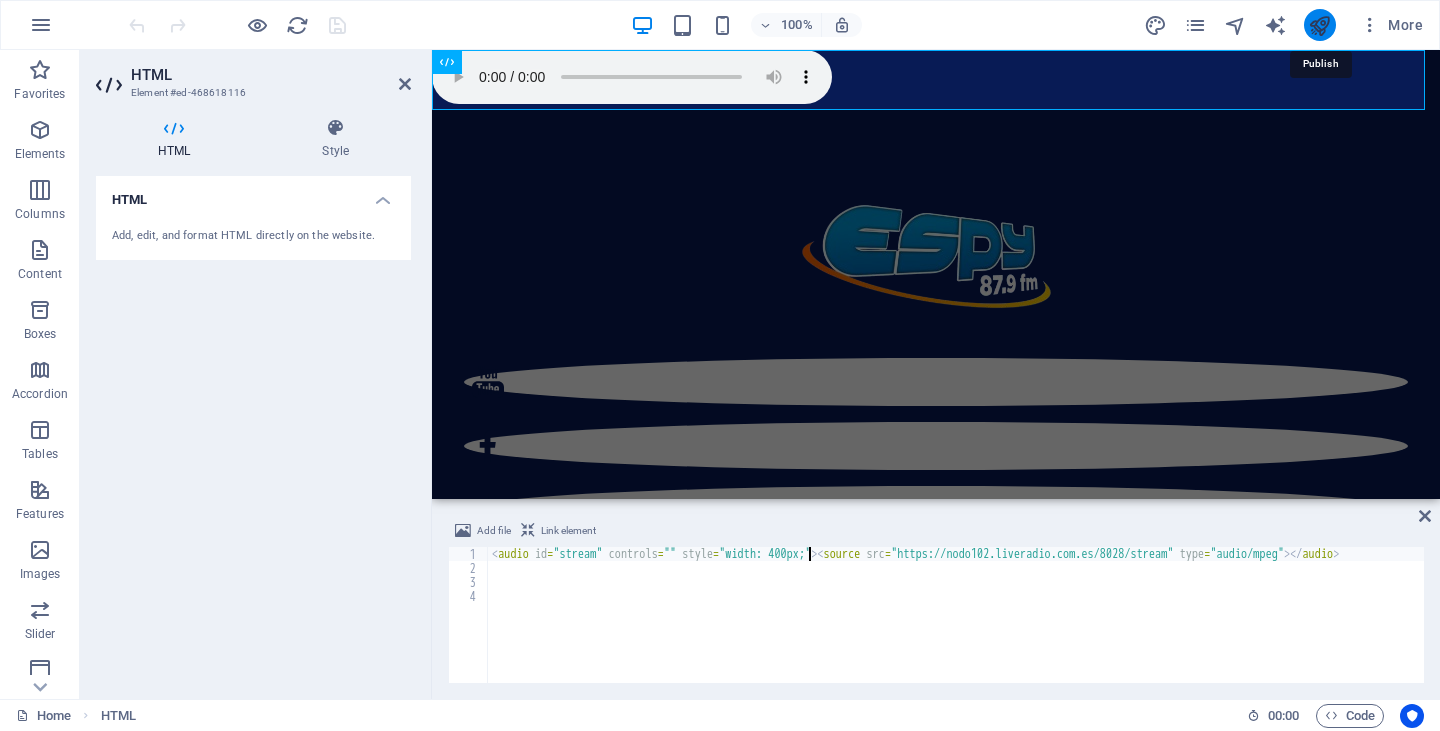 type on "<audio id="stream" controls="" style="width: 400px;"><source src="https://nodo102.liveradio.com.es/8028/stream" type="audio/mpeg"></audio>" 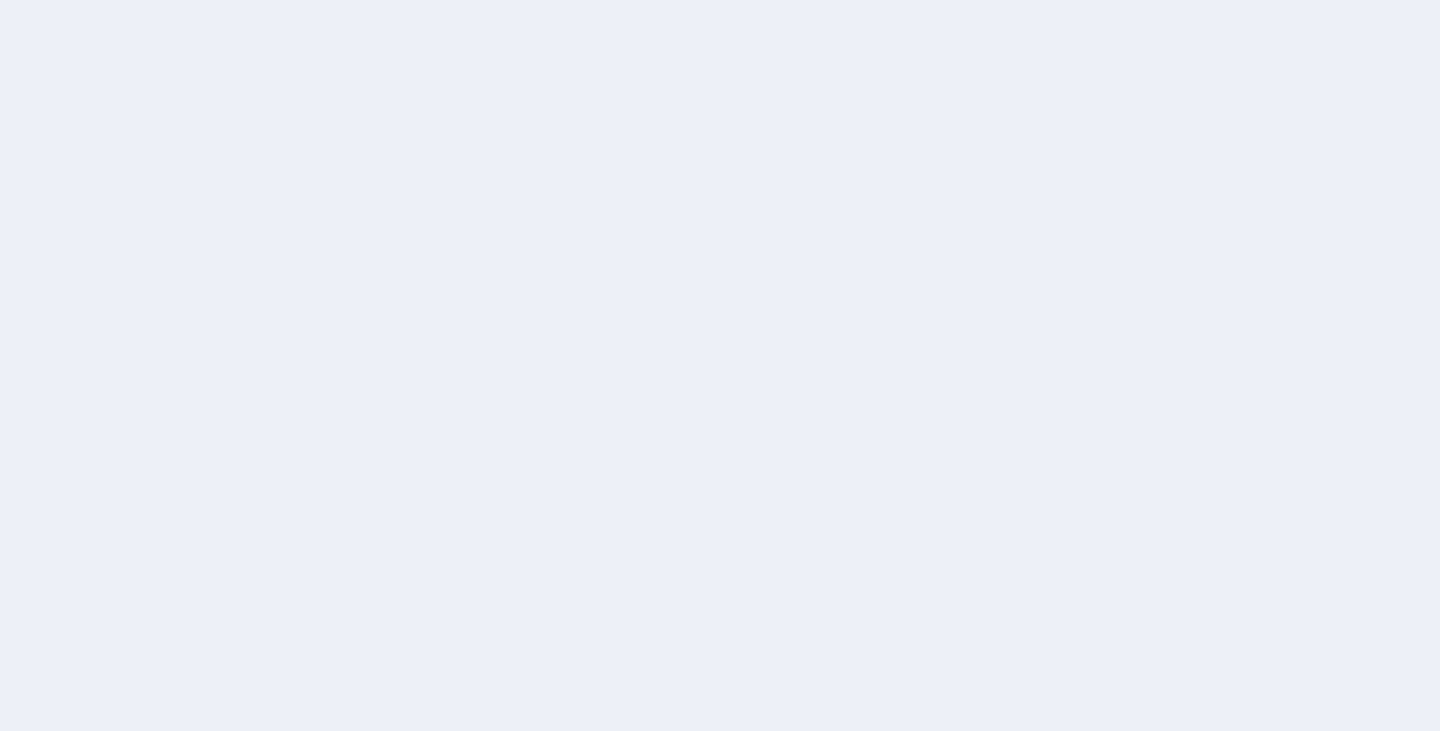 scroll, scrollTop: 0, scrollLeft: 0, axis: both 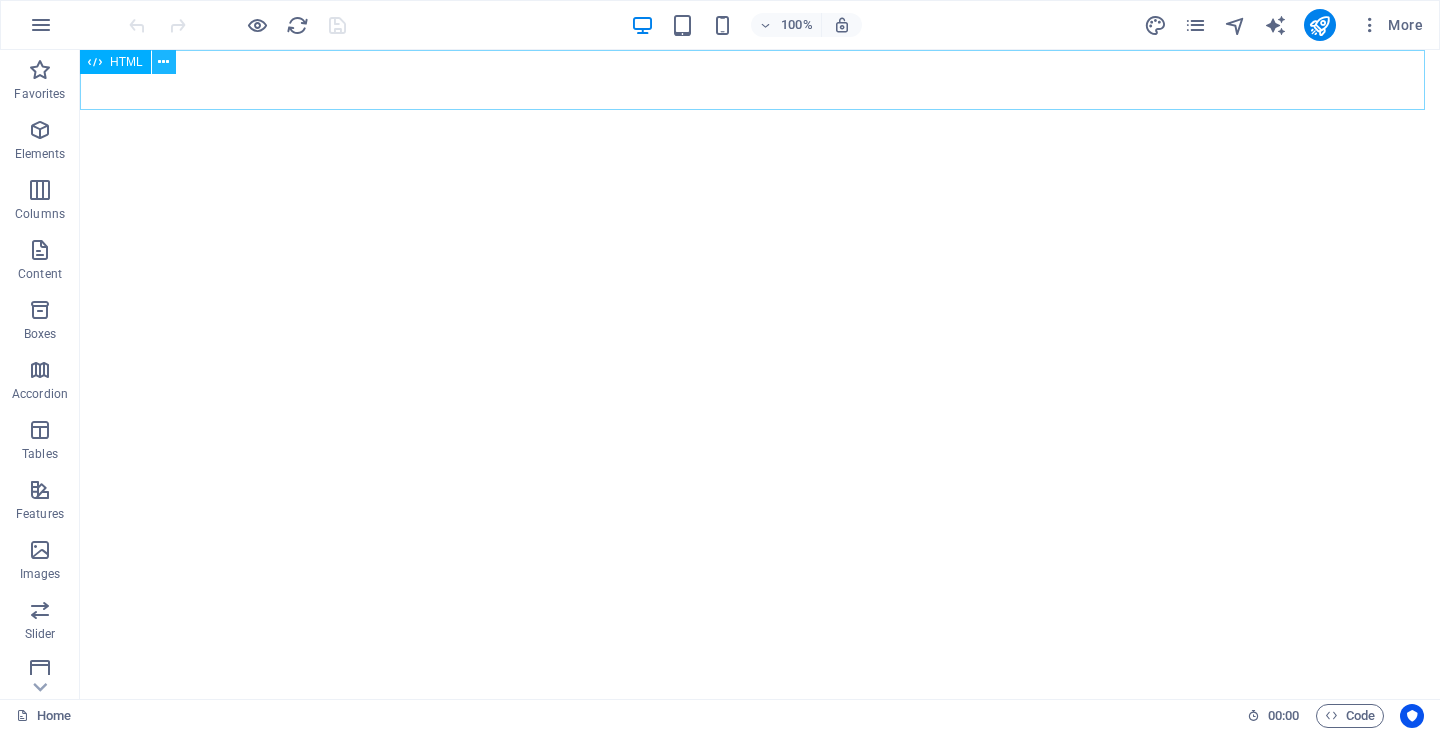 click at bounding box center [163, 62] 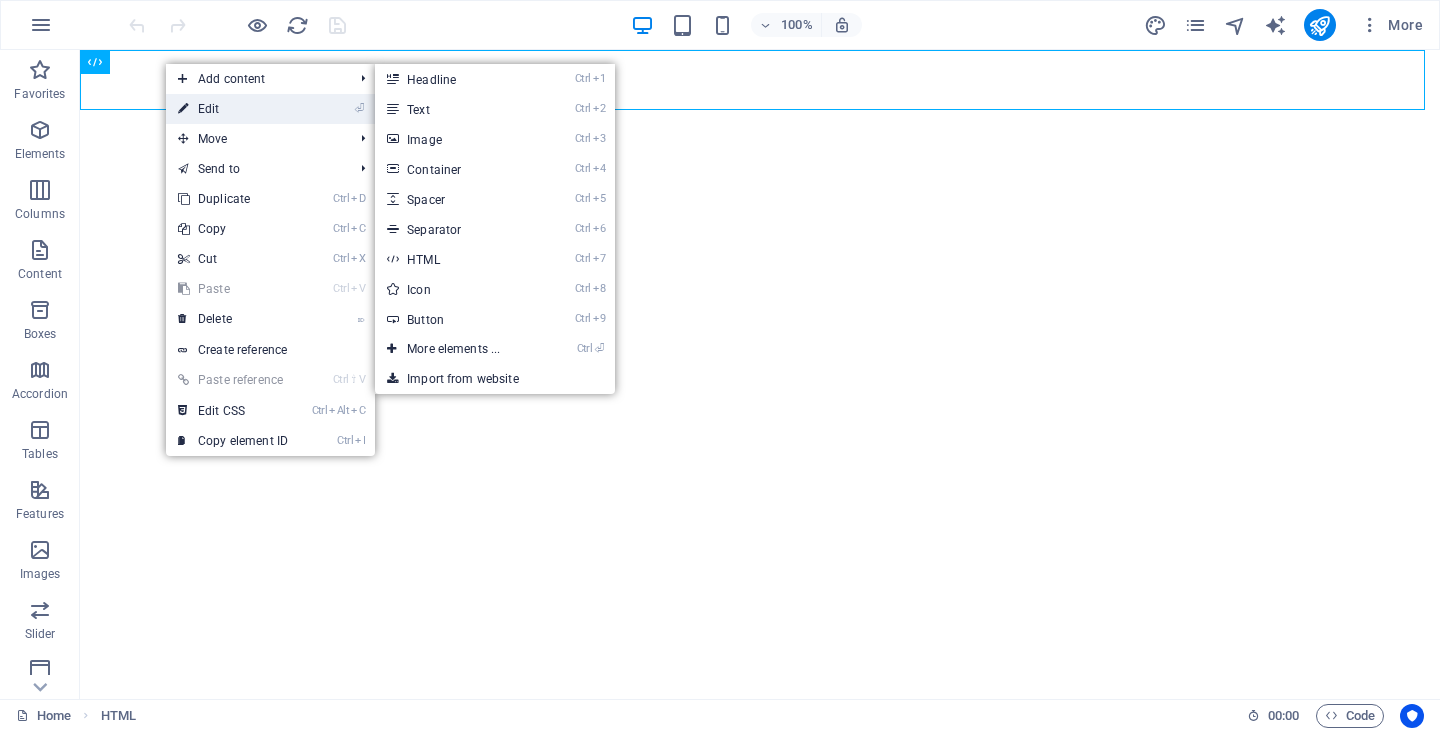 click on "⏎  Edit" at bounding box center (233, 109) 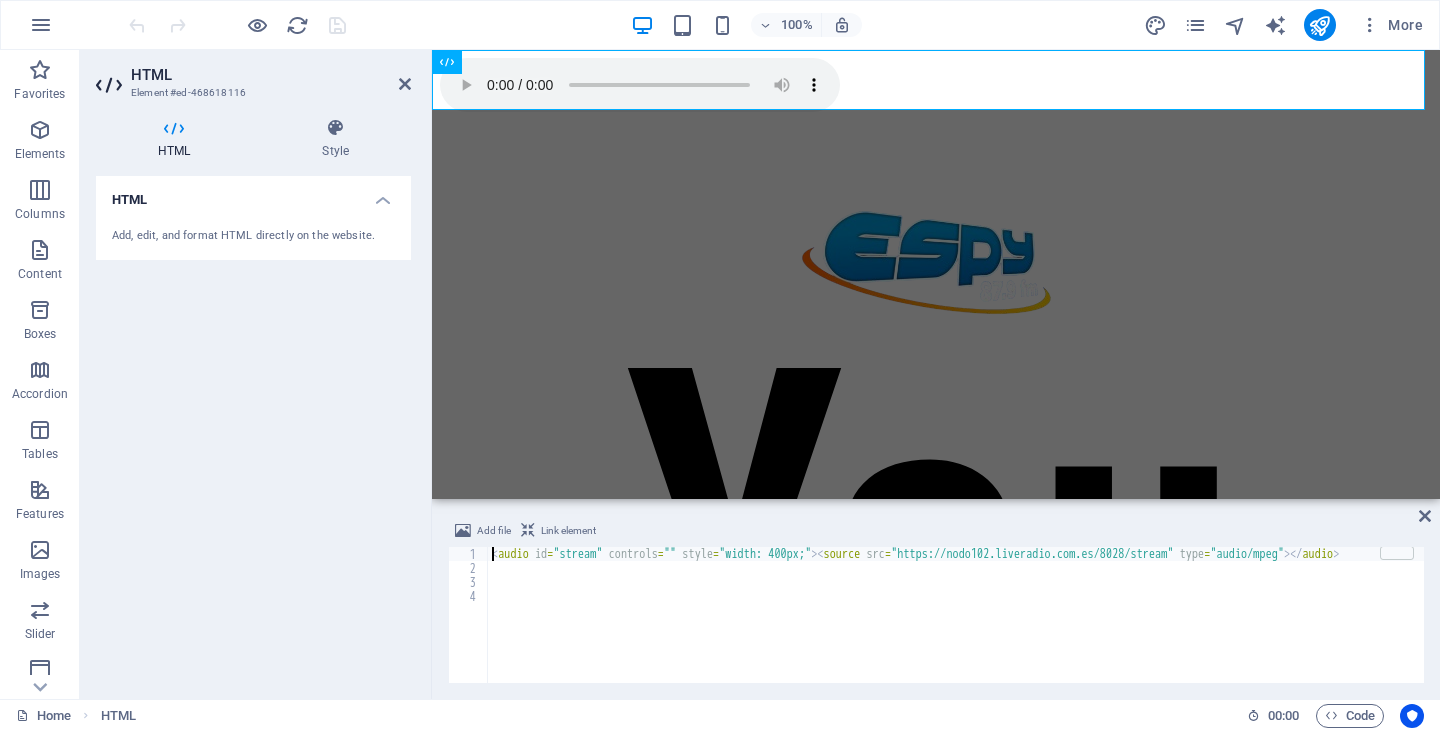 scroll, scrollTop: 0, scrollLeft: 0, axis: both 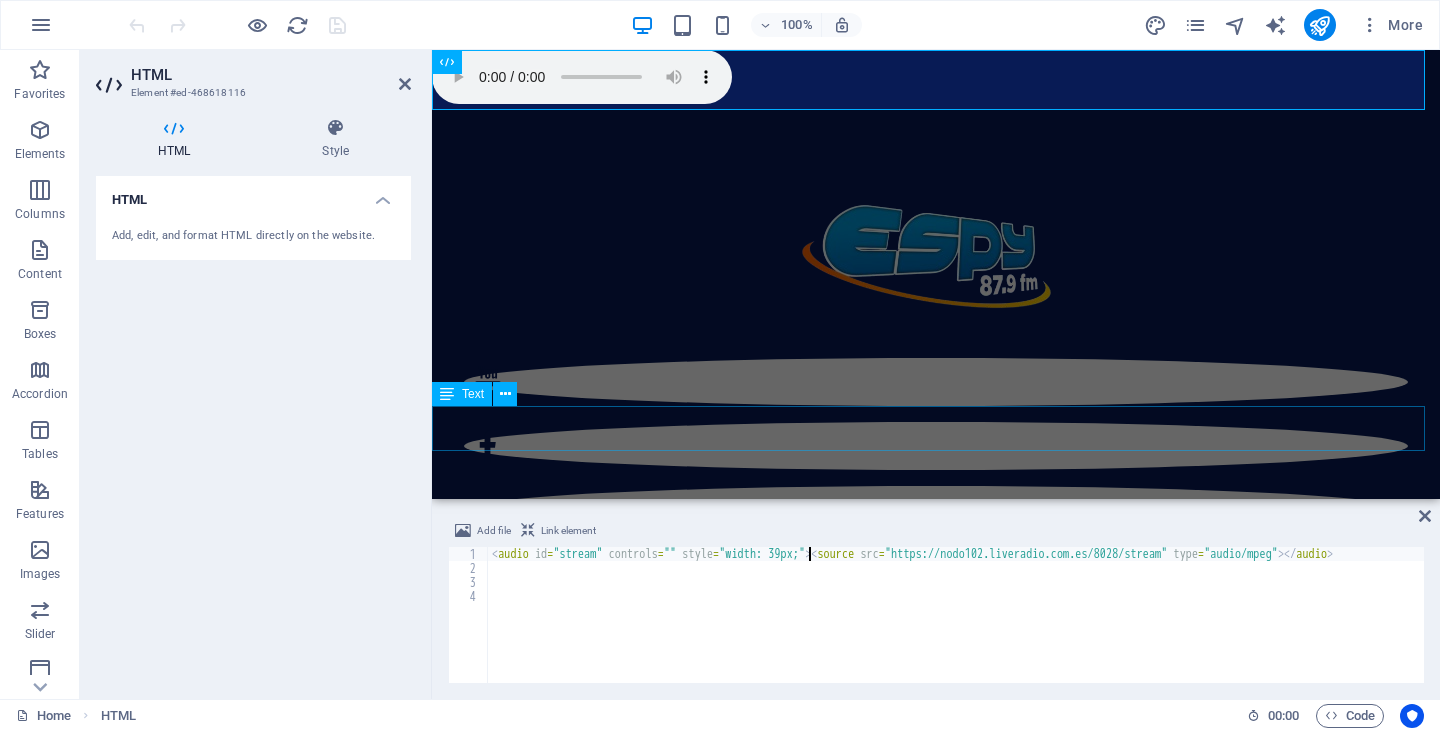 type on "<audio id="stream" controls="" style="width: 390px;"><source src="https://nodo102.liveradio.com.es/8028/stream" type="audio/mpeg"></audio>" 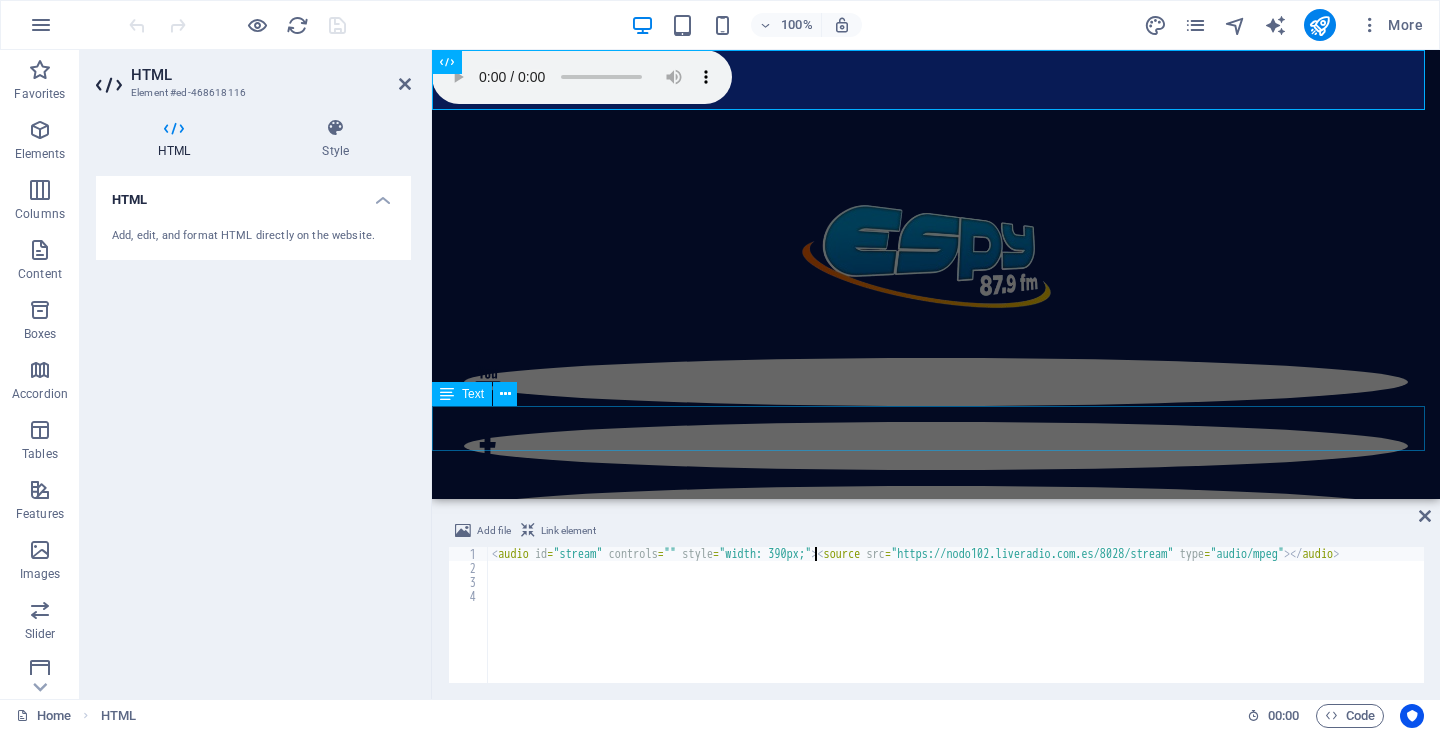 scroll, scrollTop: 0, scrollLeft: 26, axis: horizontal 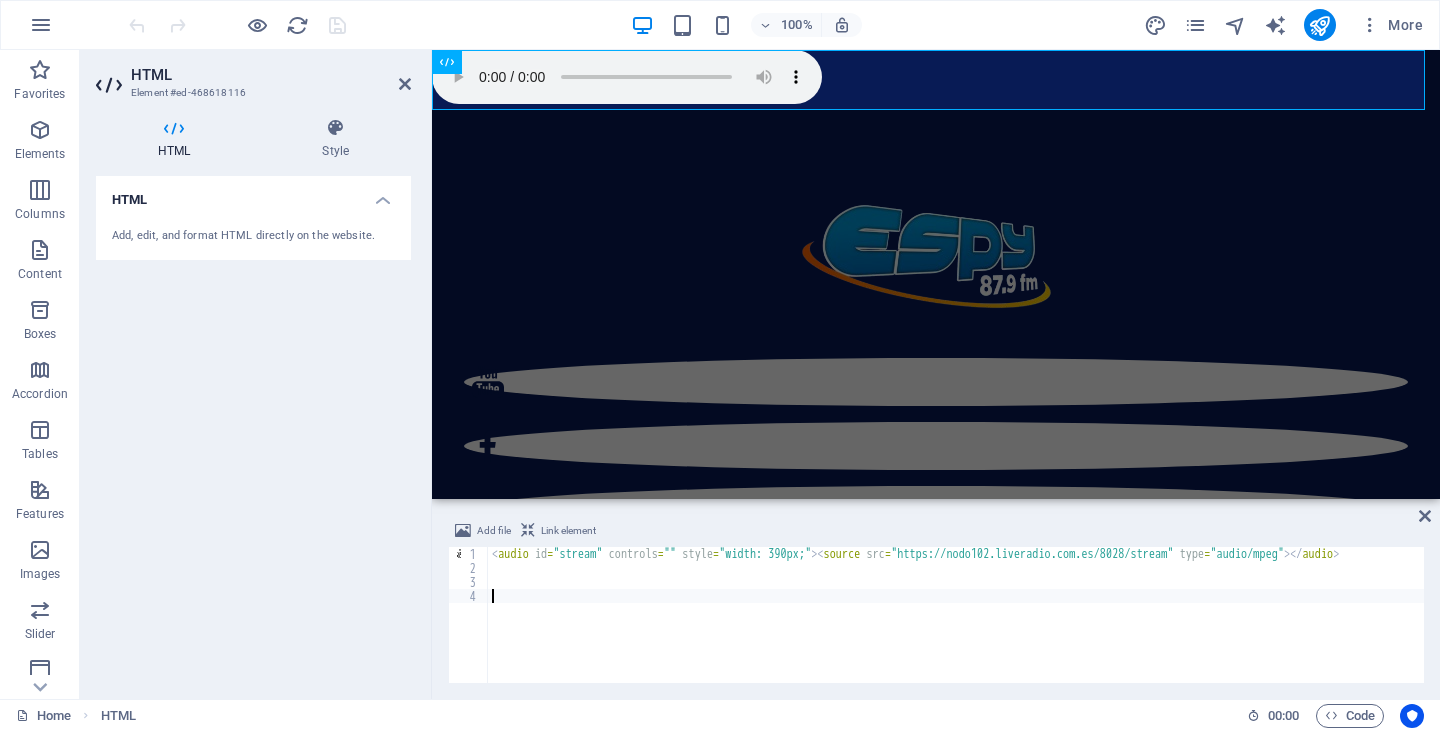 click on "< audio   id = "stream"   controls = ""   style = "width: 390px;" > < source   src = "https://nodo102.liveradio.com.es/8028/stream"   type = "audio/mpeg" > </ audio >" at bounding box center [957, 627] 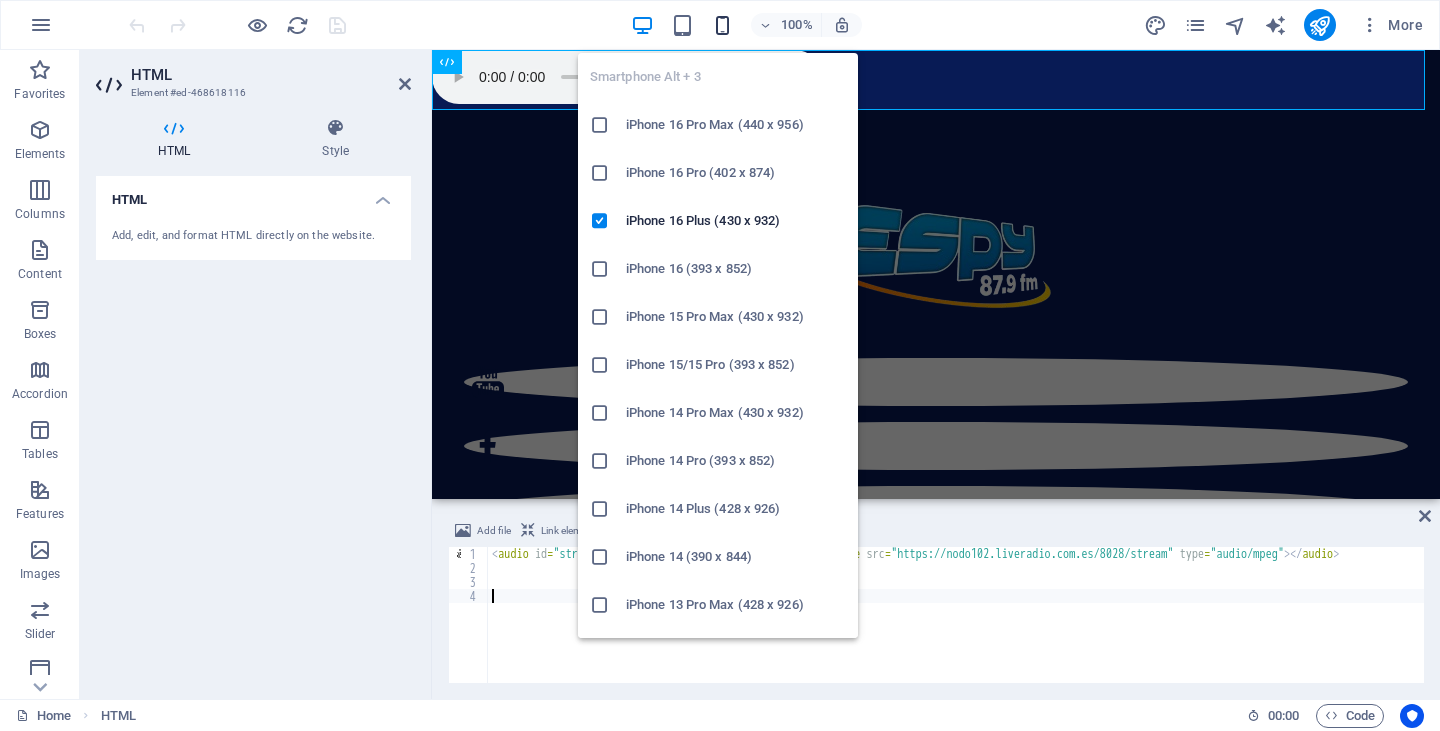 type 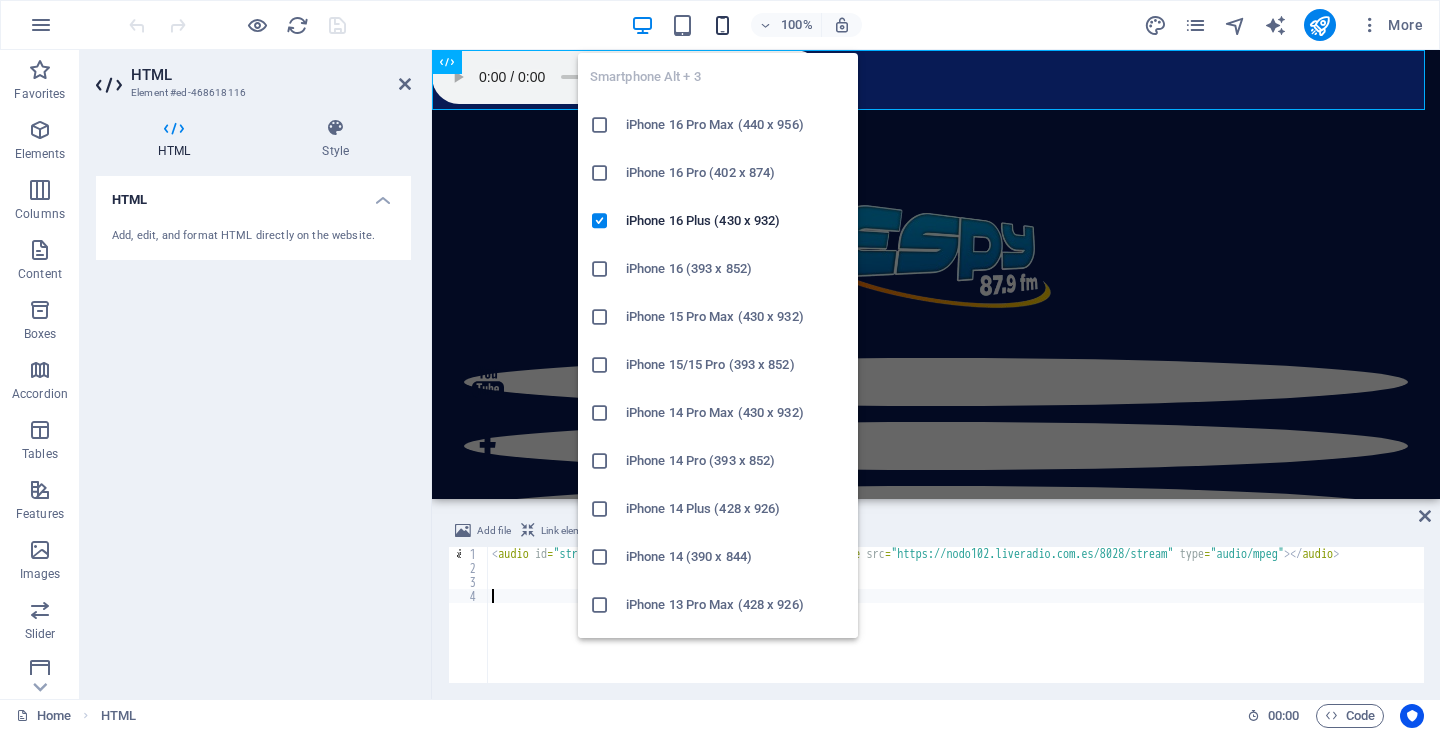 click at bounding box center [722, 25] 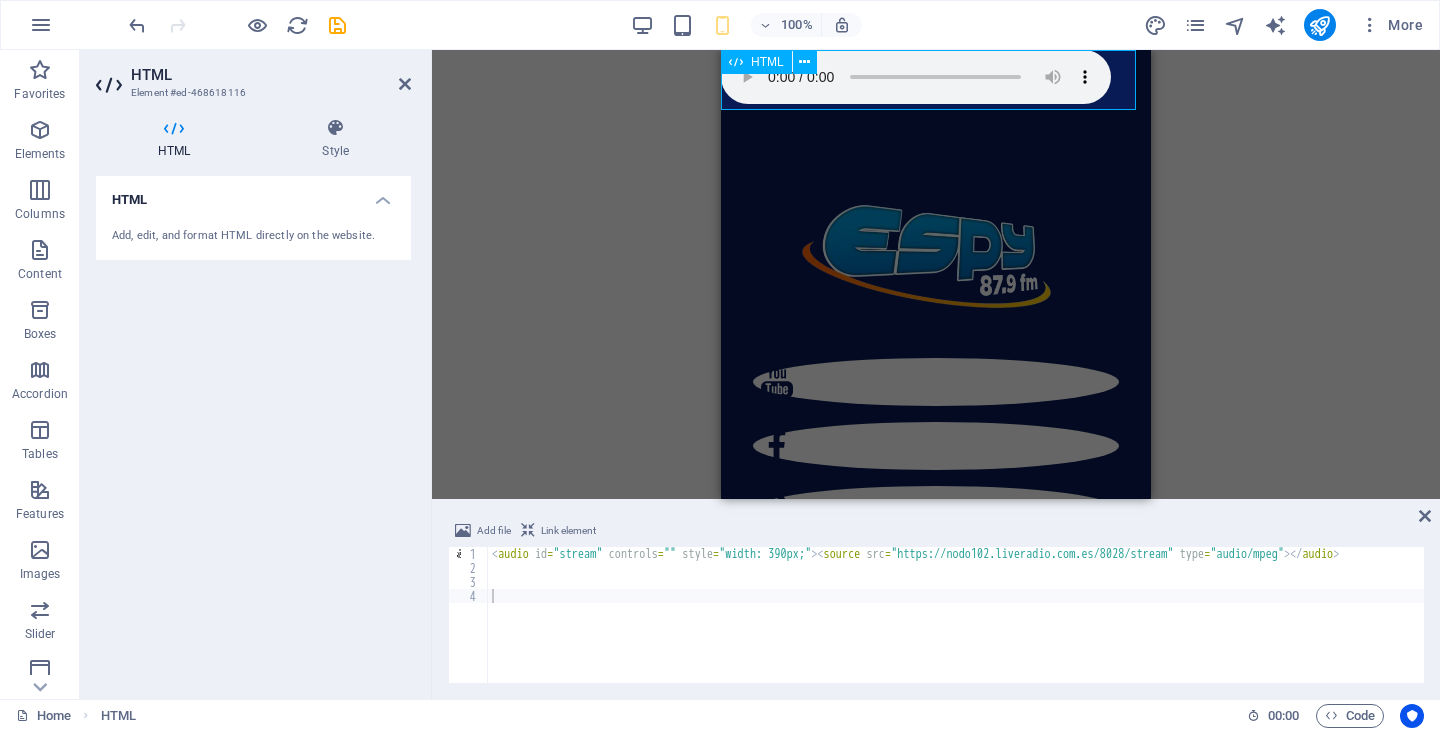 click at bounding box center [936, 80] 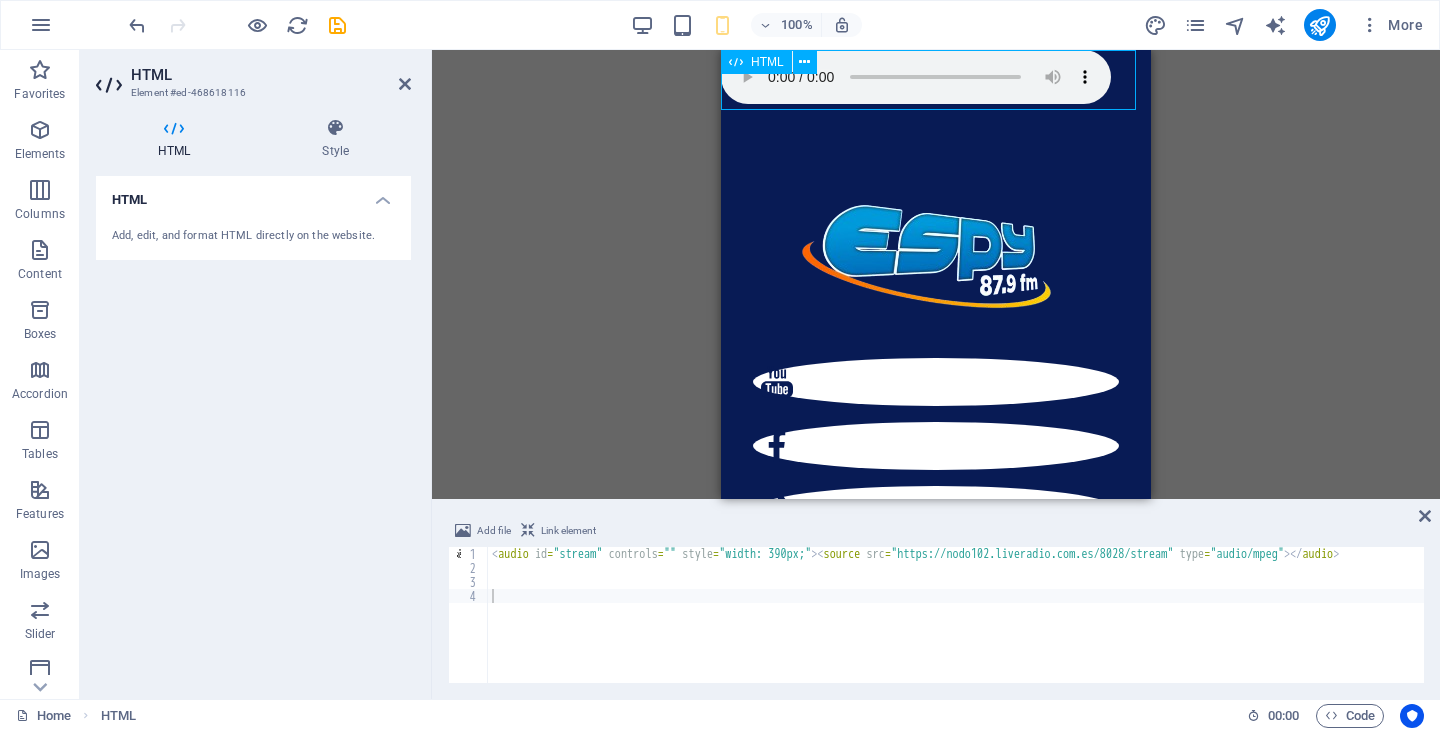 drag, startPoint x: 1135, startPoint y: 76, endPoint x: 1124, endPoint y: 76, distance: 11 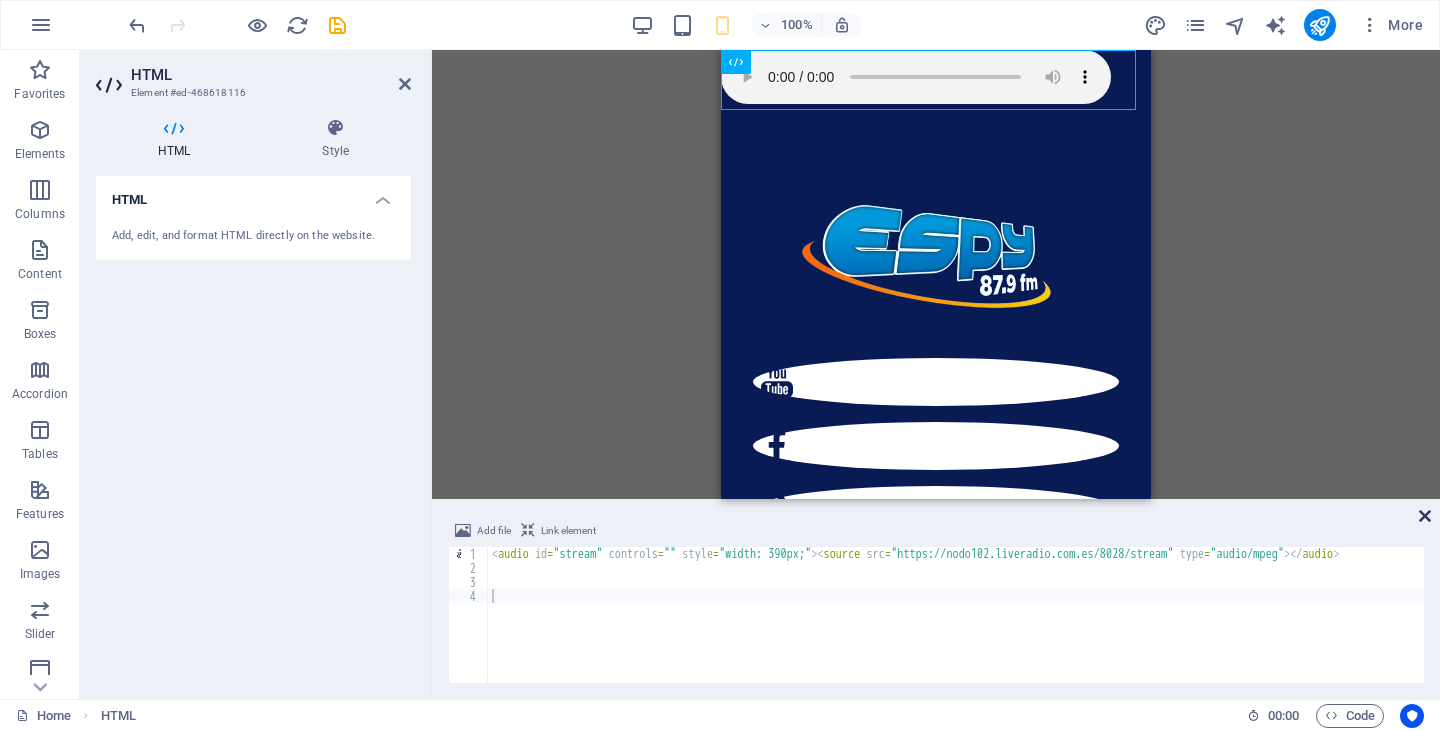 click at bounding box center [1425, 516] 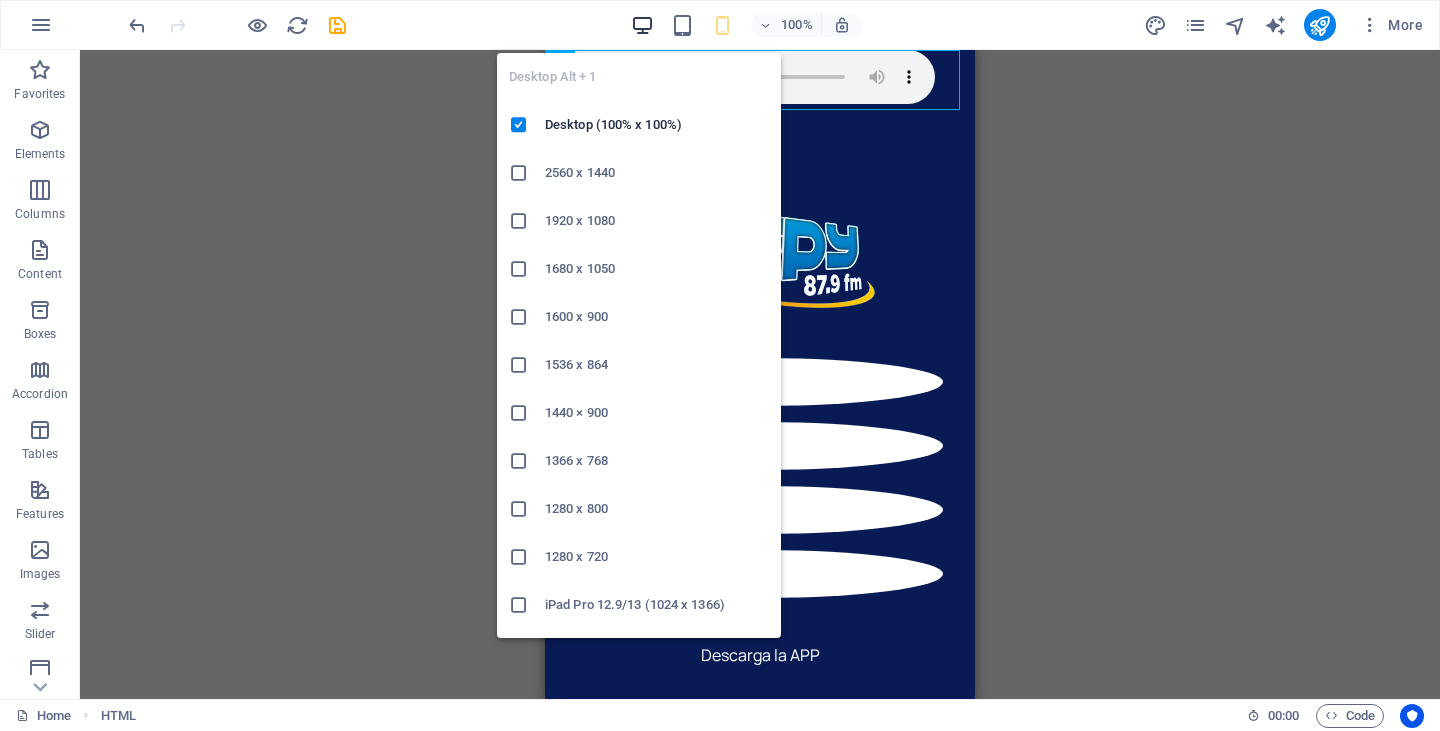 click at bounding box center [642, 25] 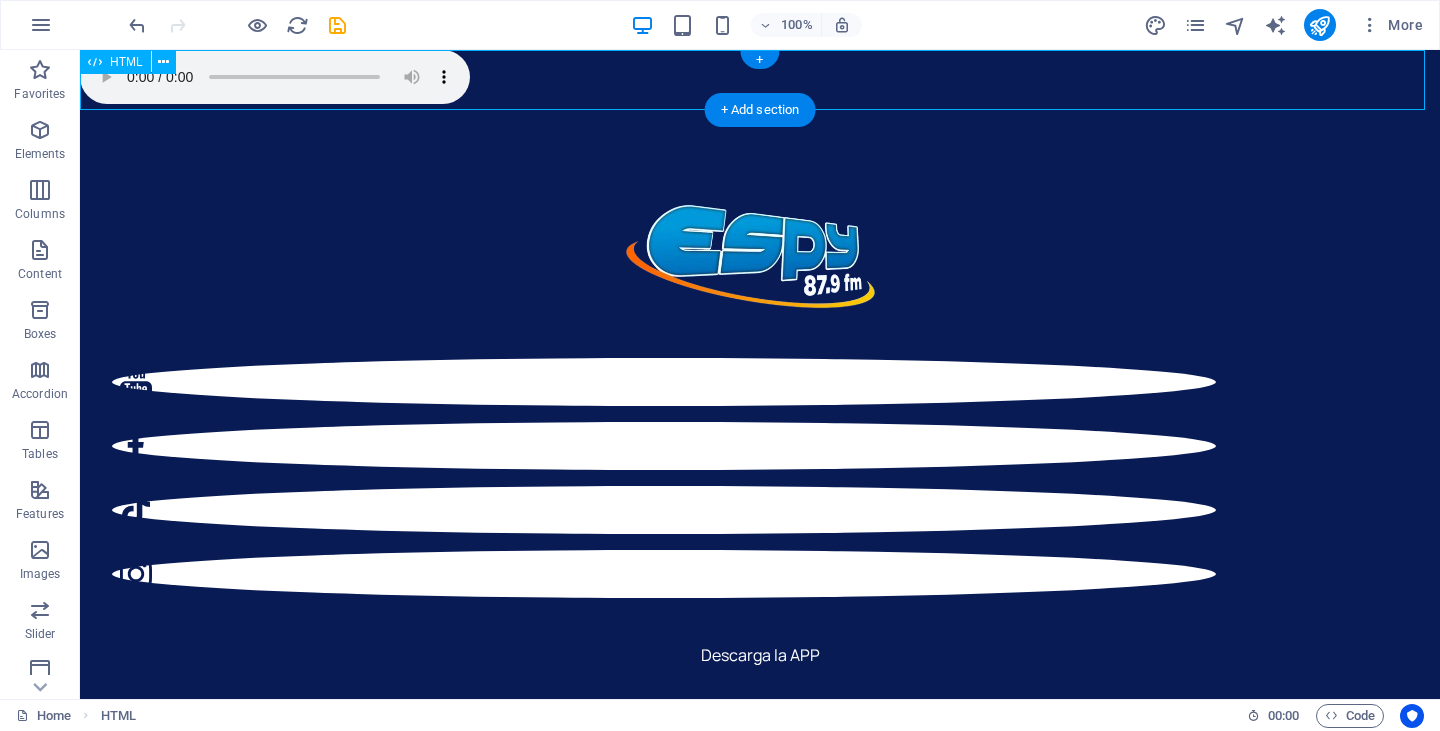click at bounding box center (760, 80) 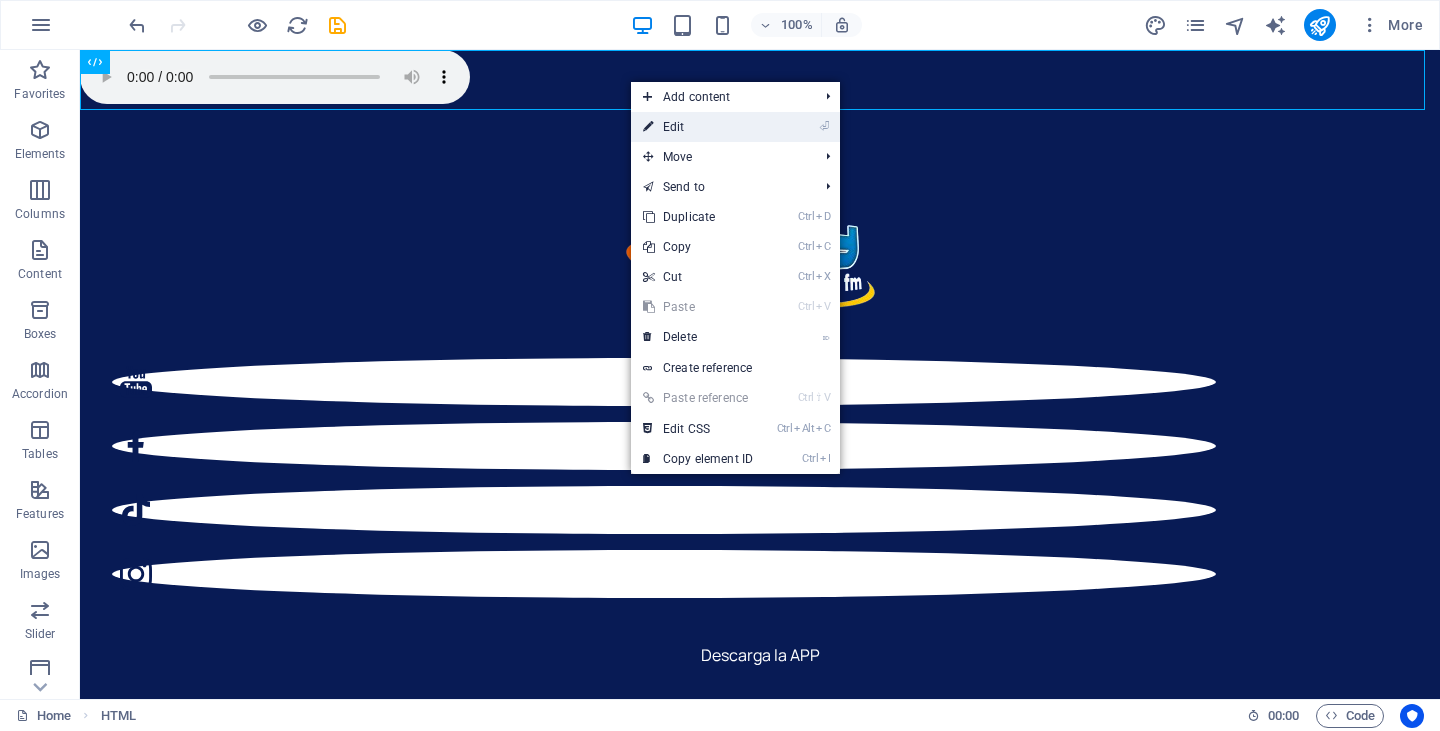 click on "⏎  Edit" at bounding box center [698, 127] 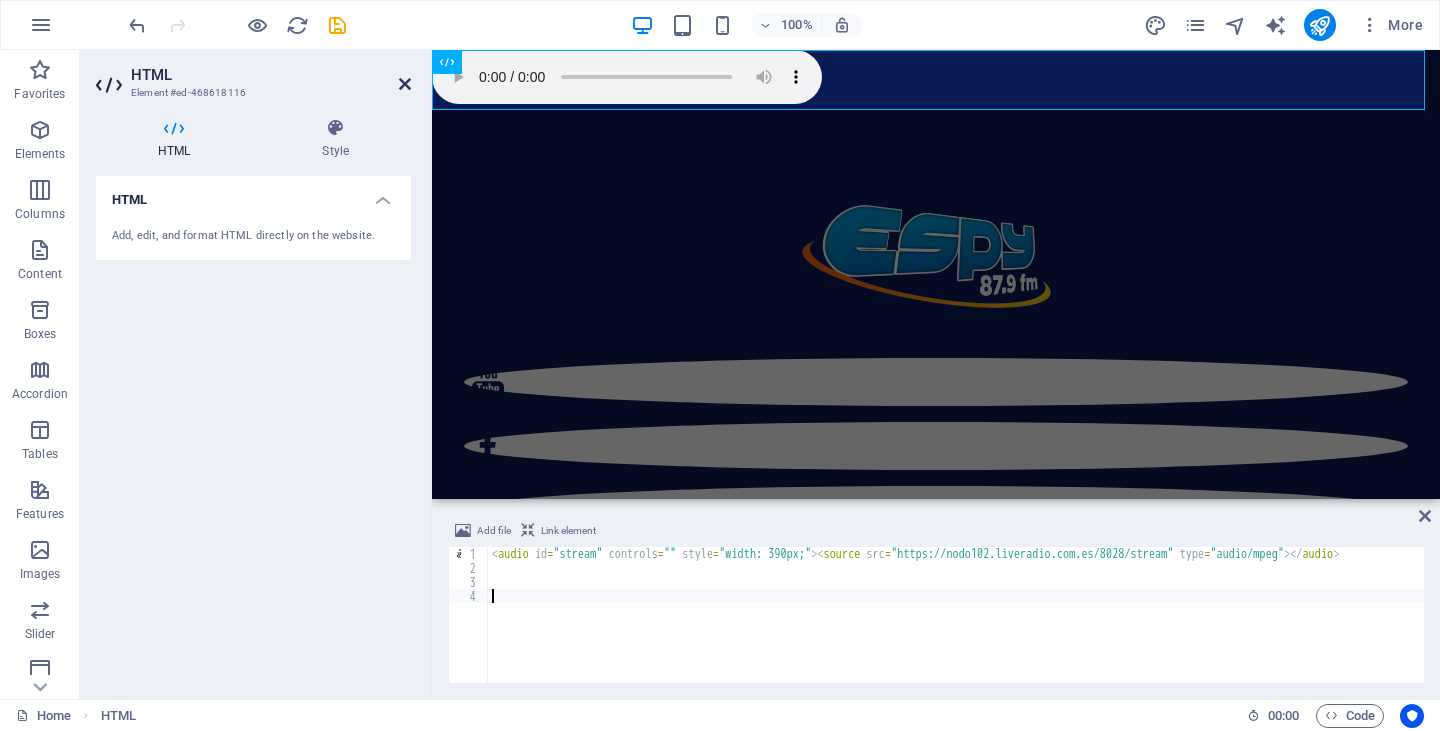 click at bounding box center (405, 84) 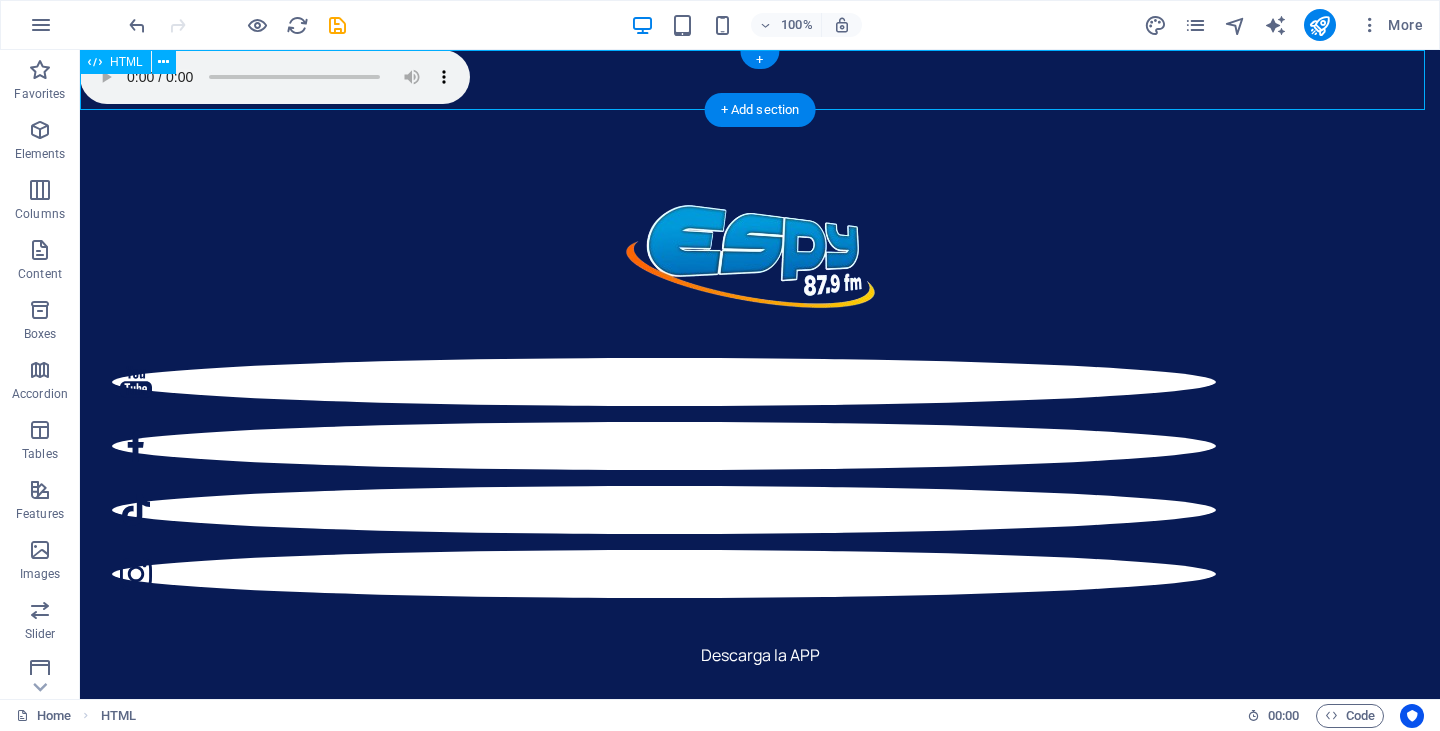 click at bounding box center (760, 80) 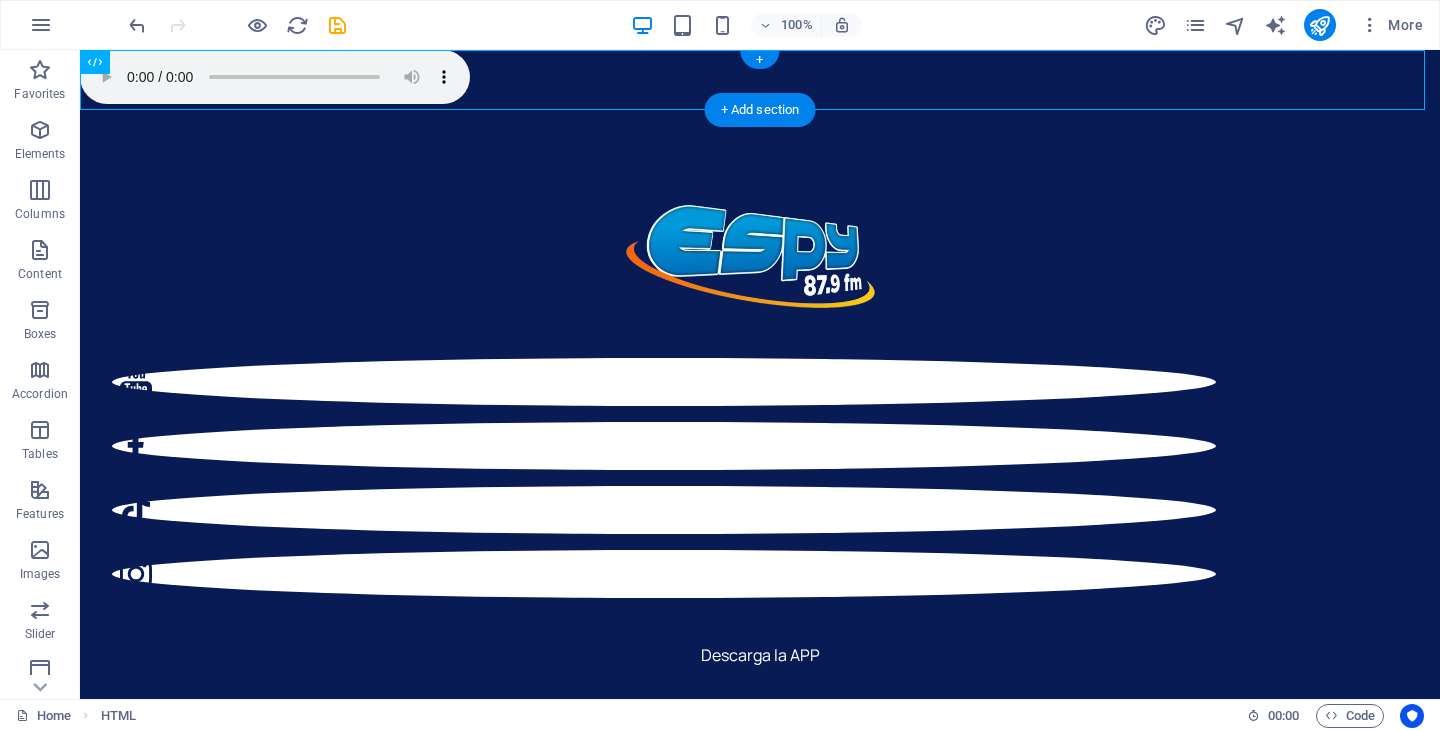 drag, startPoint x: 208, startPoint y: 109, endPoint x: 535, endPoint y: 75, distance: 328.76282 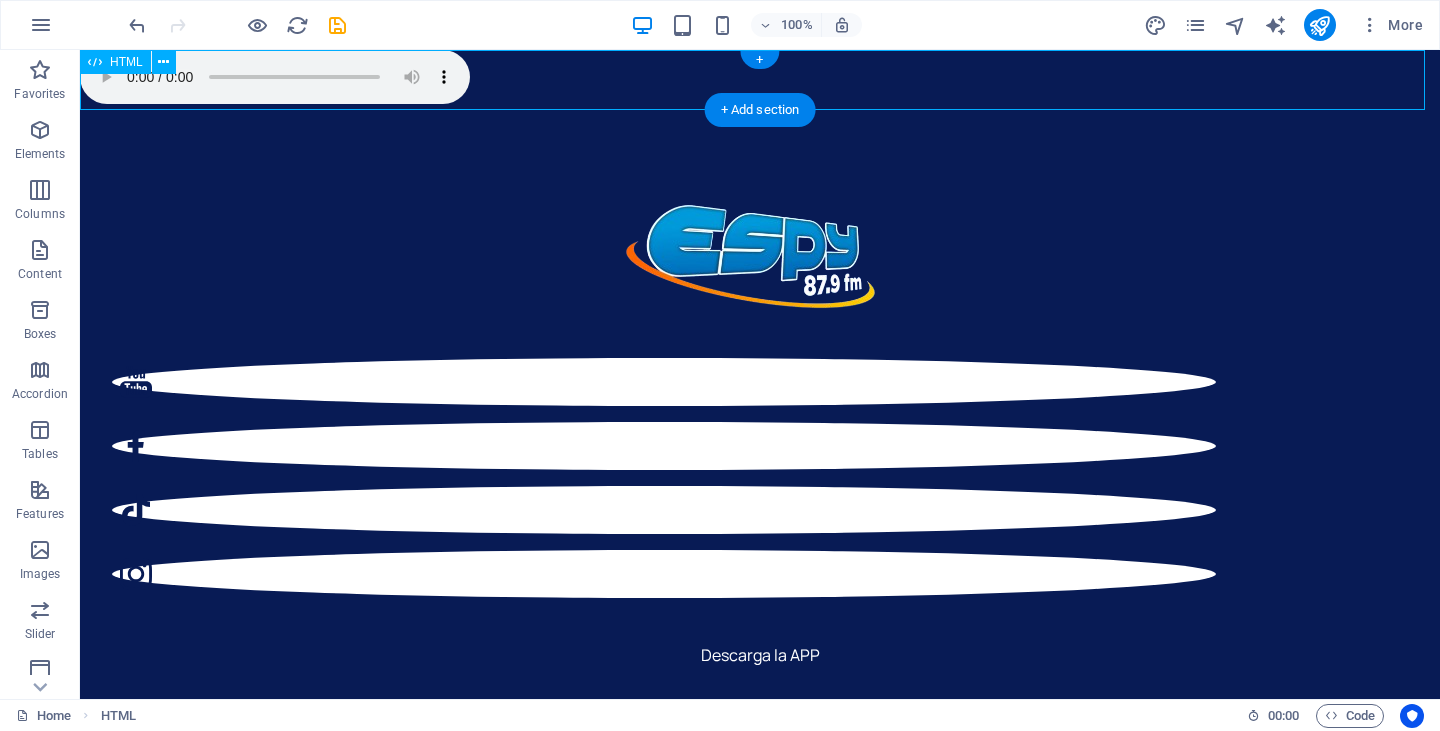 click at bounding box center (760, 80) 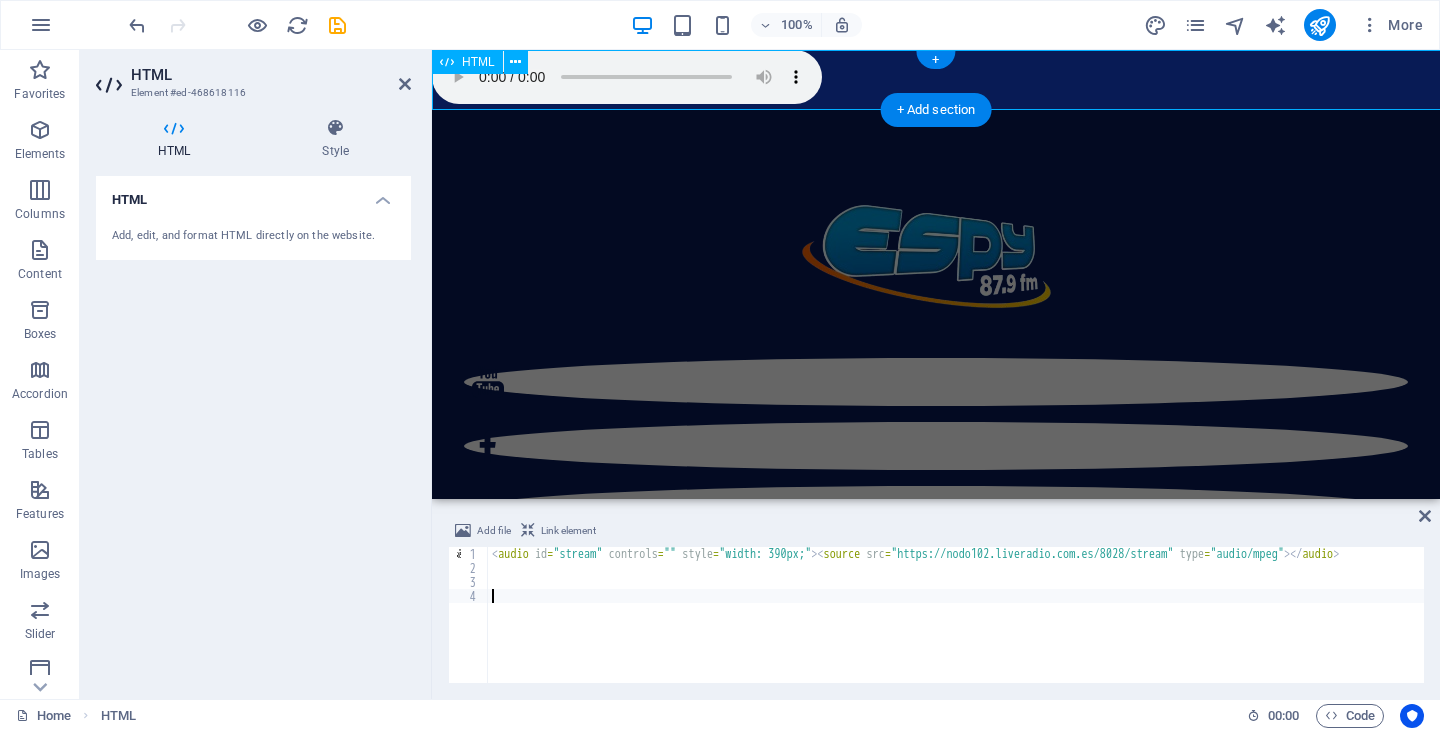 click at bounding box center (936, 80) 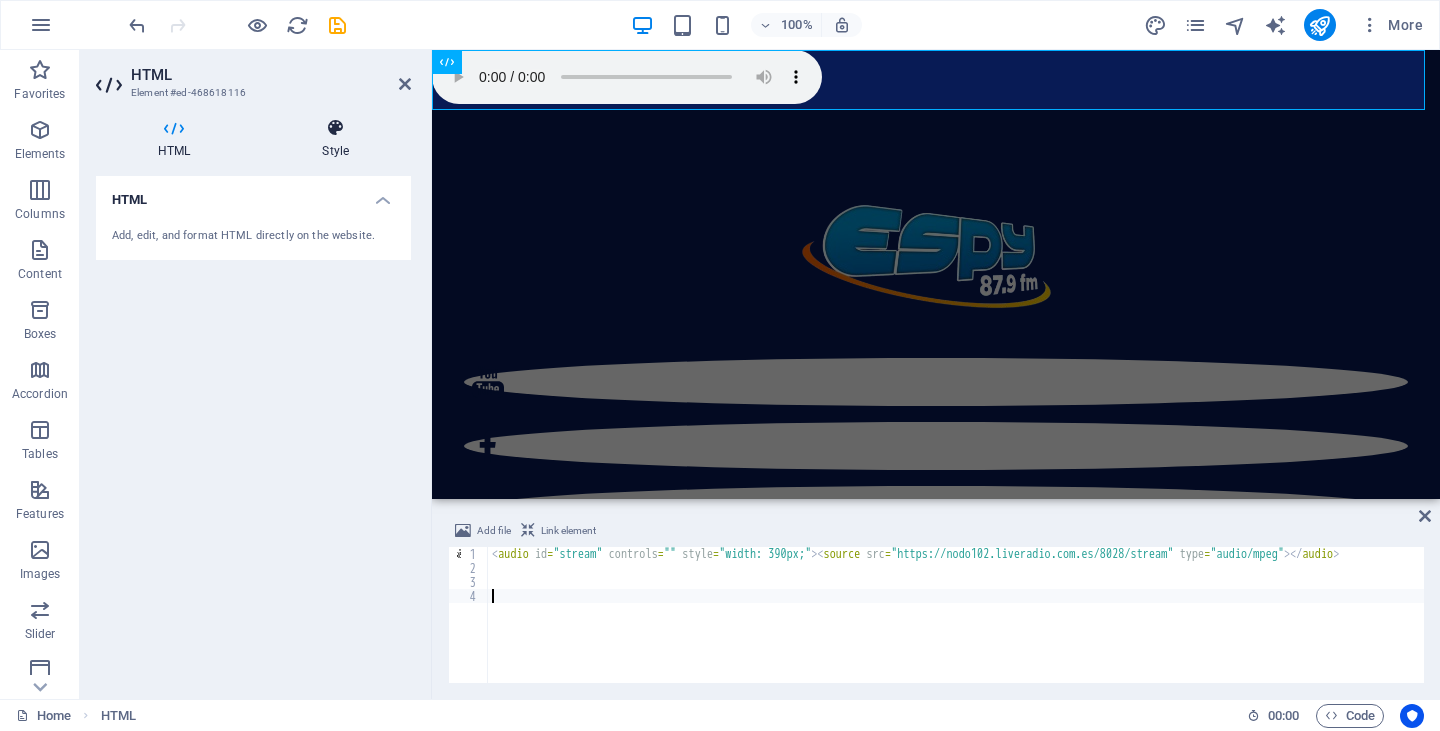 click at bounding box center [335, 128] 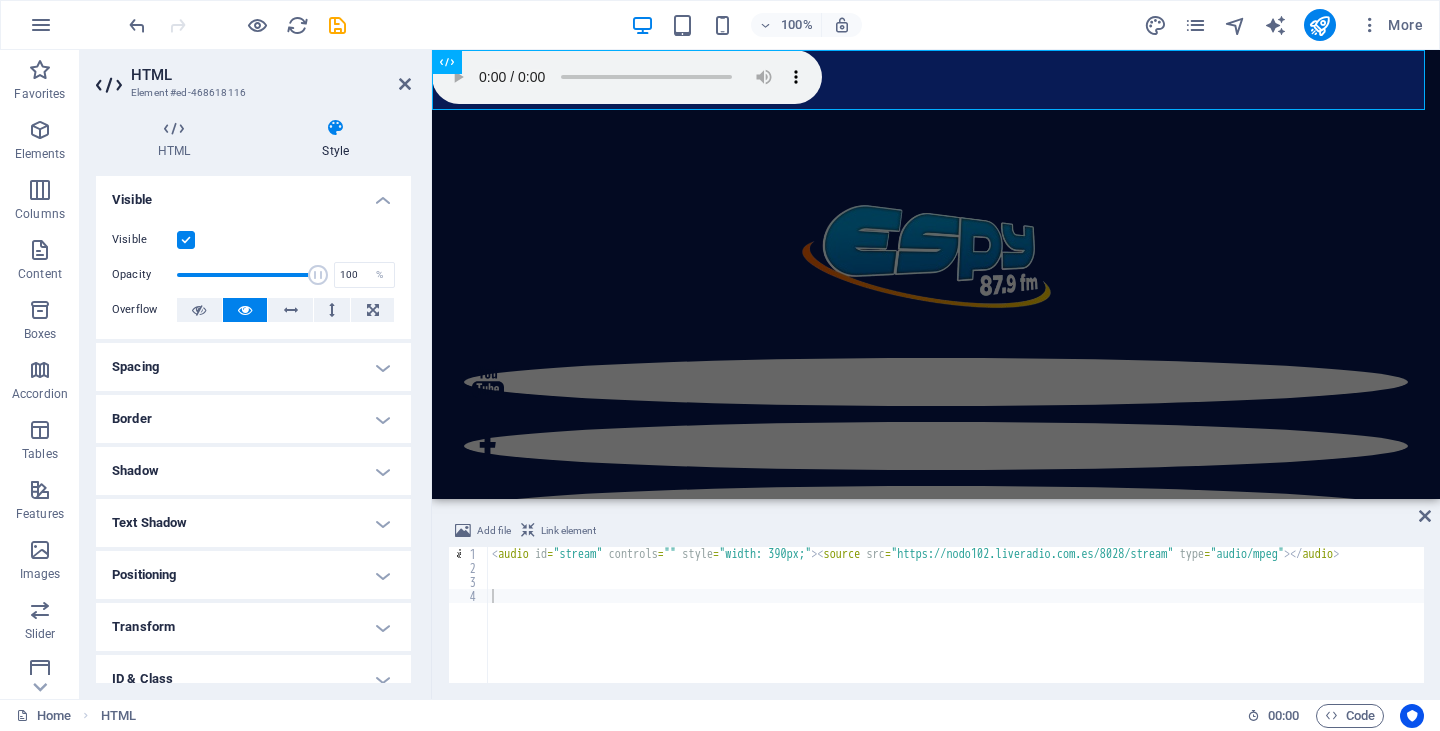 click on "Spacing" at bounding box center (253, 367) 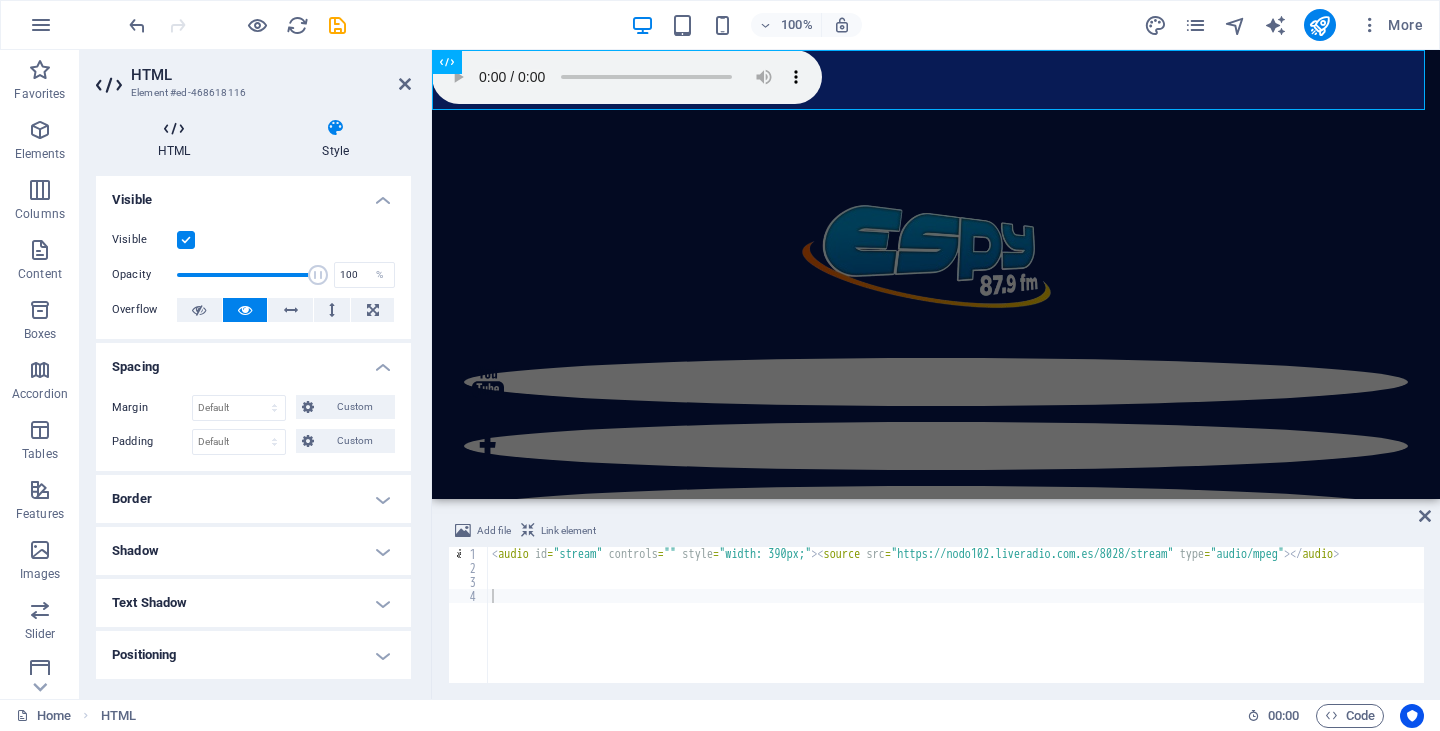 click at bounding box center [174, 128] 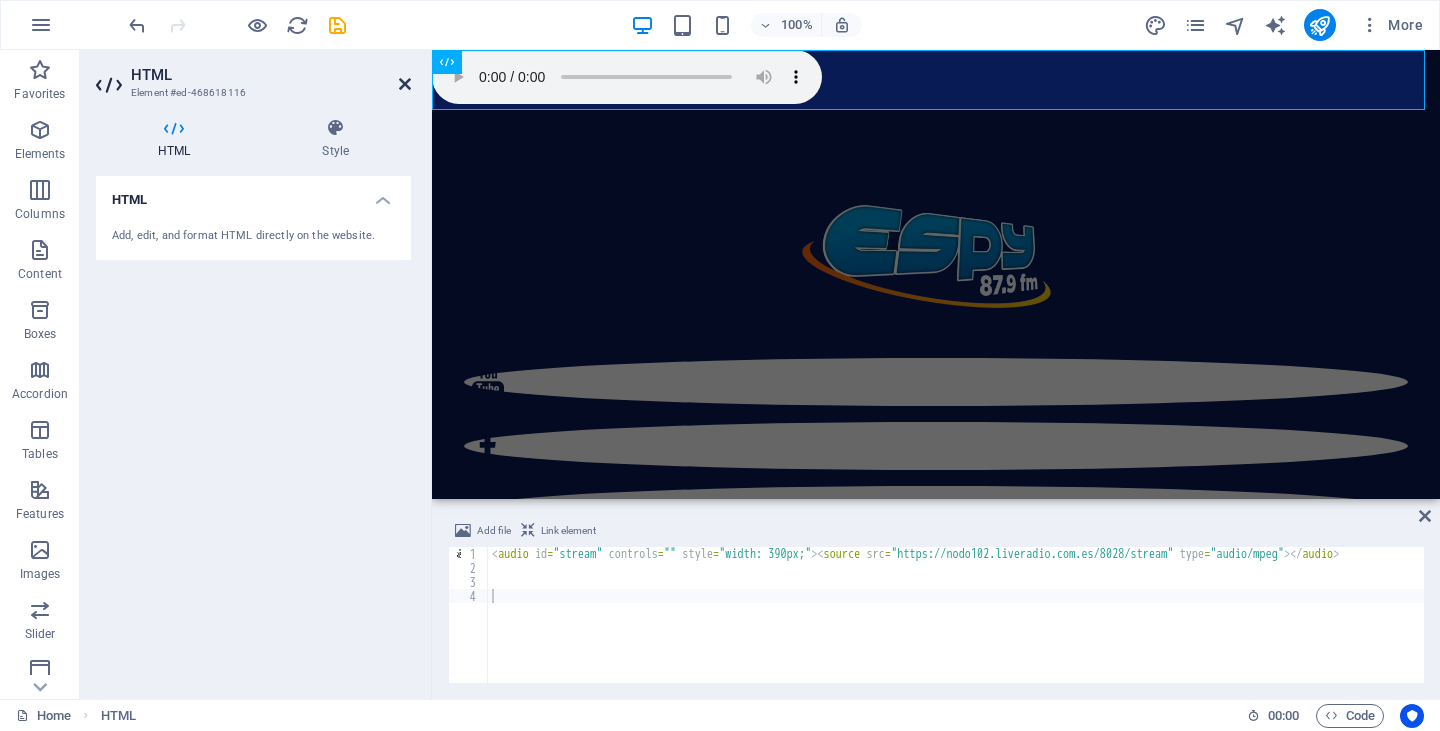 click at bounding box center [405, 84] 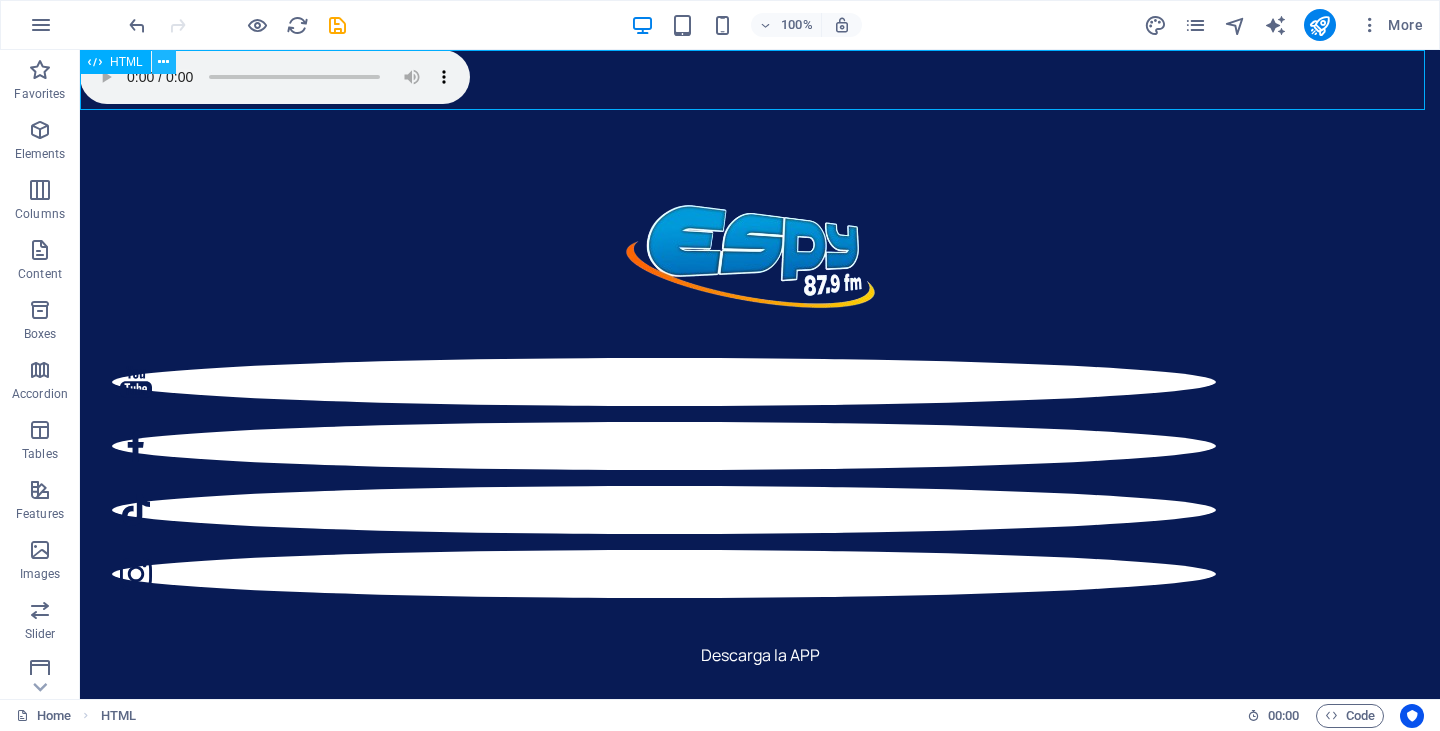 click at bounding box center (163, 62) 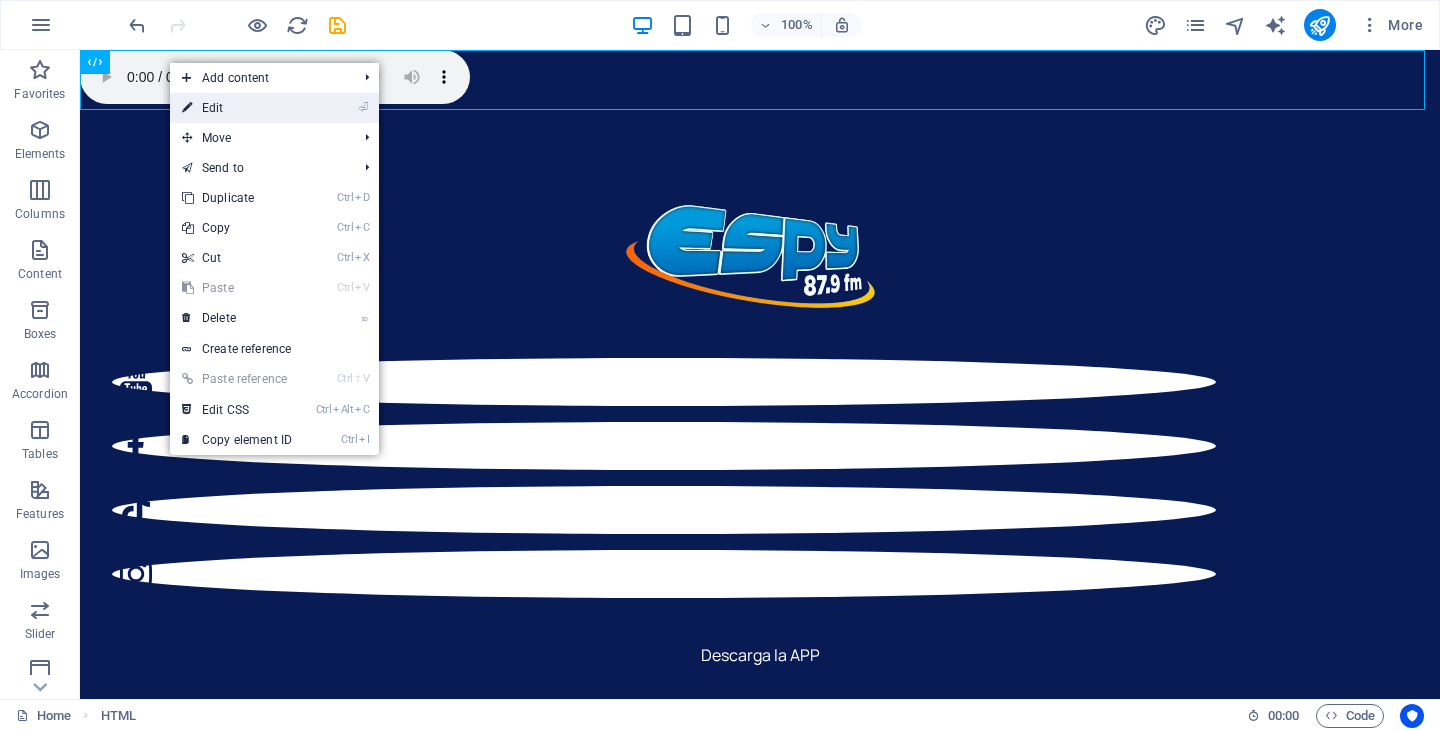 click on "⏎  Edit" at bounding box center (237, 108) 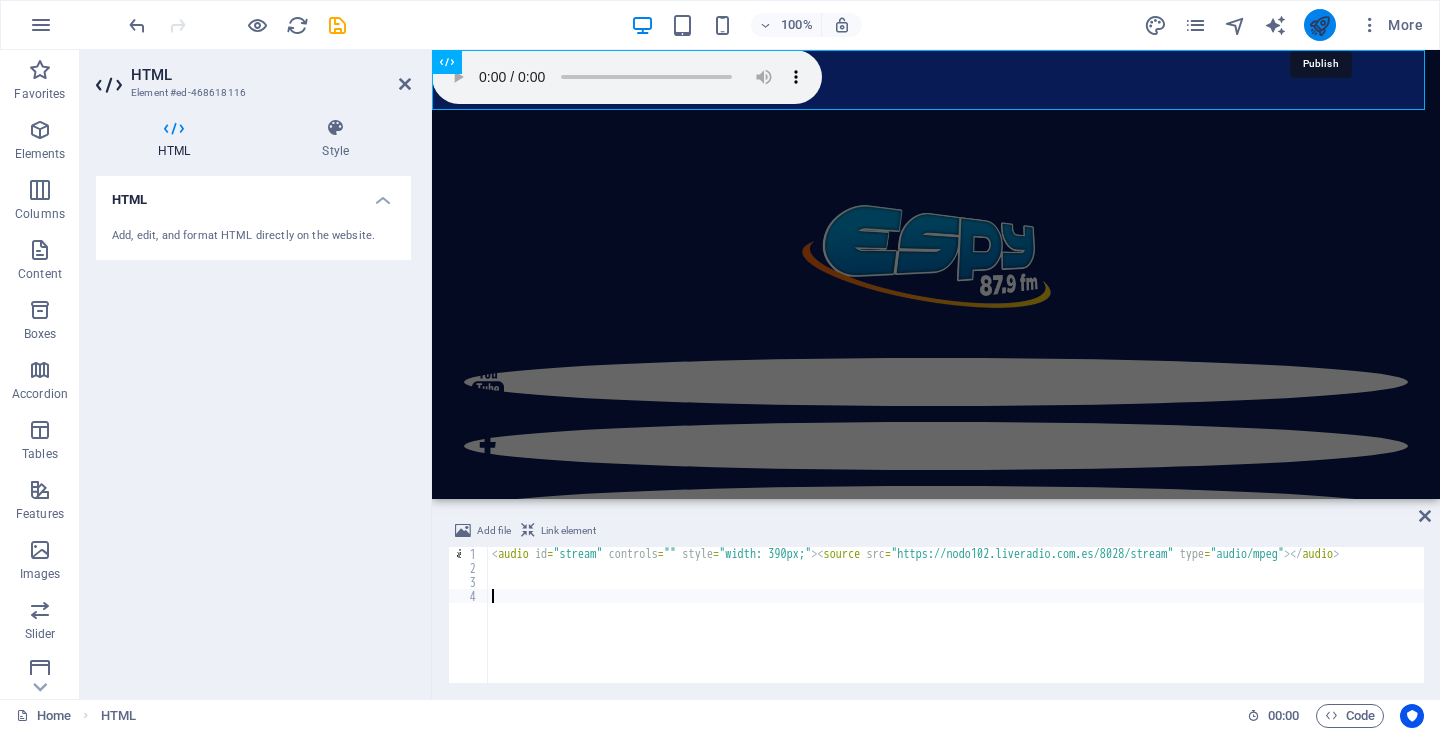 click at bounding box center [1319, 25] 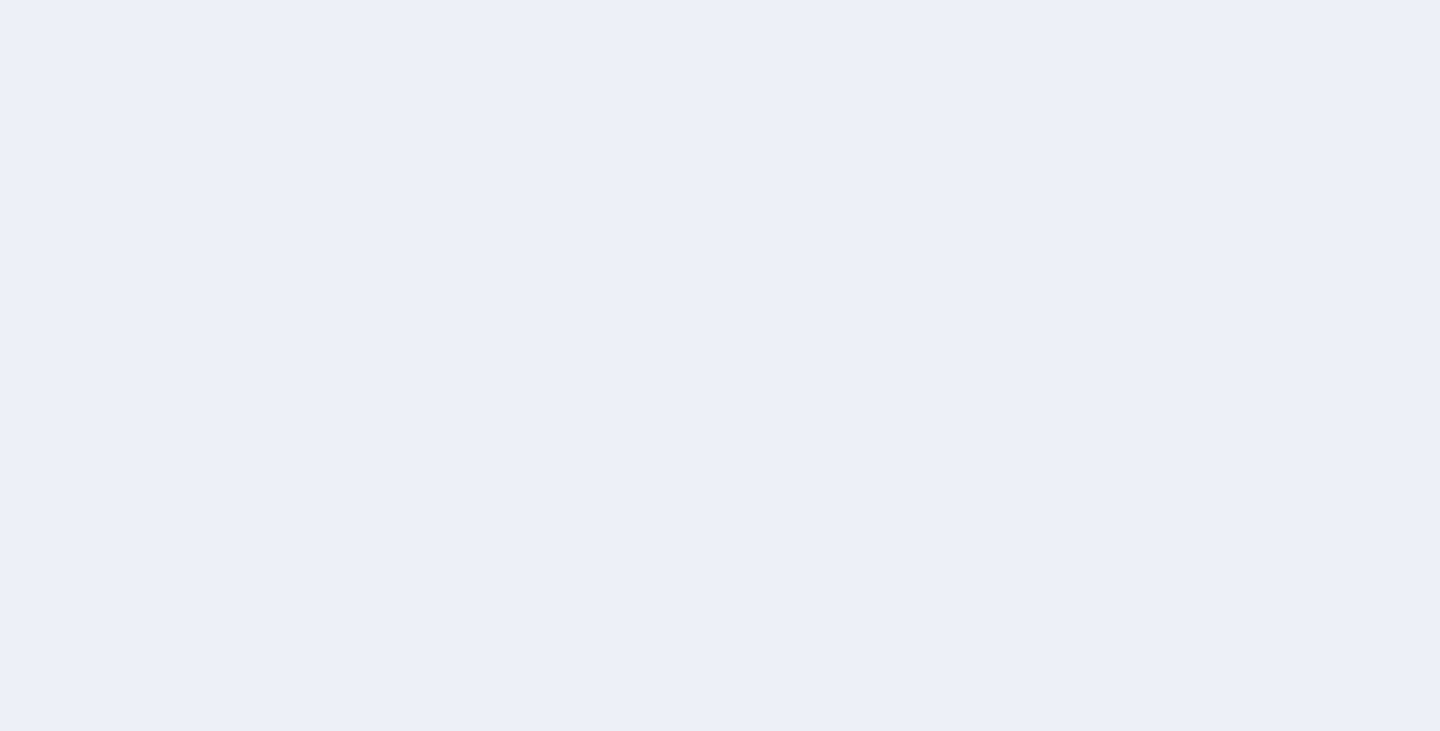 scroll, scrollTop: 0, scrollLeft: 0, axis: both 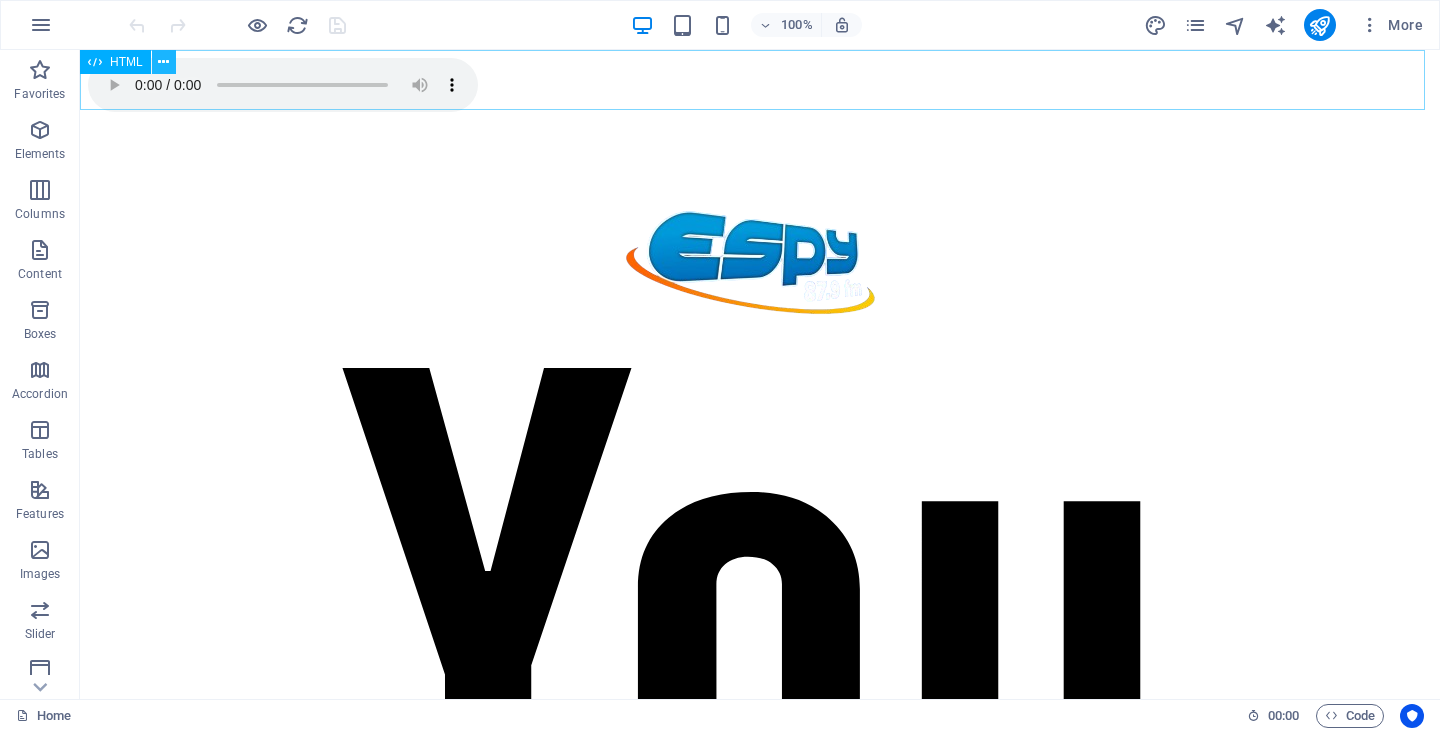 click at bounding box center [163, 62] 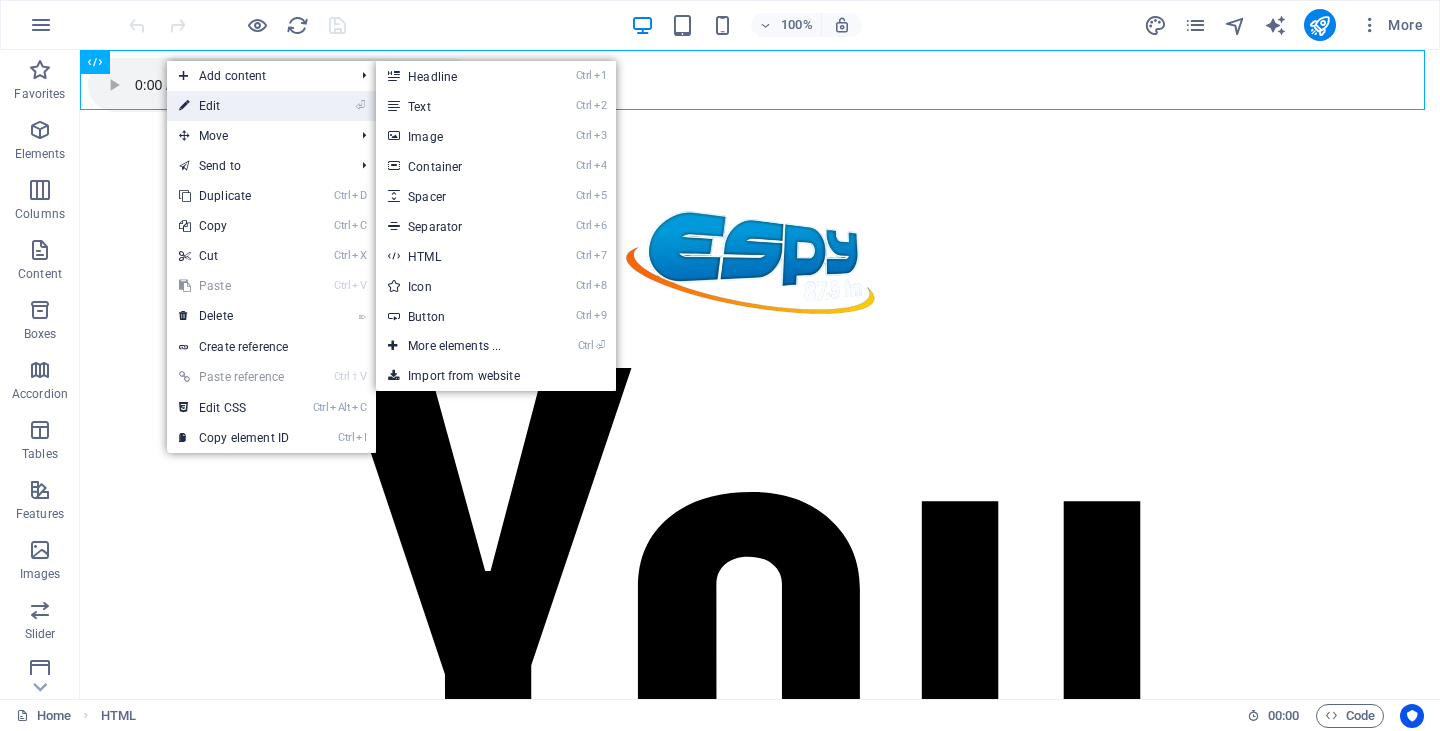 click on "⏎  Edit" at bounding box center (234, 106) 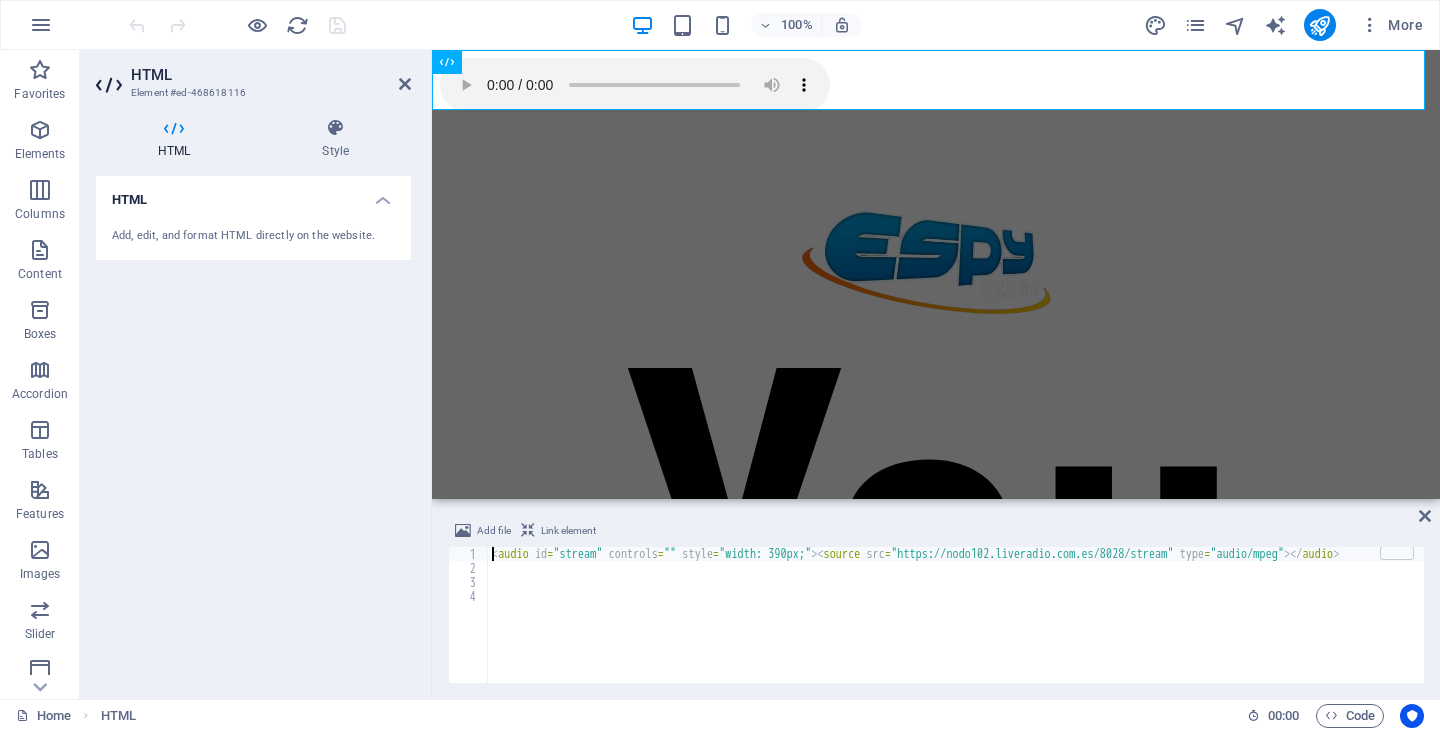 click on "< audio   id = "stream"   controls = ""   style = "width: 390px;" > < source   src = "https://nodo102.liveradio.com.es/8028/stream"   type = "audio/mpeg" > </ audio >" at bounding box center [957, 627] 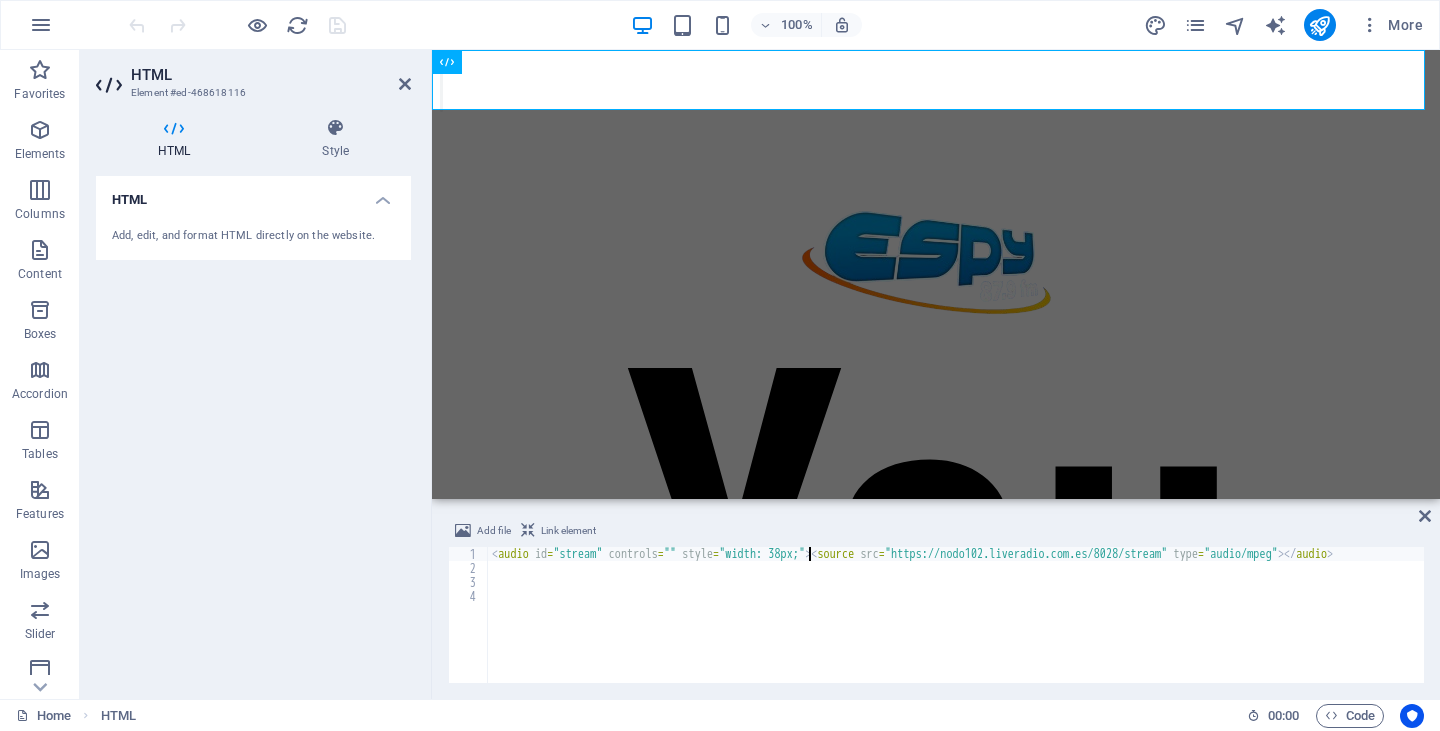 scroll, scrollTop: 0, scrollLeft: 26, axis: horizontal 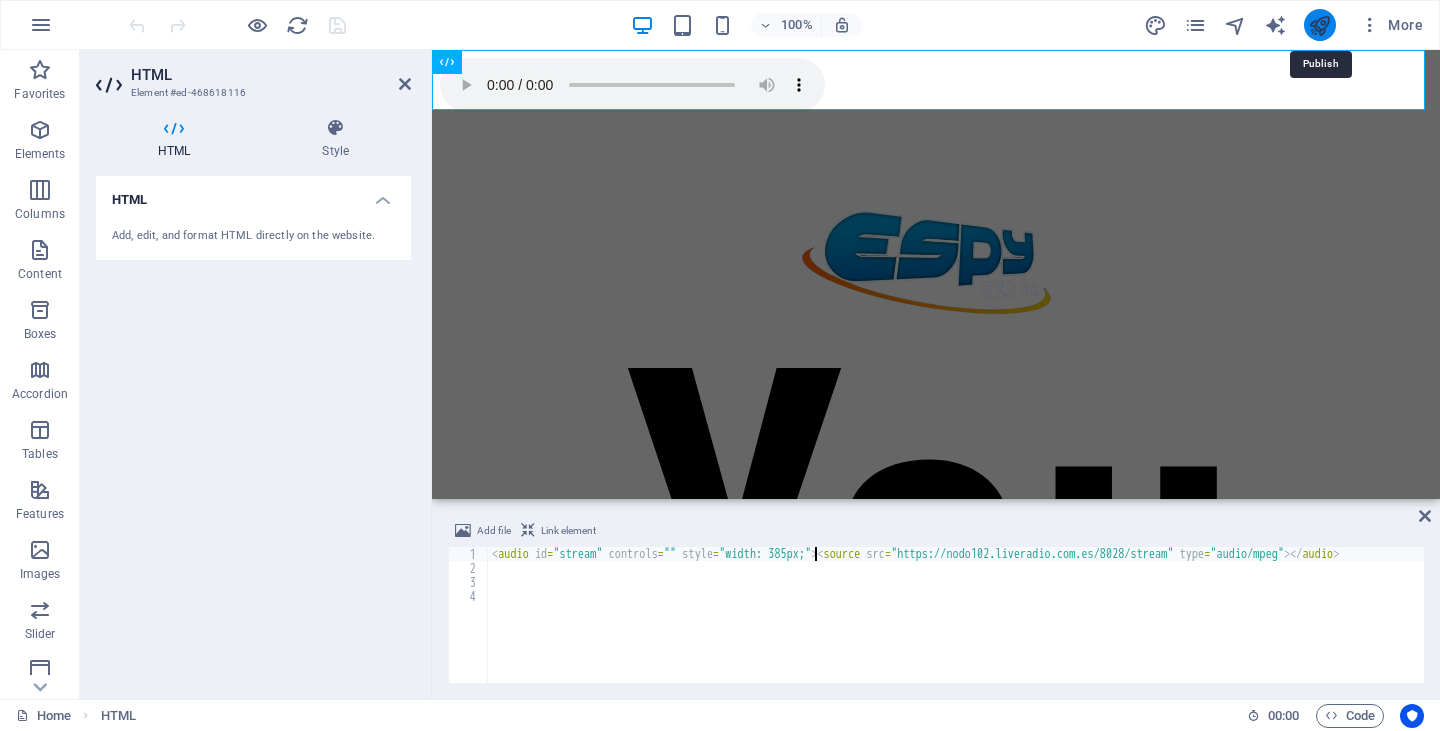 type on "<audio id="stream" controls="" style="width: 385px;"><source src="https://nodo102.liveradio.com.es/8028/stream" type="audio/mpeg"></audio>" 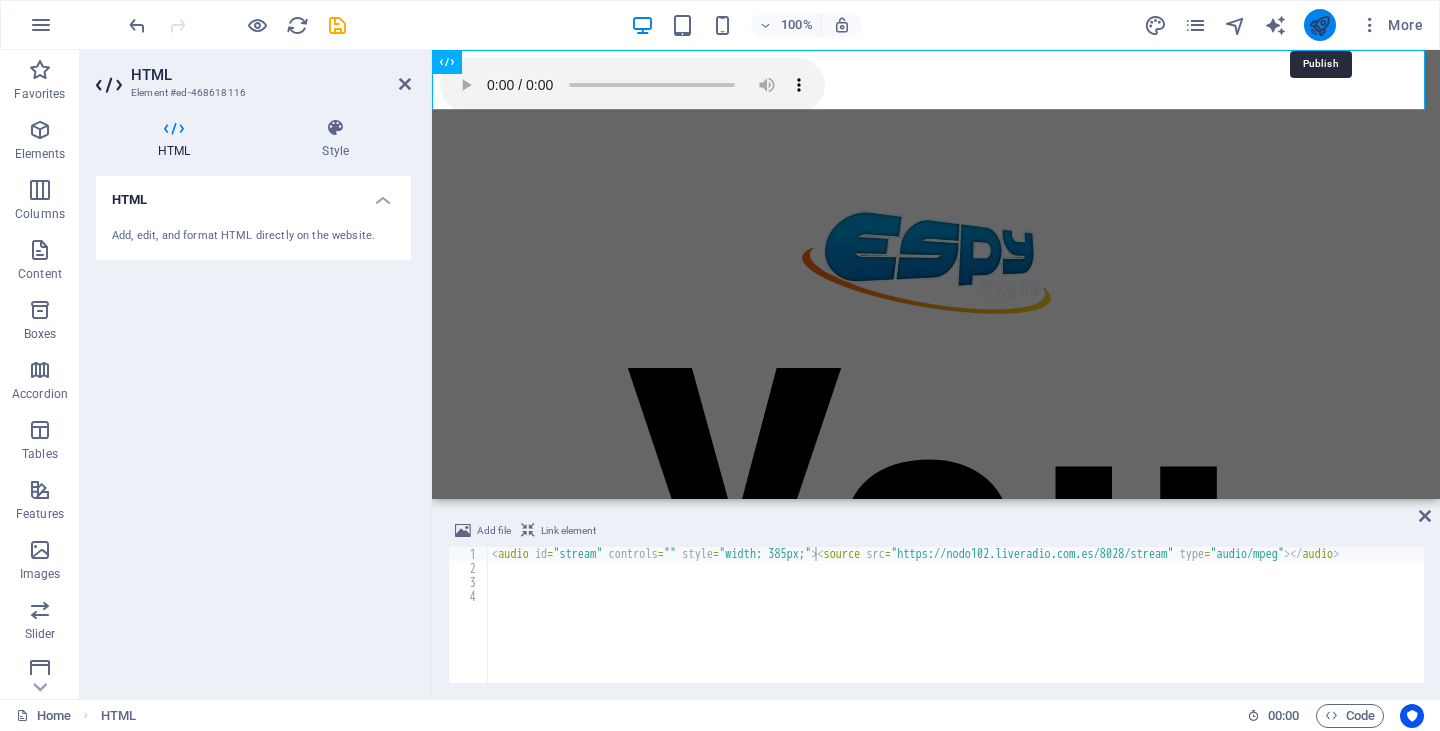 click at bounding box center (1319, 25) 